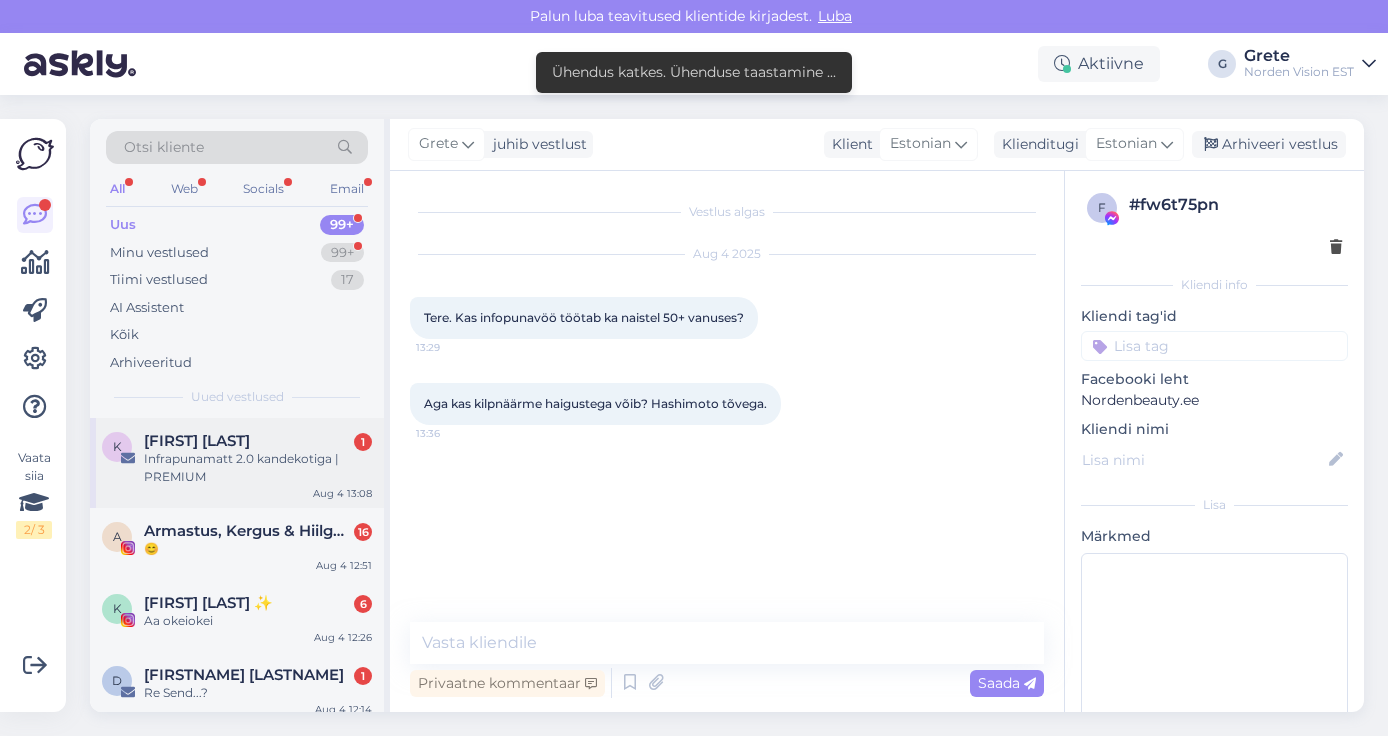 scroll, scrollTop: 0, scrollLeft: 0, axis: both 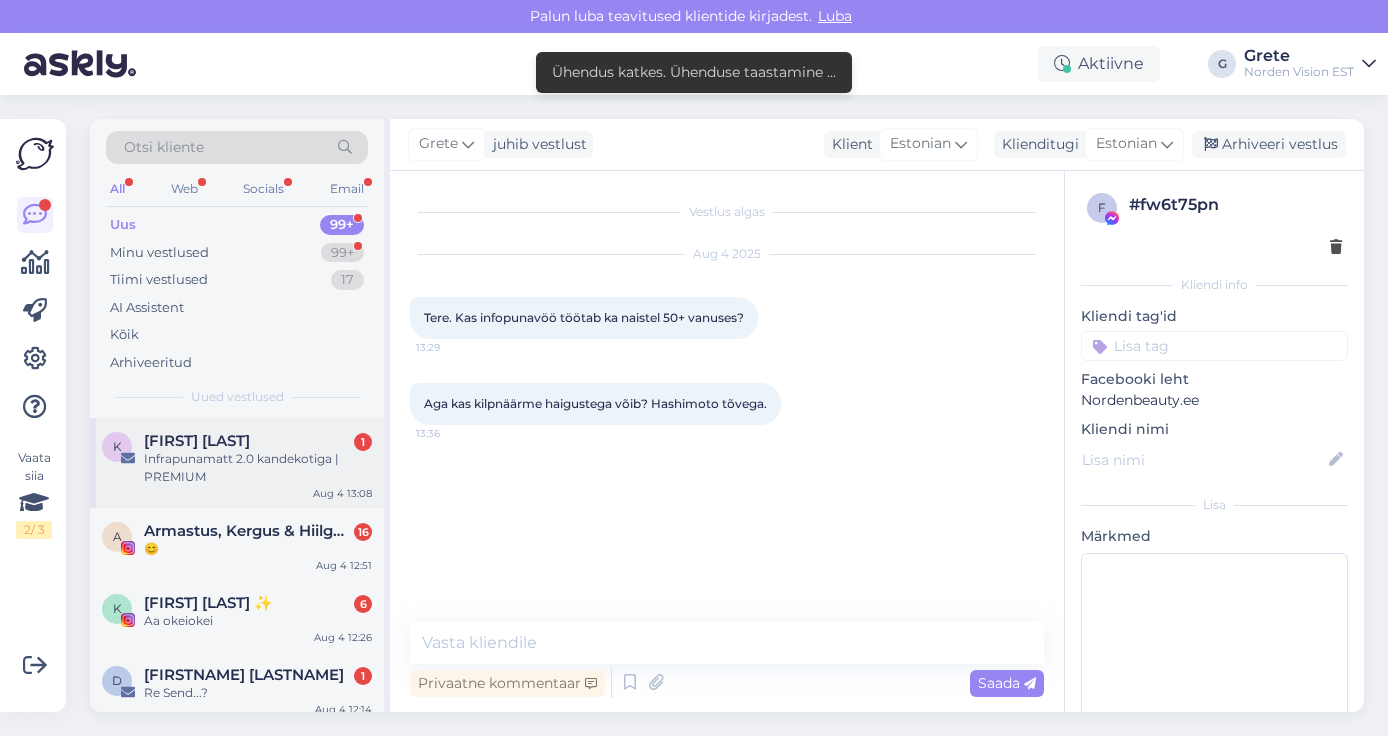 click on "[FIRSTNAME] [FIRSTNAME] [LASTNAME] [NUMBER] [PRODUCT] [TEXT] [MONTH] [DAY] [TIME]" at bounding box center [237, 463] 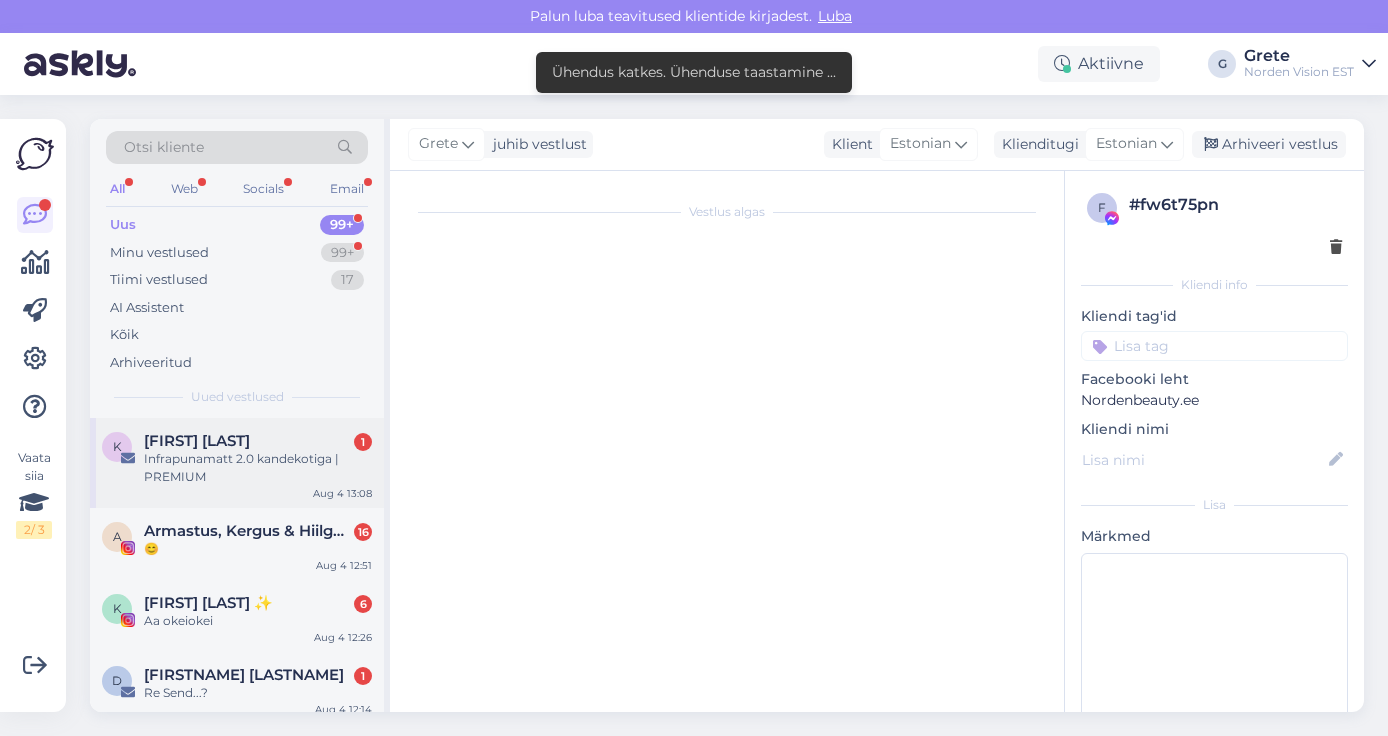 scroll, scrollTop: 112, scrollLeft: 0, axis: vertical 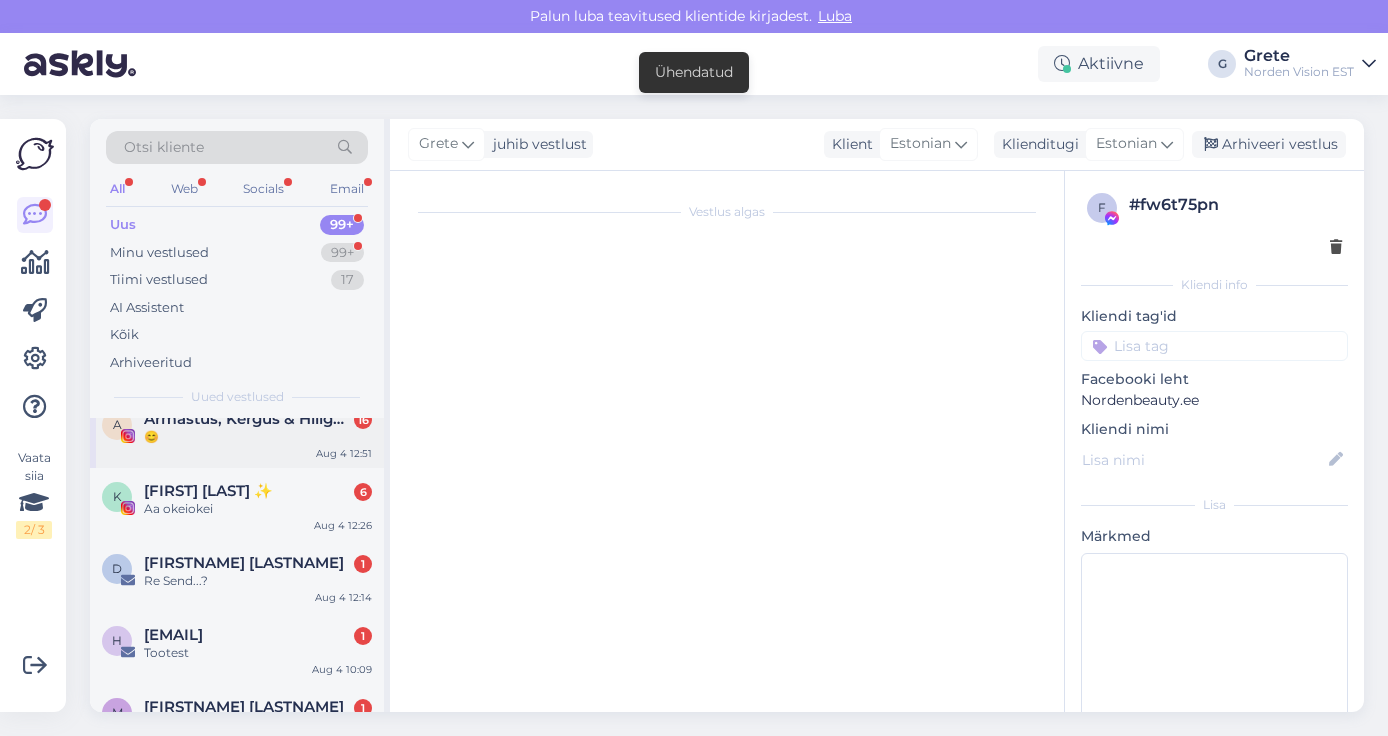 click on "Armastus, Kergus & Hiilgus 🕊" at bounding box center (248, 419) 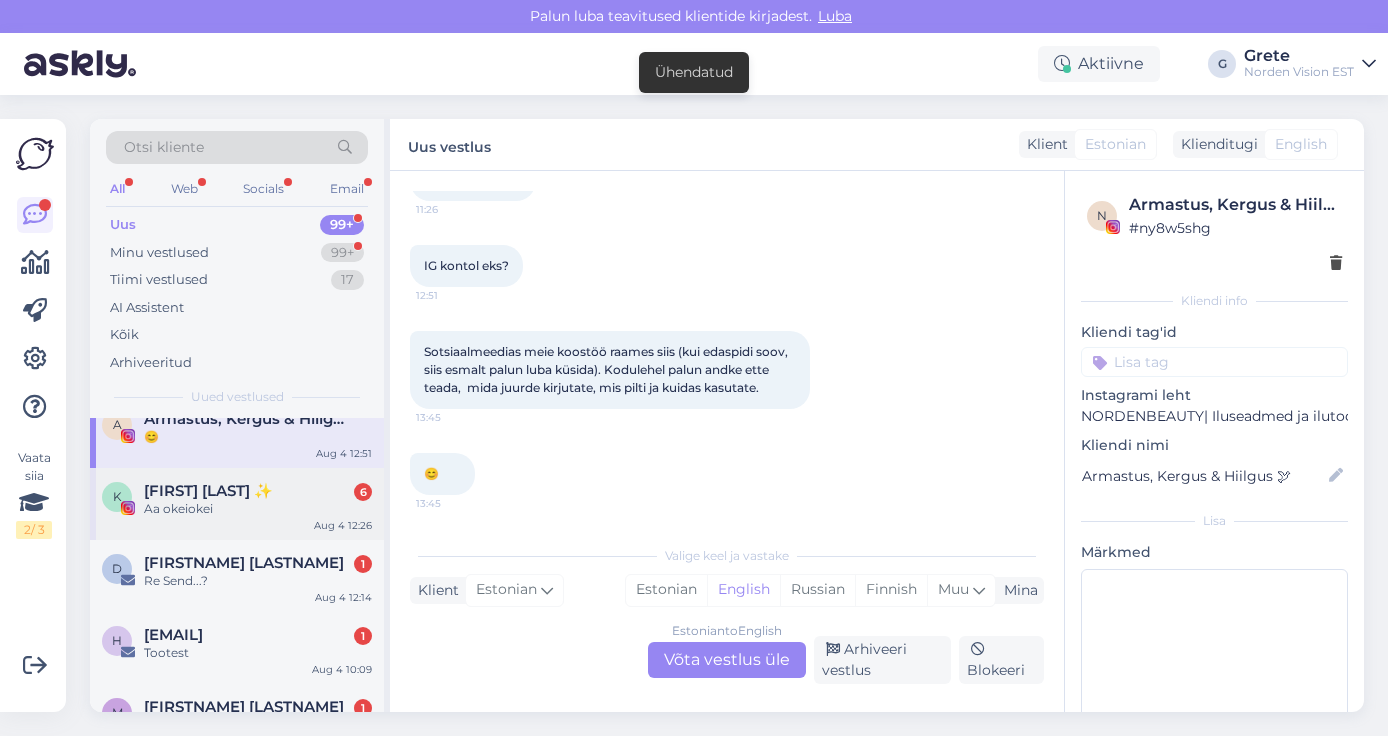click on "[FIRSTNAME] [LASTNAME] [NUMBER] [MONTH] [DAY] [TIME]" at bounding box center [237, 504] 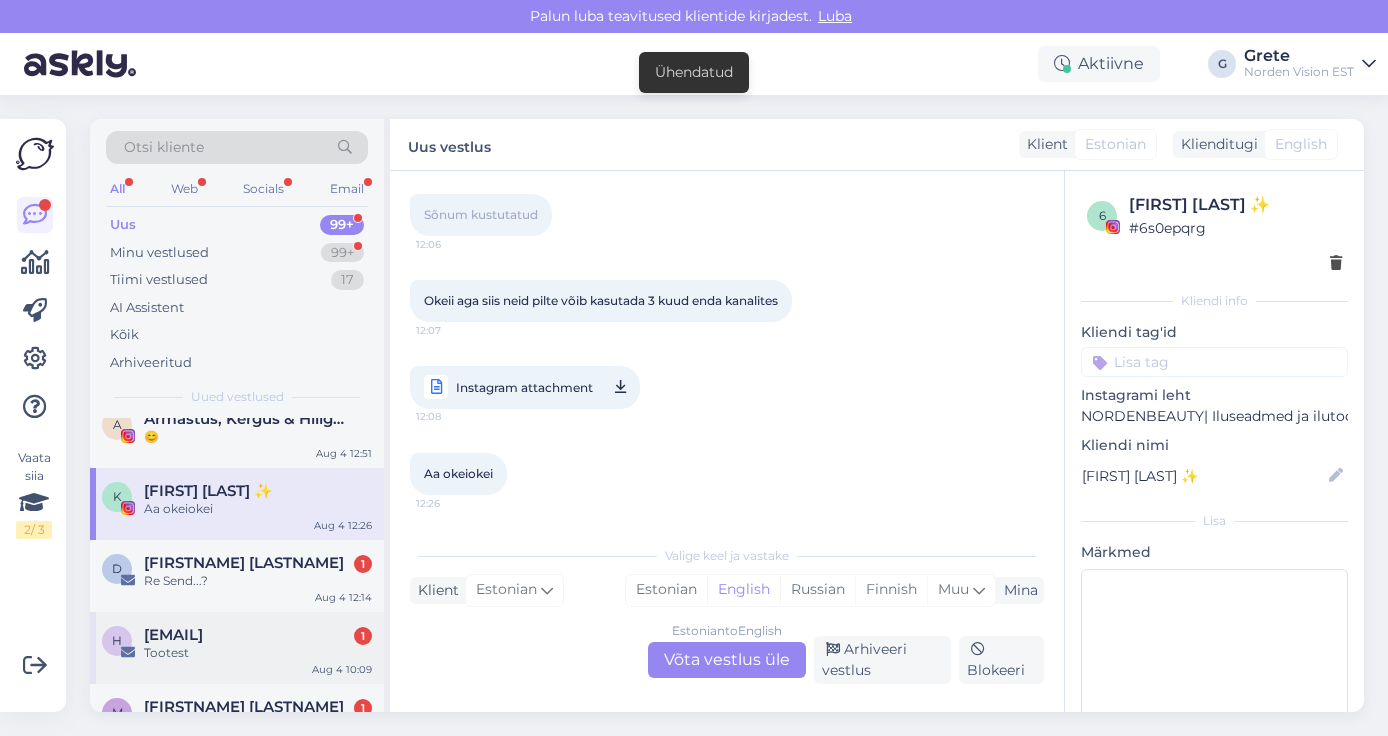 scroll, scrollTop: 4261, scrollLeft: 0, axis: vertical 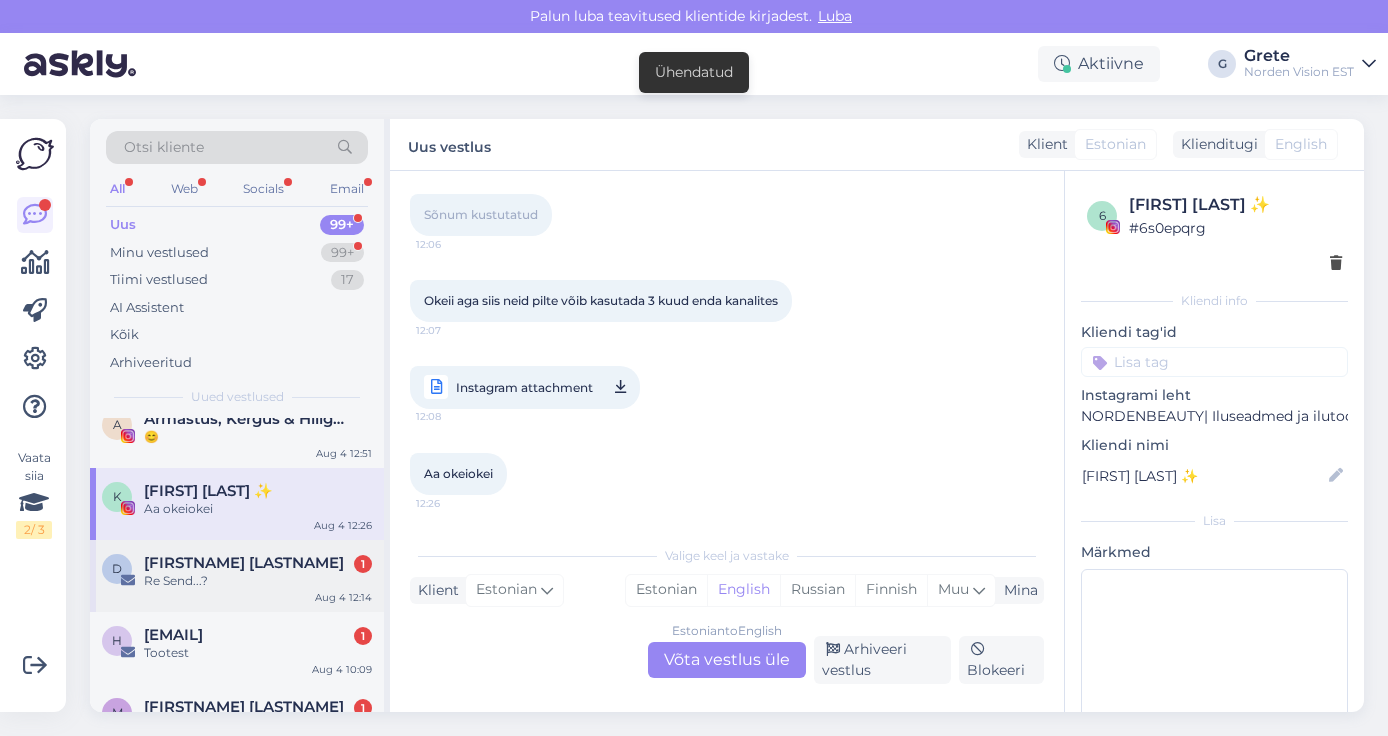 click on "Re Send...?" at bounding box center (258, 581) 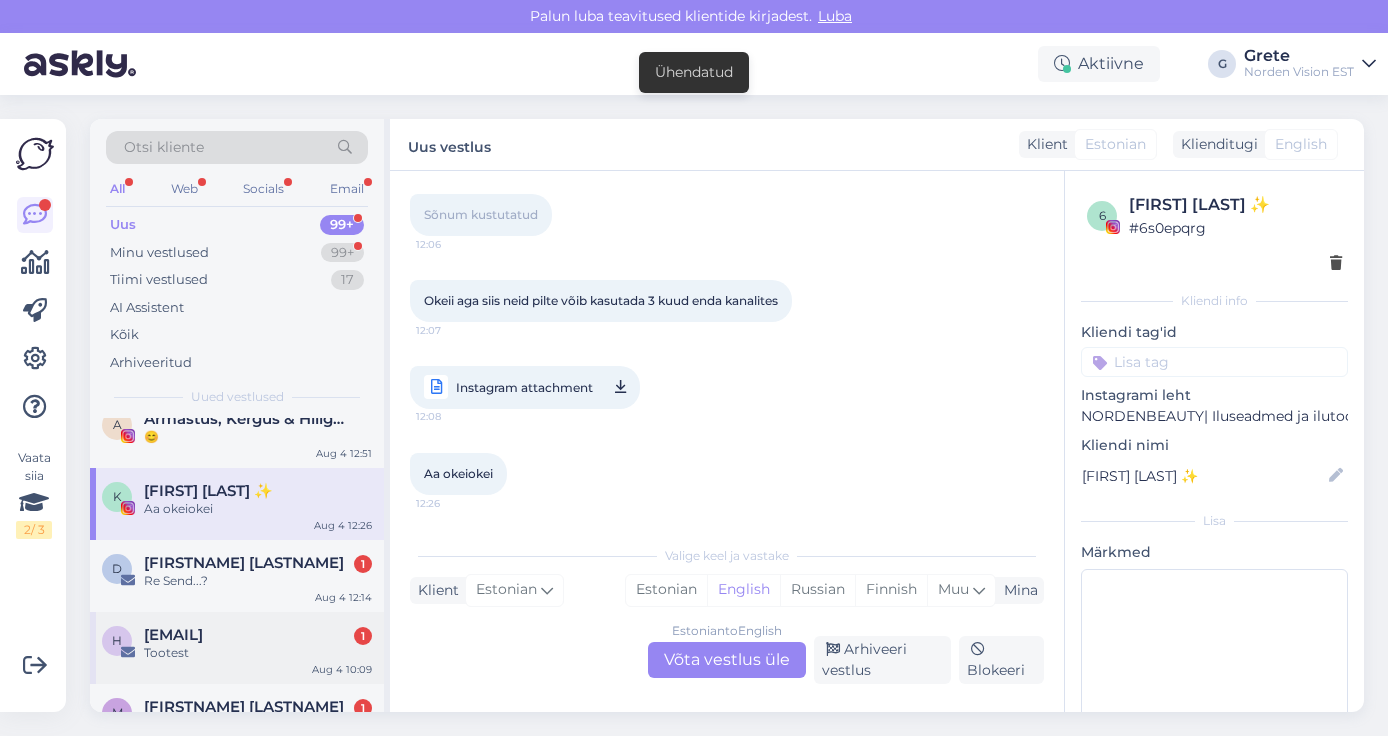 scroll, scrollTop: 0, scrollLeft: 0, axis: both 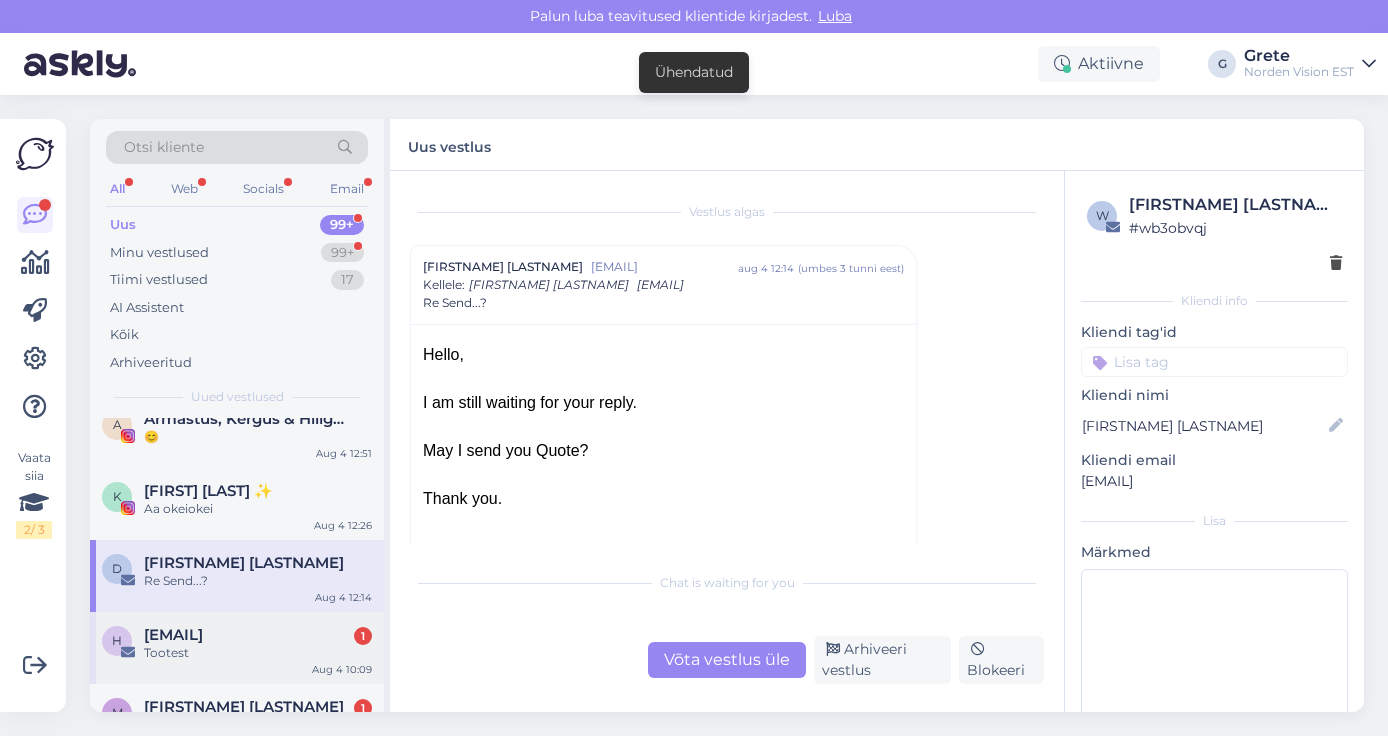click on "[EMAIL]" at bounding box center (173, 635) 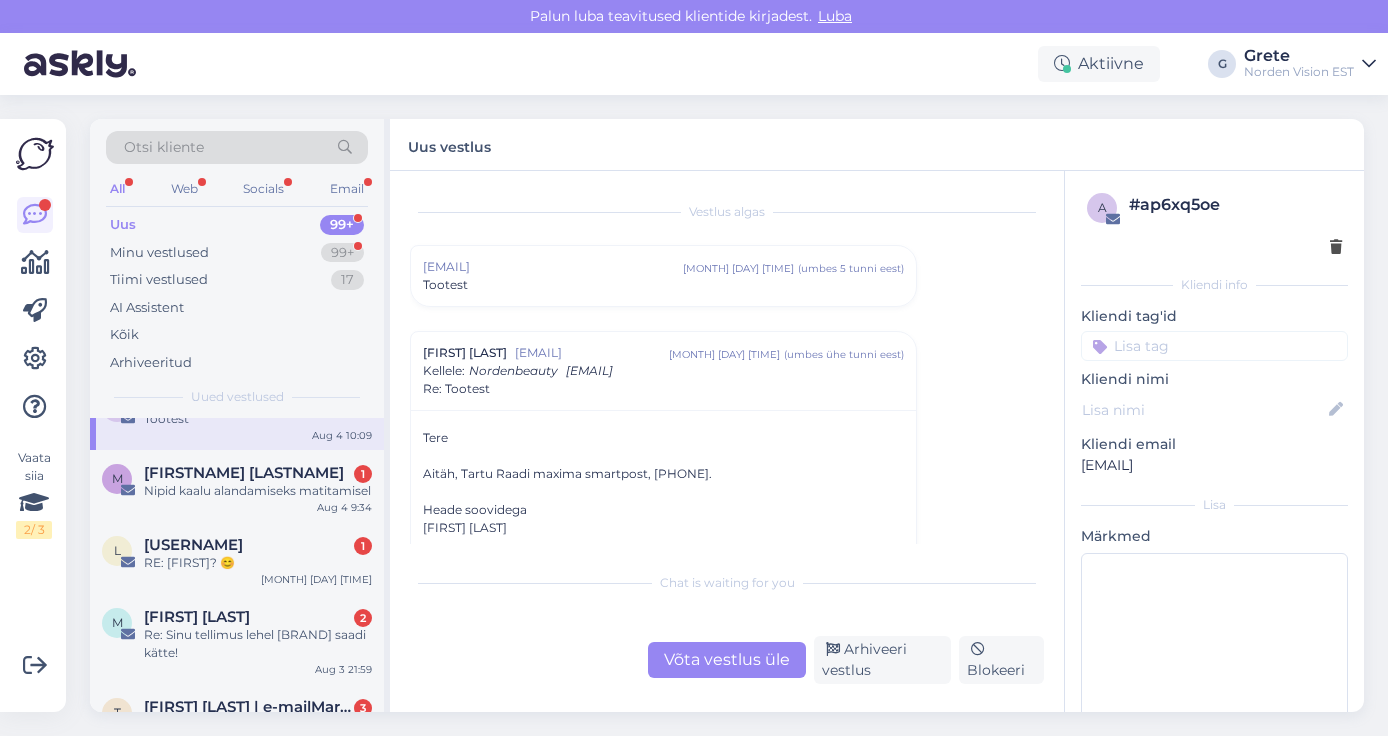 scroll, scrollTop: 345, scrollLeft: 0, axis: vertical 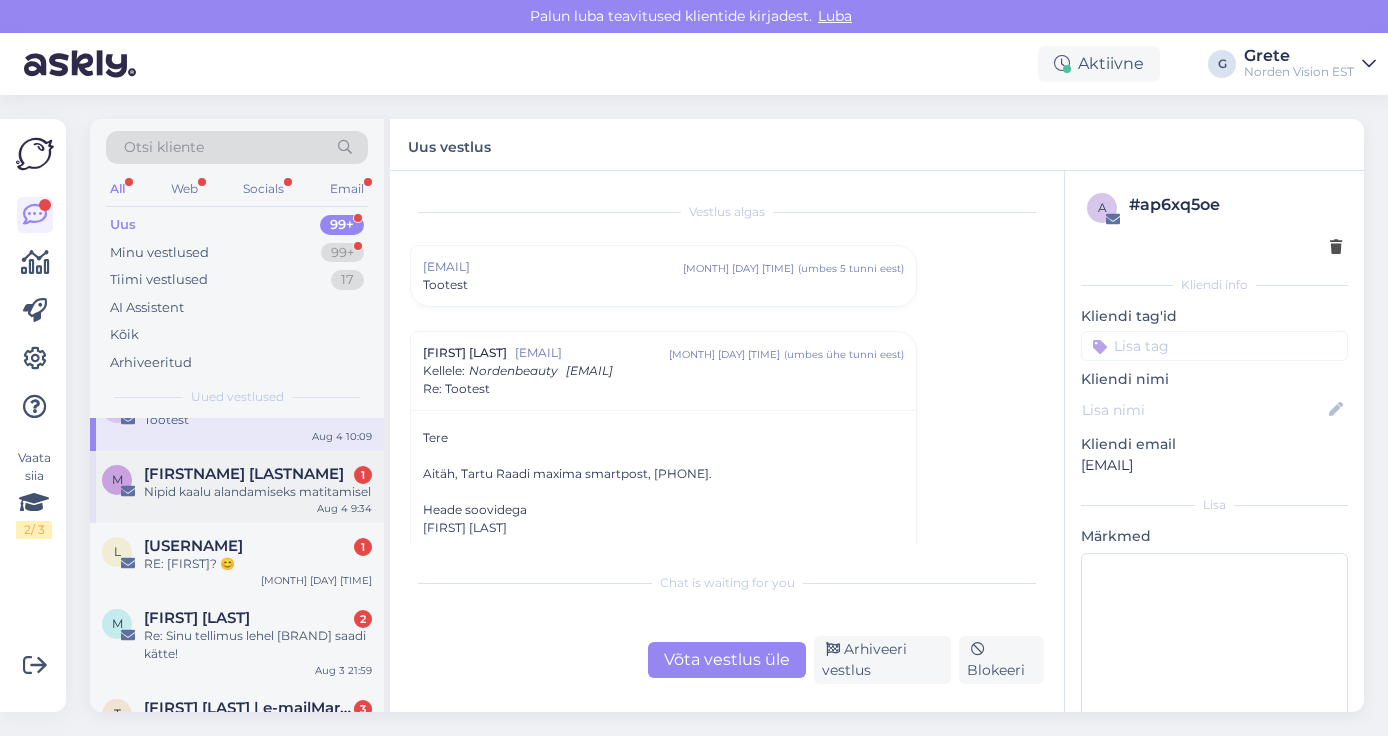 click on "Nipid kaalu alandamiseks matitamisel" at bounding box center (258, 492) 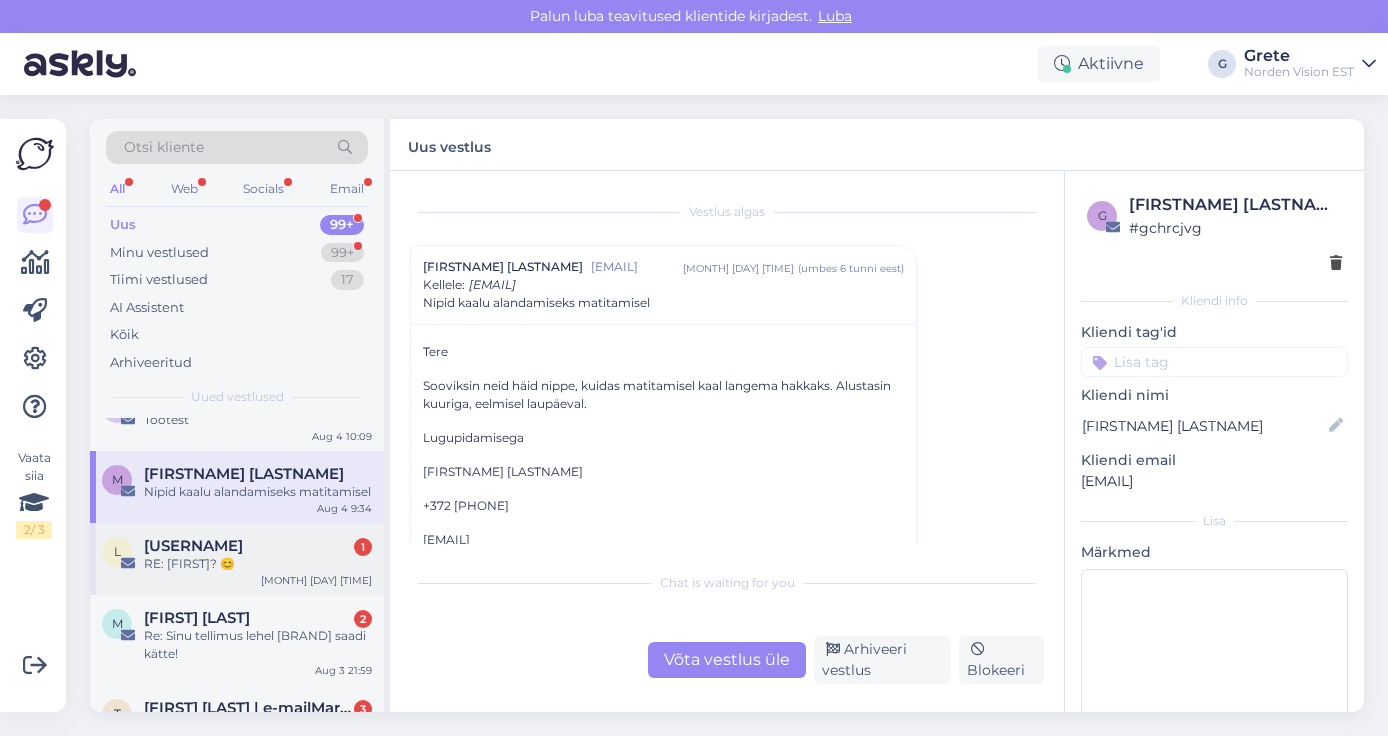click on "[USERNAME] 1" at bounding box center [258, 546] 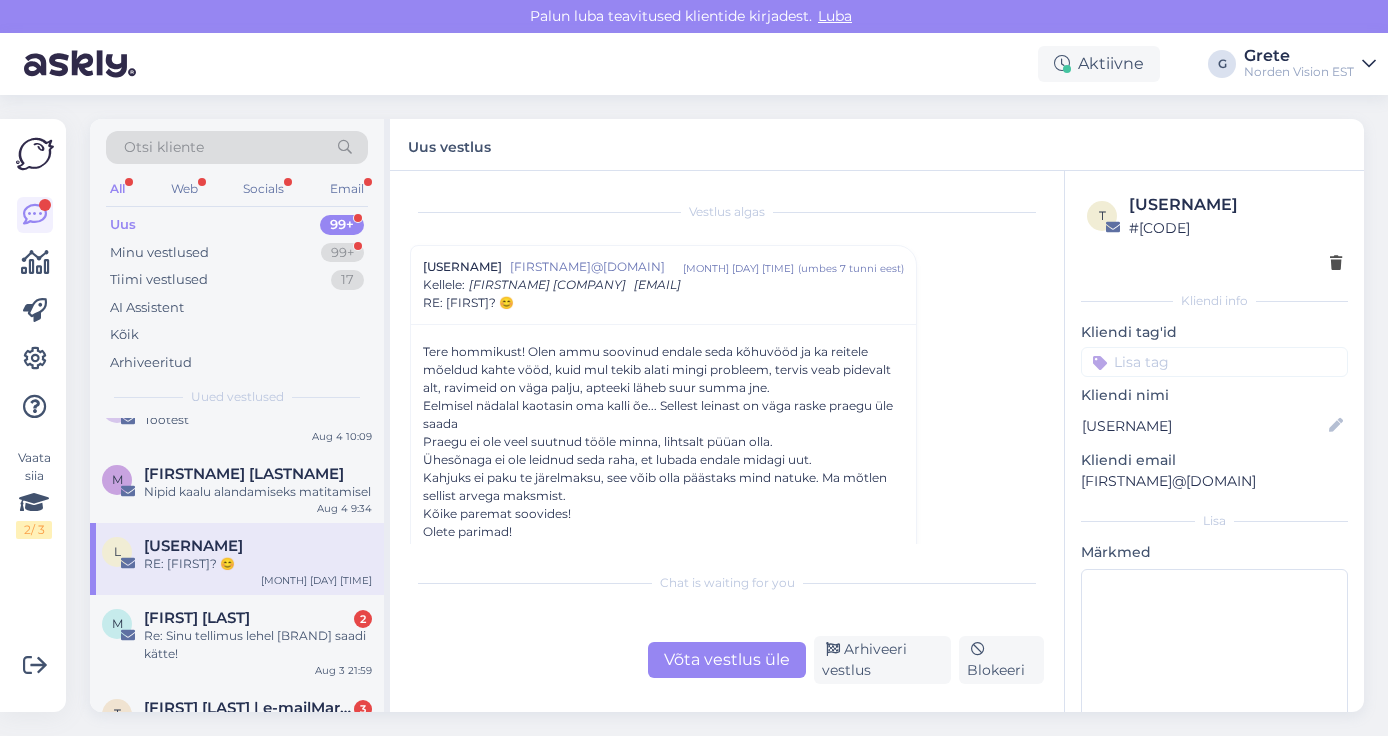 scroll, scrollTop: 501, scrollLeft: 0, axis: vertical 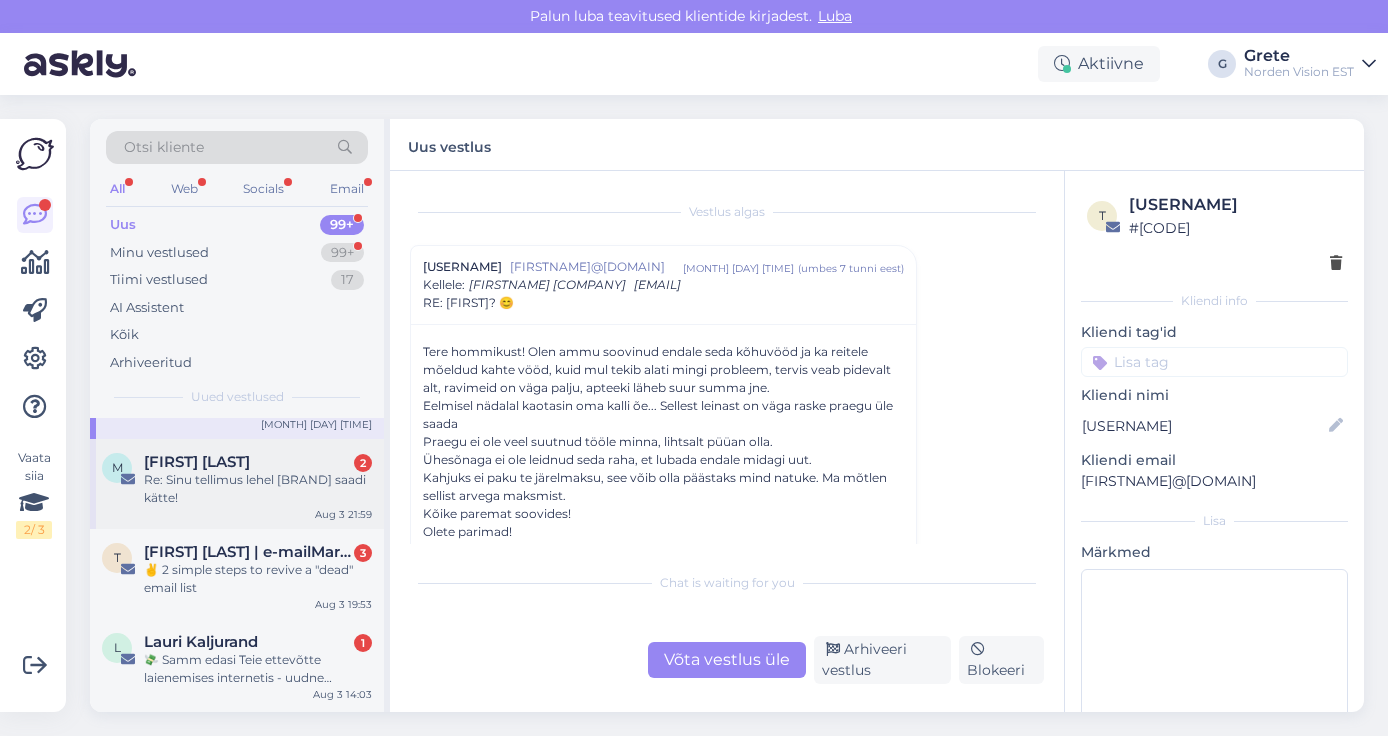click on "Re: Sinu tellimus lehel [BRAND] saadi kätte!" at bounding box center (258, 489) 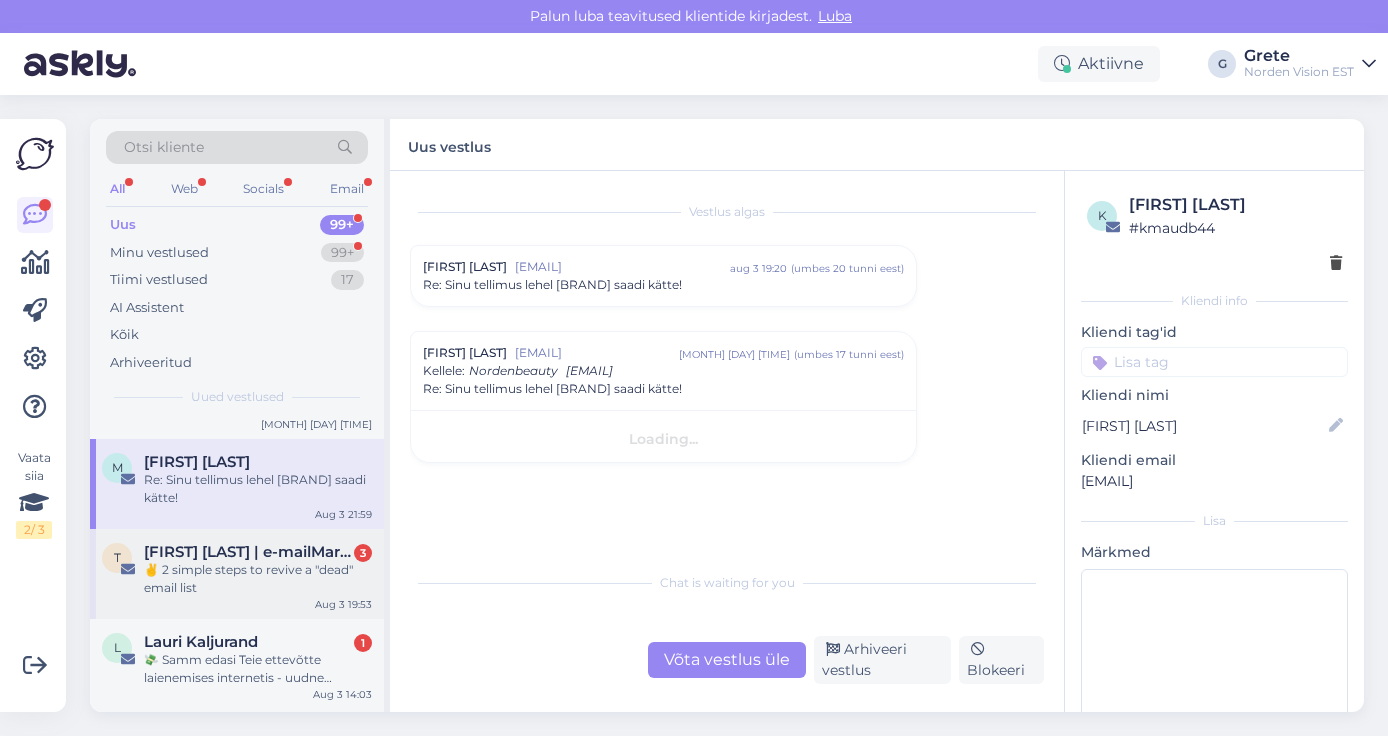 click on "[FIRST] [LAST] | e-mailMarketing.com" at bounding box center (248, 552) 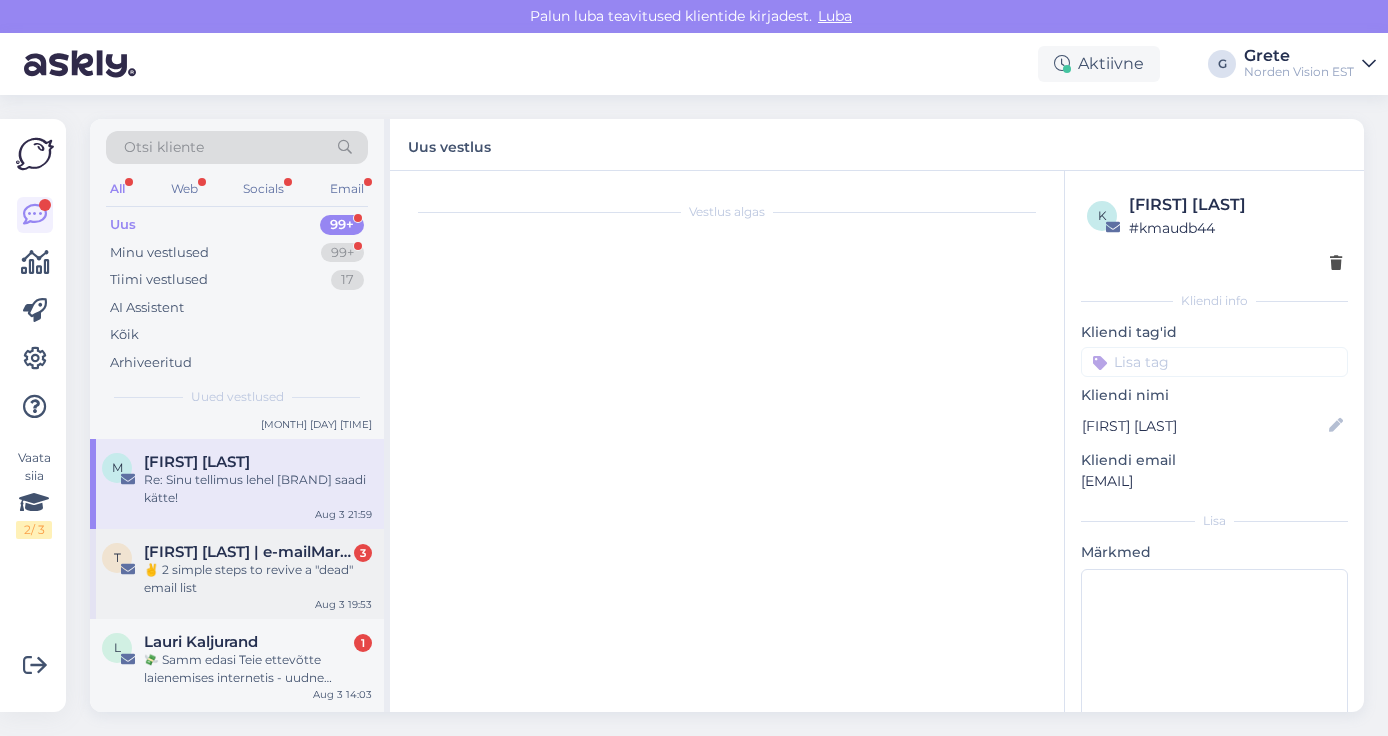 scroll, scrollTop: 3629, scrollLeft: 0, axis: vertical 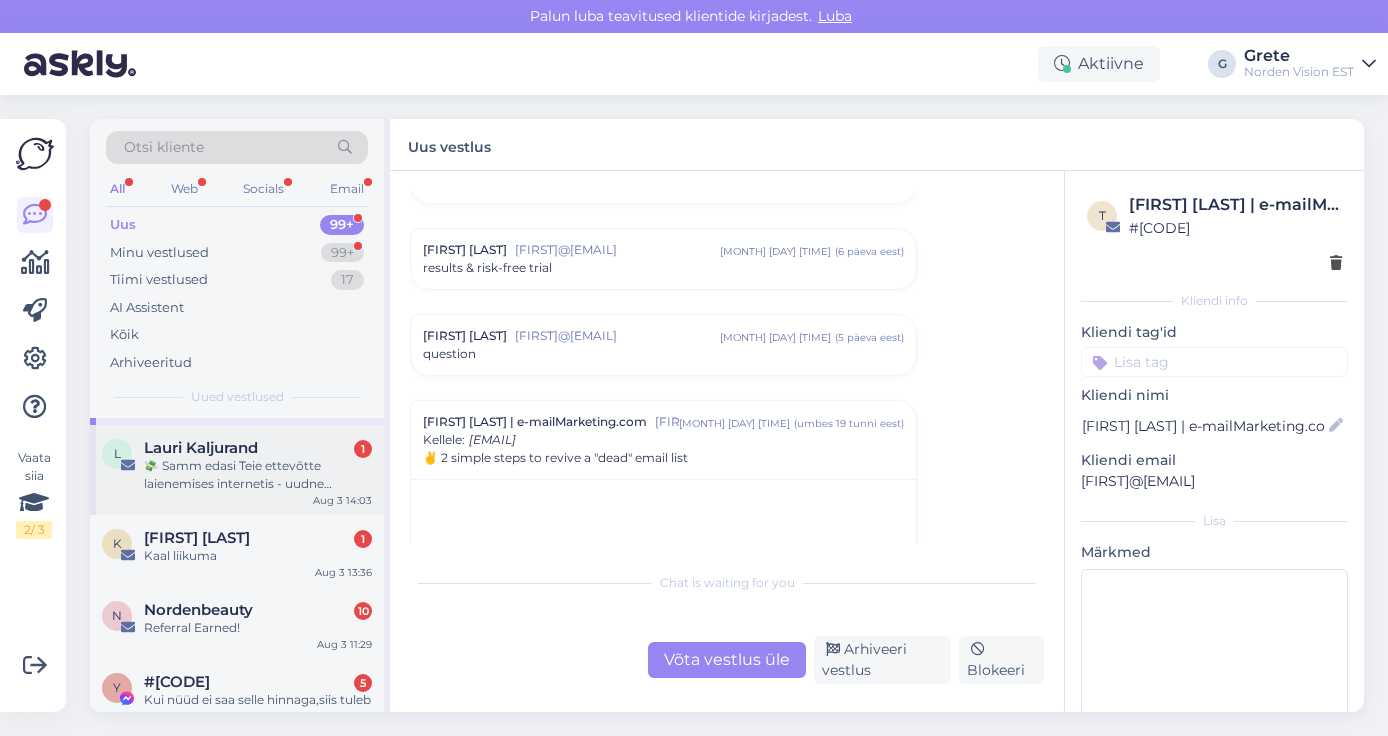 click on "💸 Samm edasi Teie ettevõtte laienemises internetis - uudne võimalus" at bounding box center [258, 475] 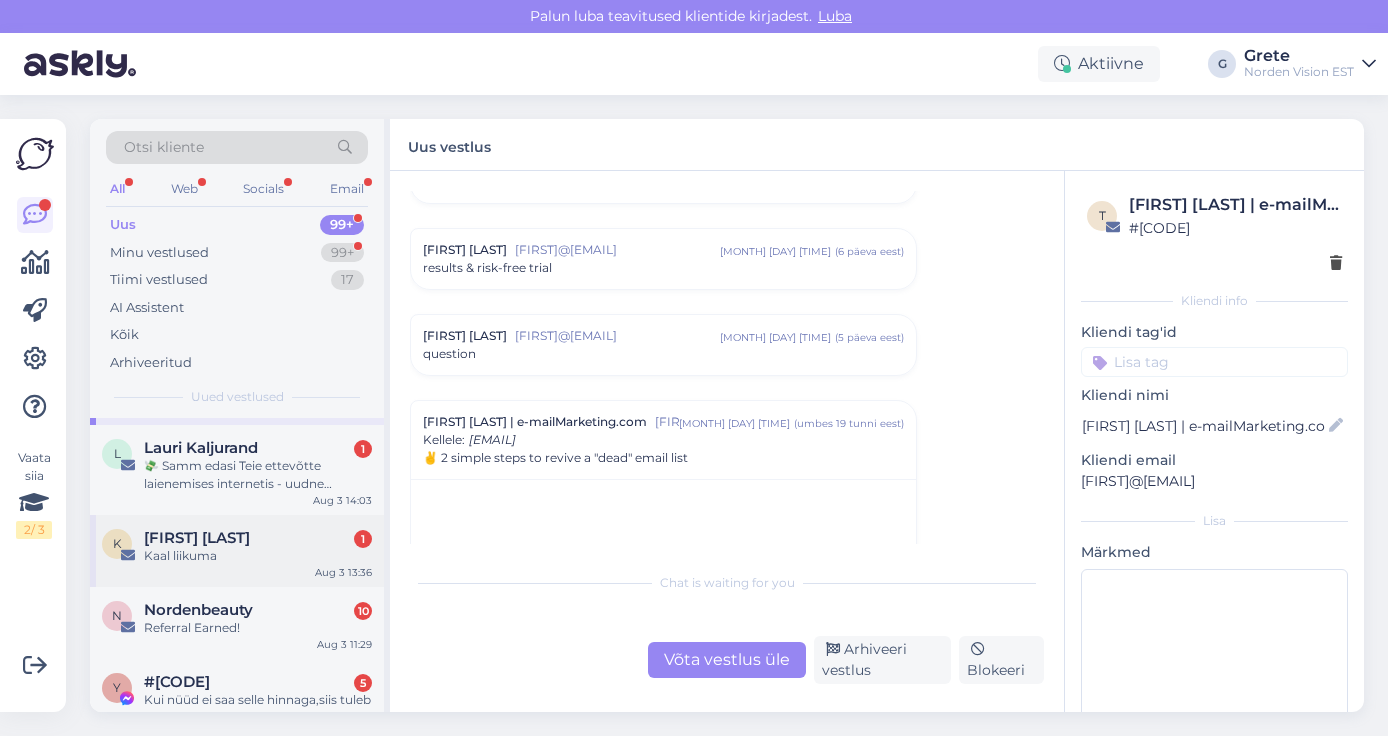 scroll, scrollTop: 0, scrollLeft: 0, axis: both 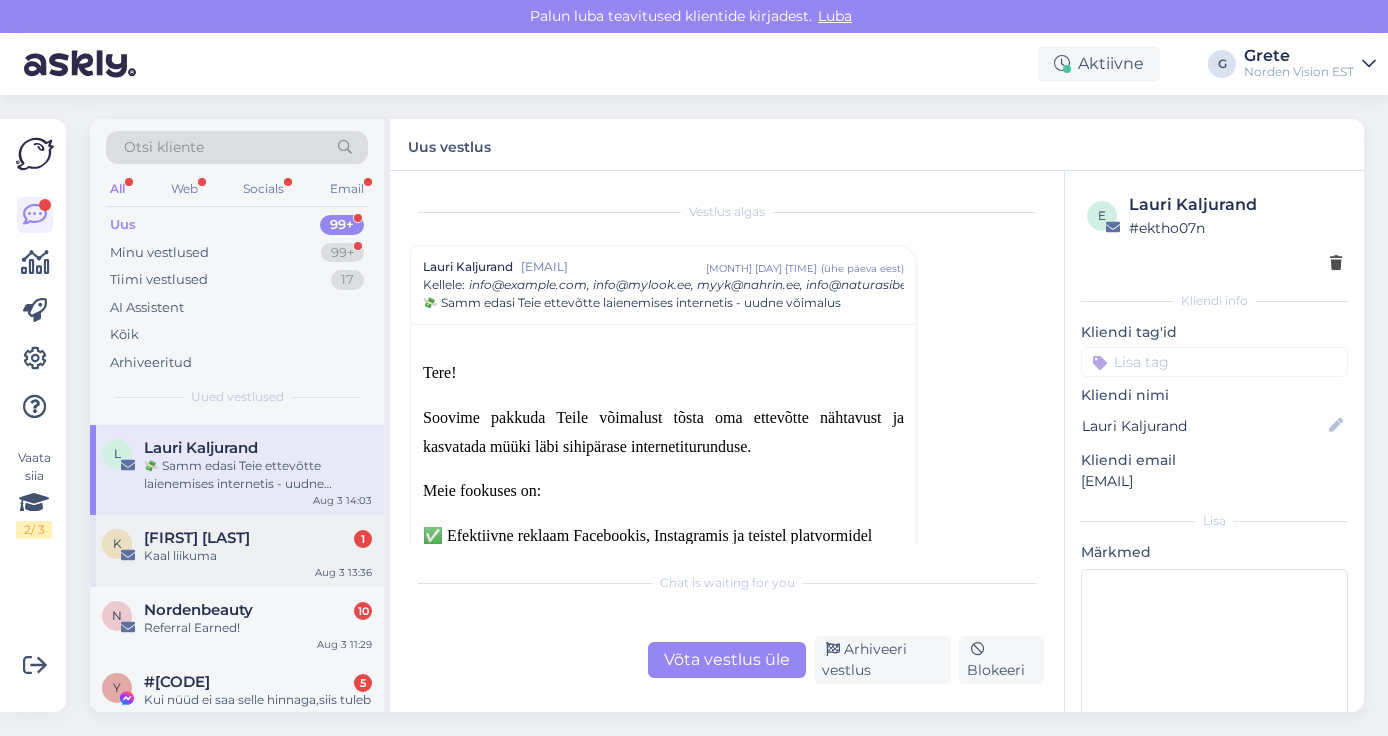 click on "K [NAME] [NUMBER] [ACTION] [WEIGHT] [MONTH] [DAY] [TIME]" at bounding box center (237, 551) 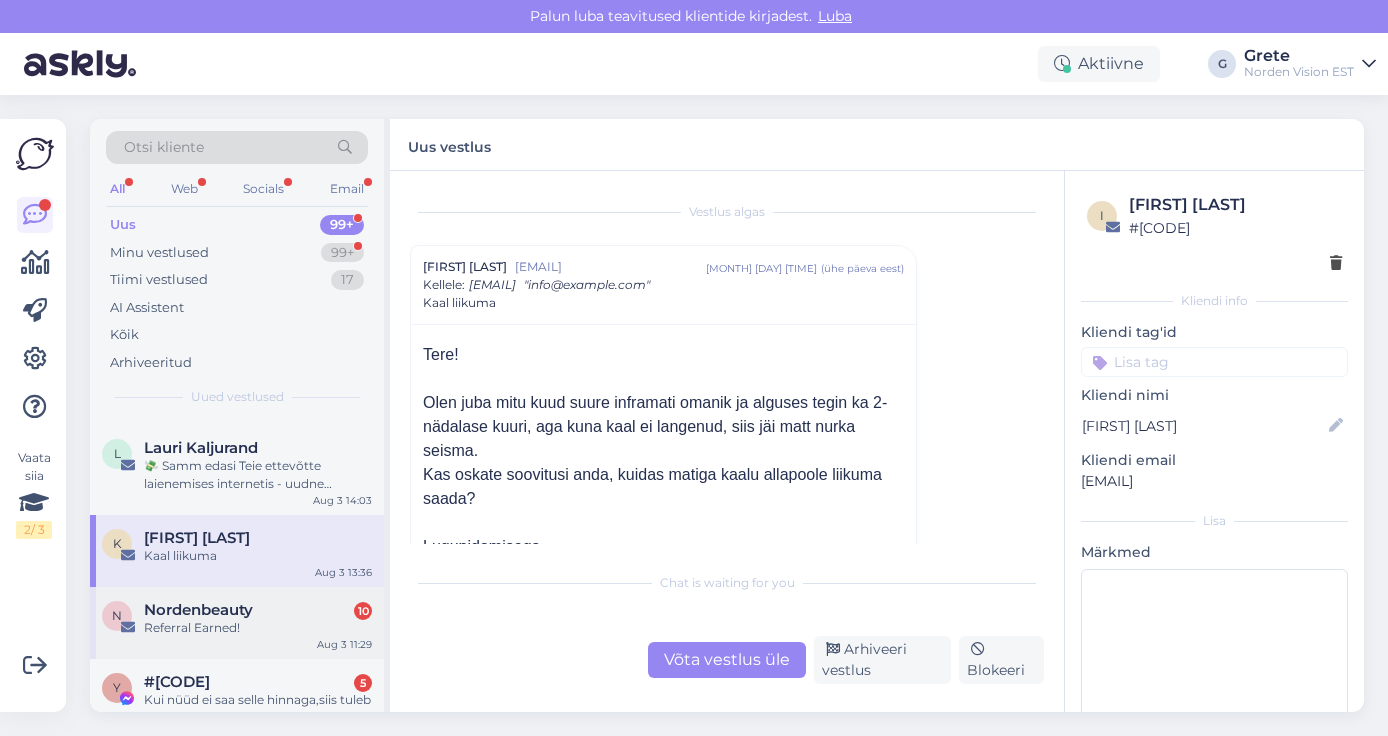 click on "Referral Earned!" at bounding box center [258, 628] 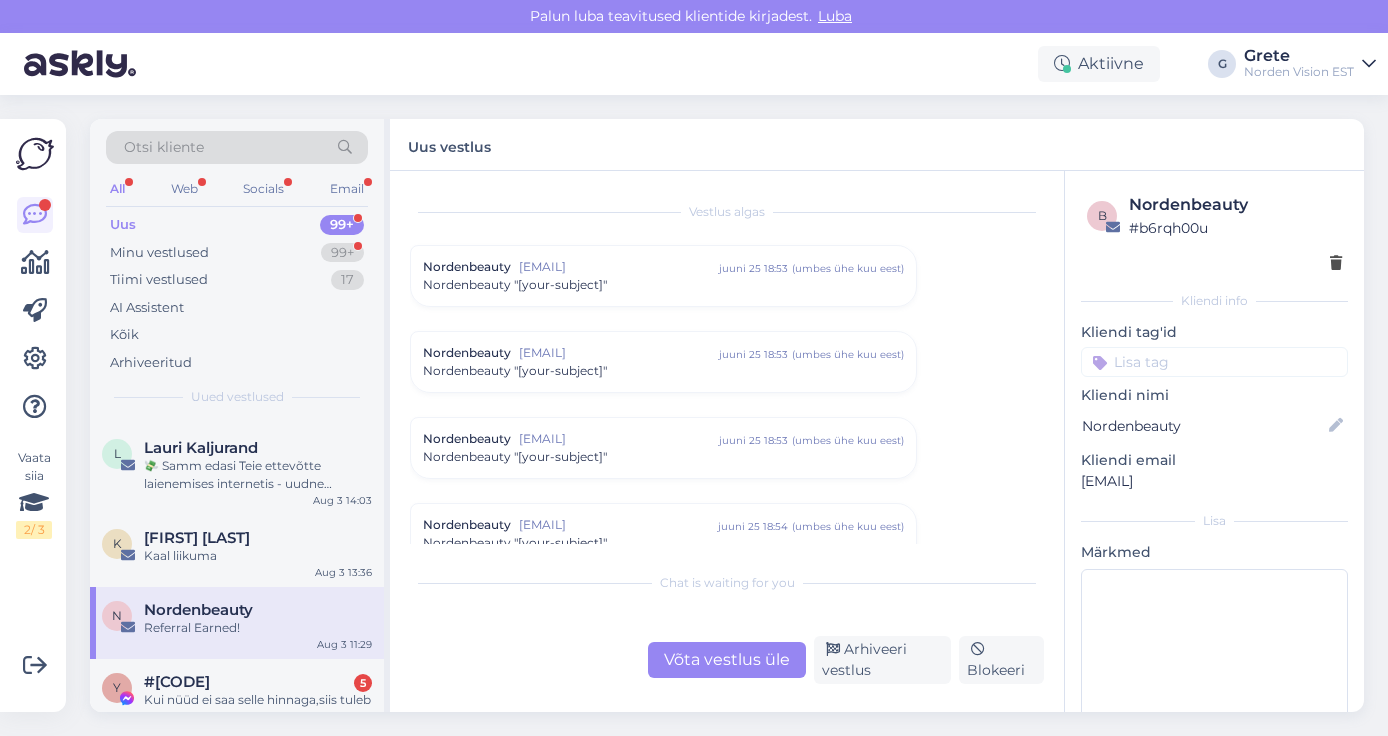 scroll, scrollTop: 8359, scrollLeft: 0, axis: vertical 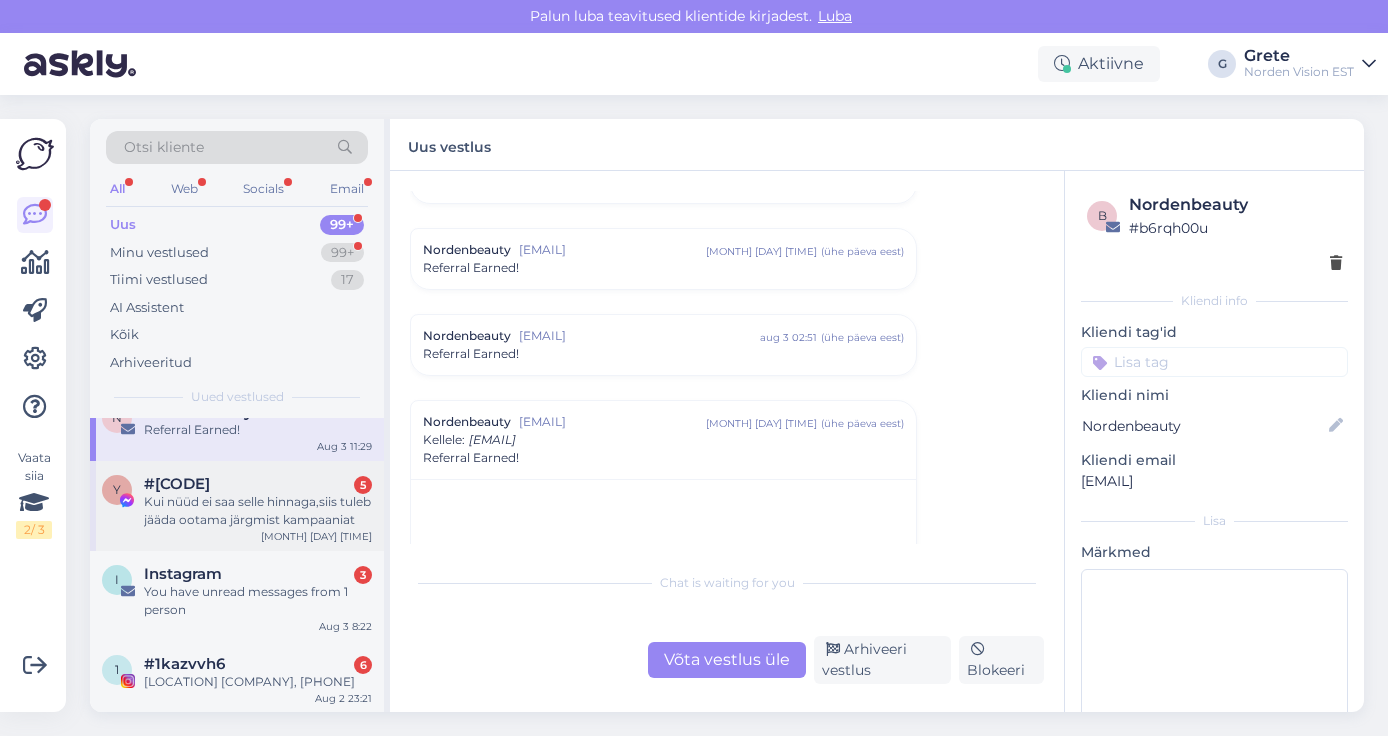 click on "Kui nüüd ei saa  selle hinnaga,siis tuleb jääda ootama järgmist kampaaniat" at bounding box center (258, 511) 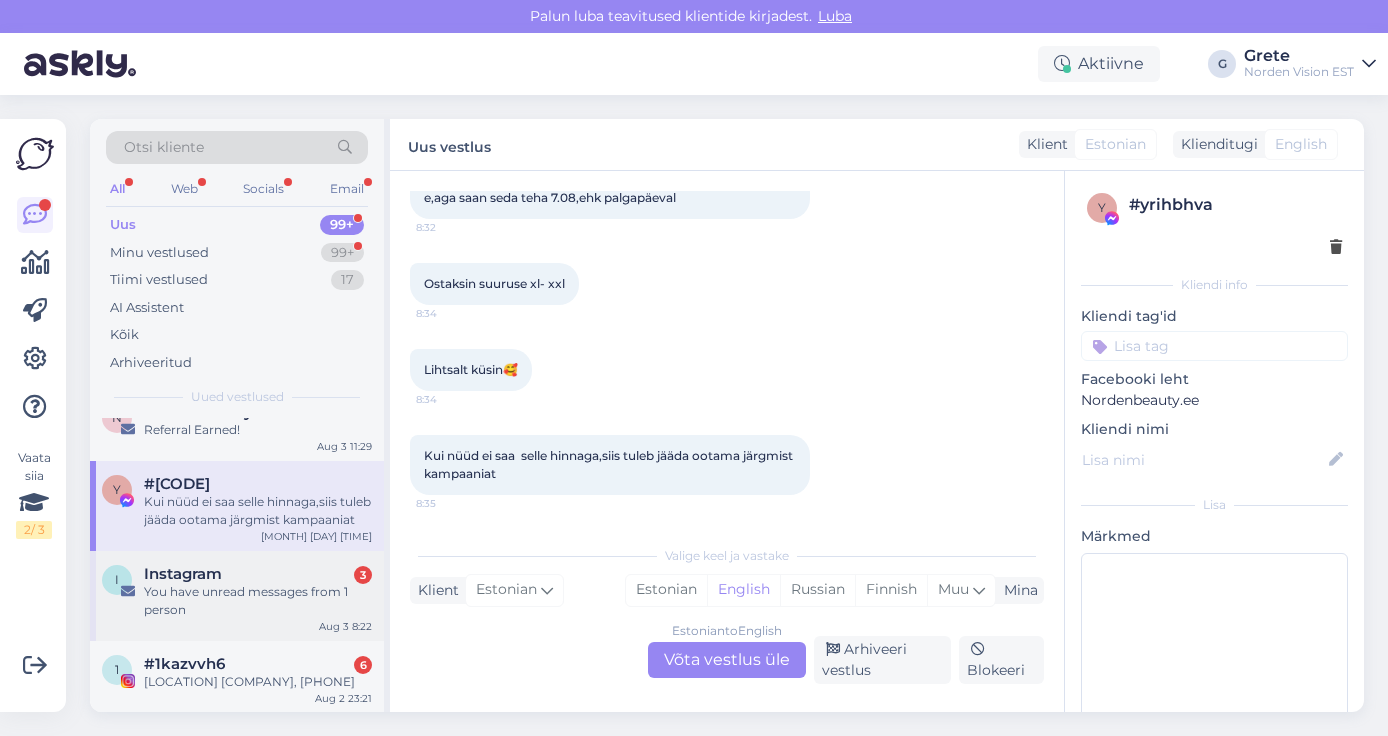 click on "Instagram 3" at bounding box center (258, 574) 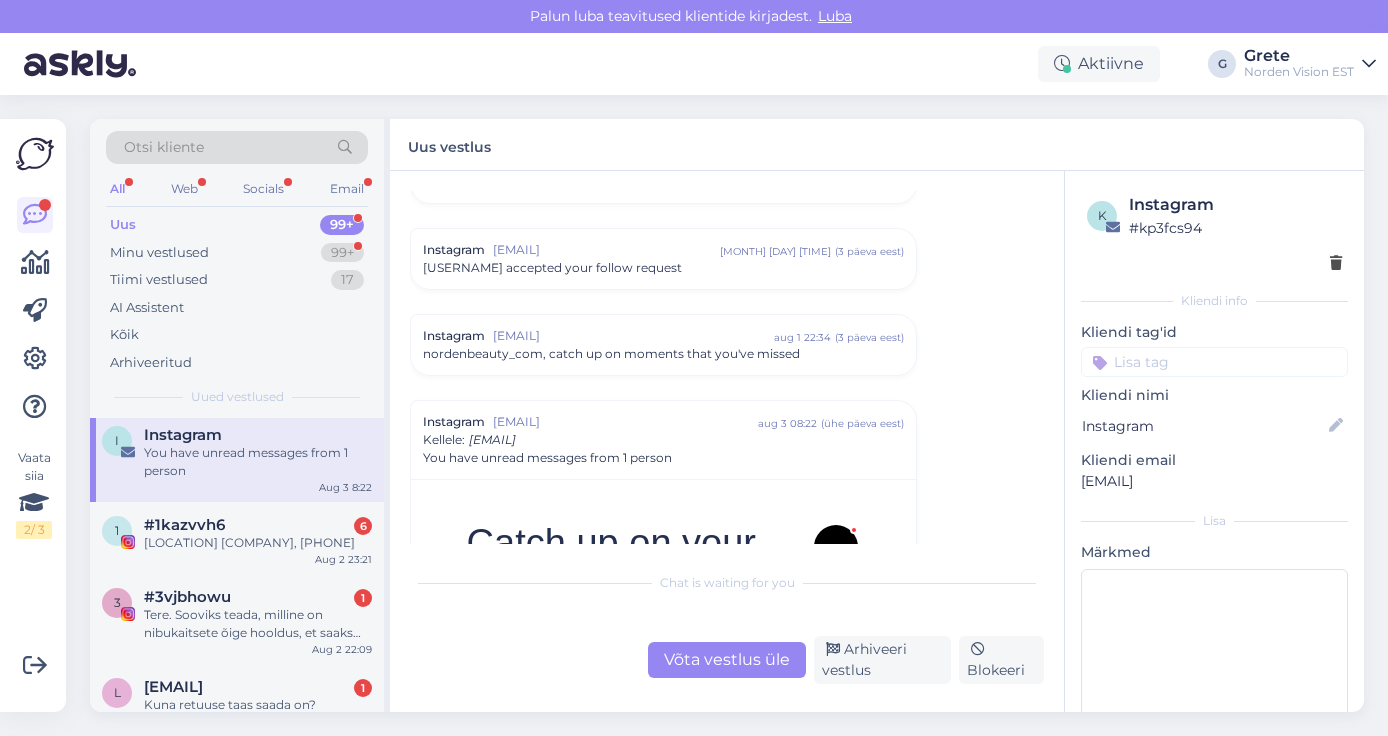 scroll, scrollTop: 1055, scrollLeft: 0, axis: vertical 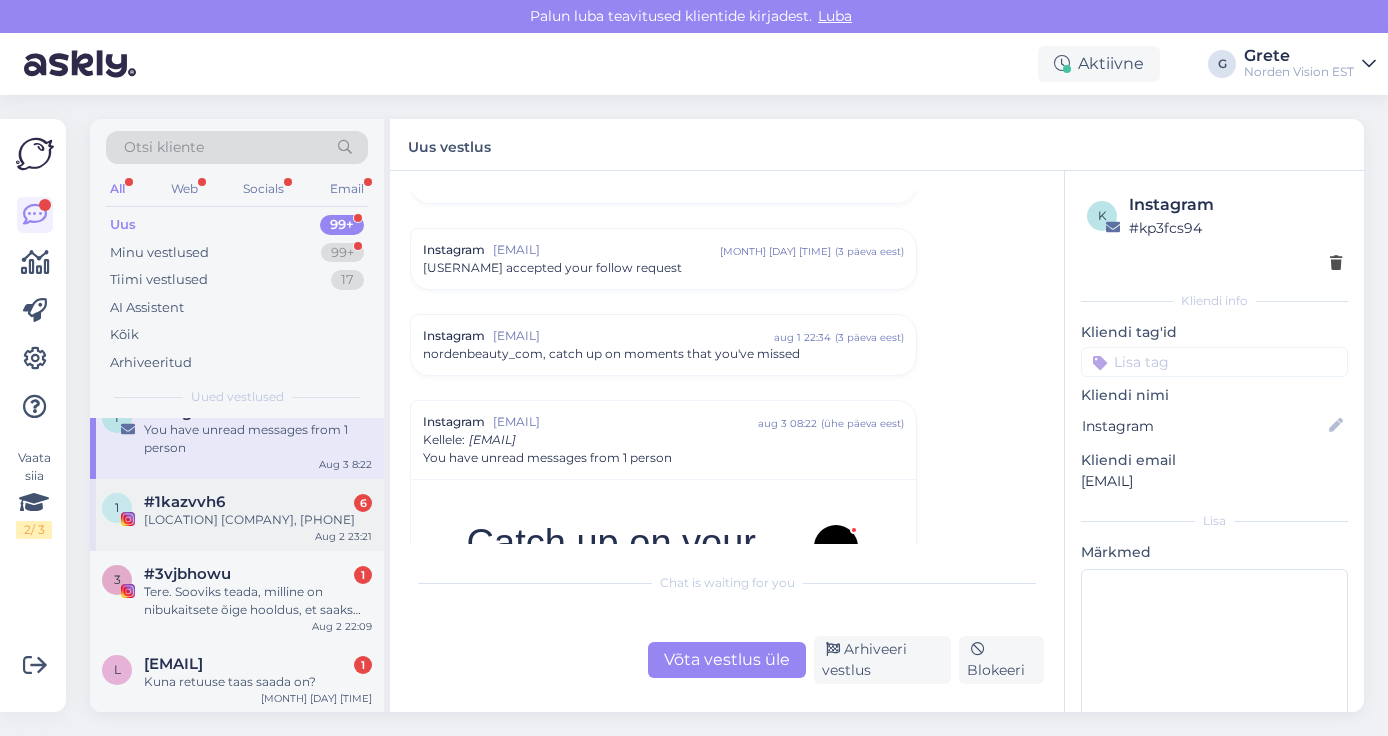 click on "#1kazvvh6 6" at bounding box center (258, 502) 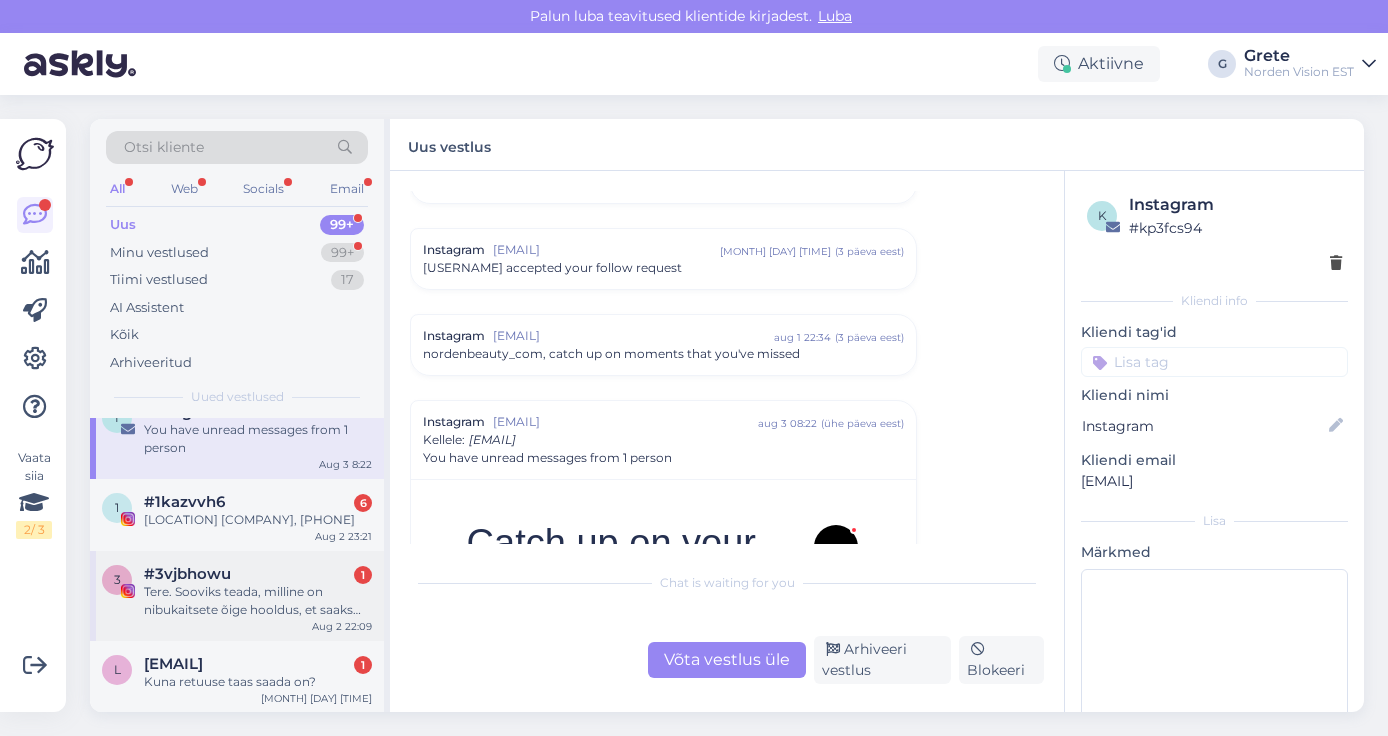 scroll, scrollTop: 545, scrollLeft: 0, axis: vertical 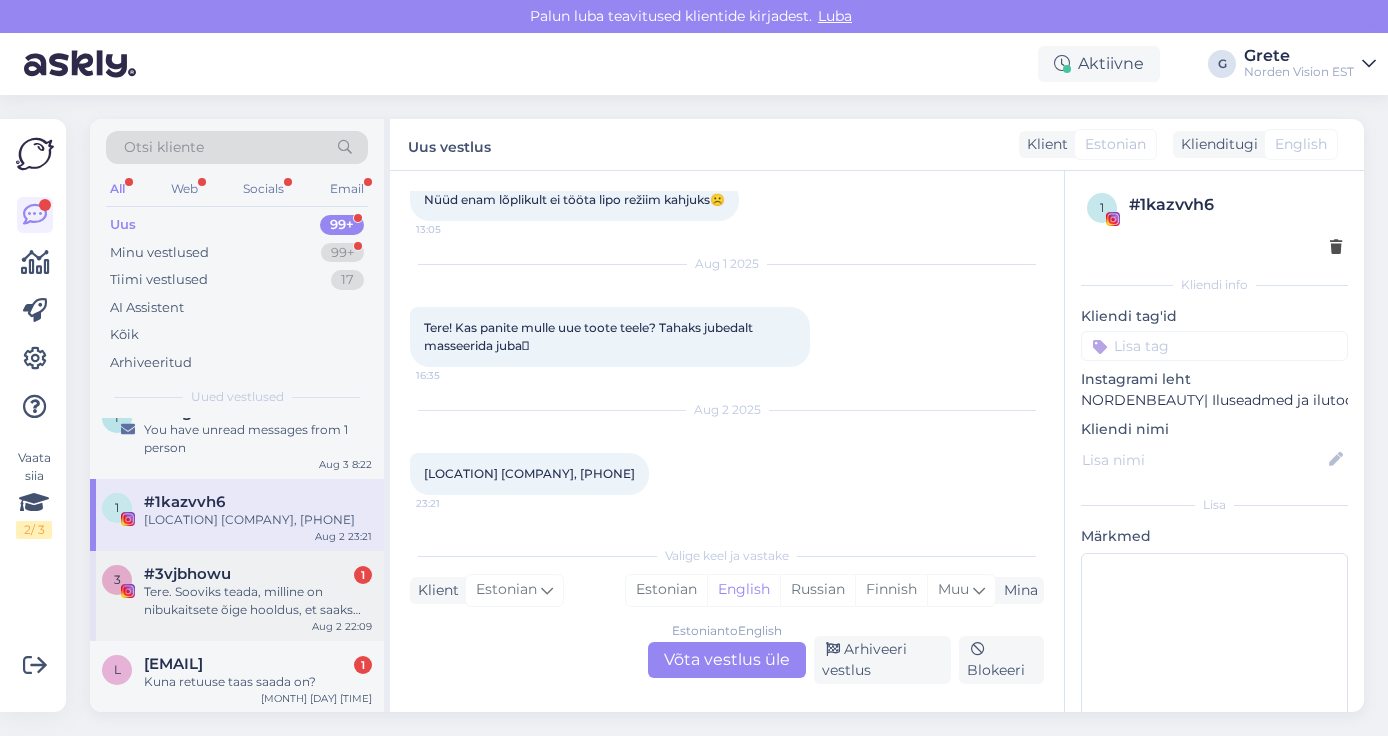 click on "#3vjbhowu 1" at bounding box center (258, 574) 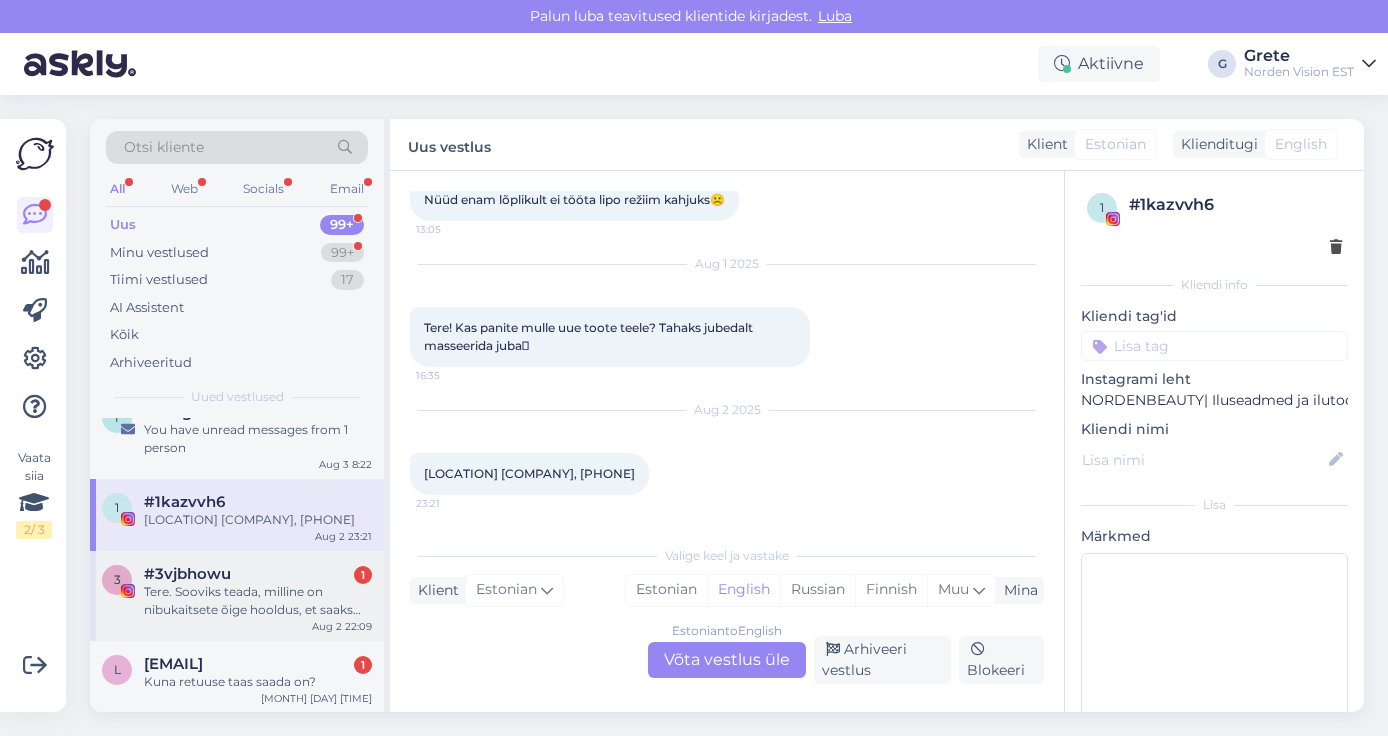 scroll, scrollTop: 0, scrollLeft: 0, axis: both 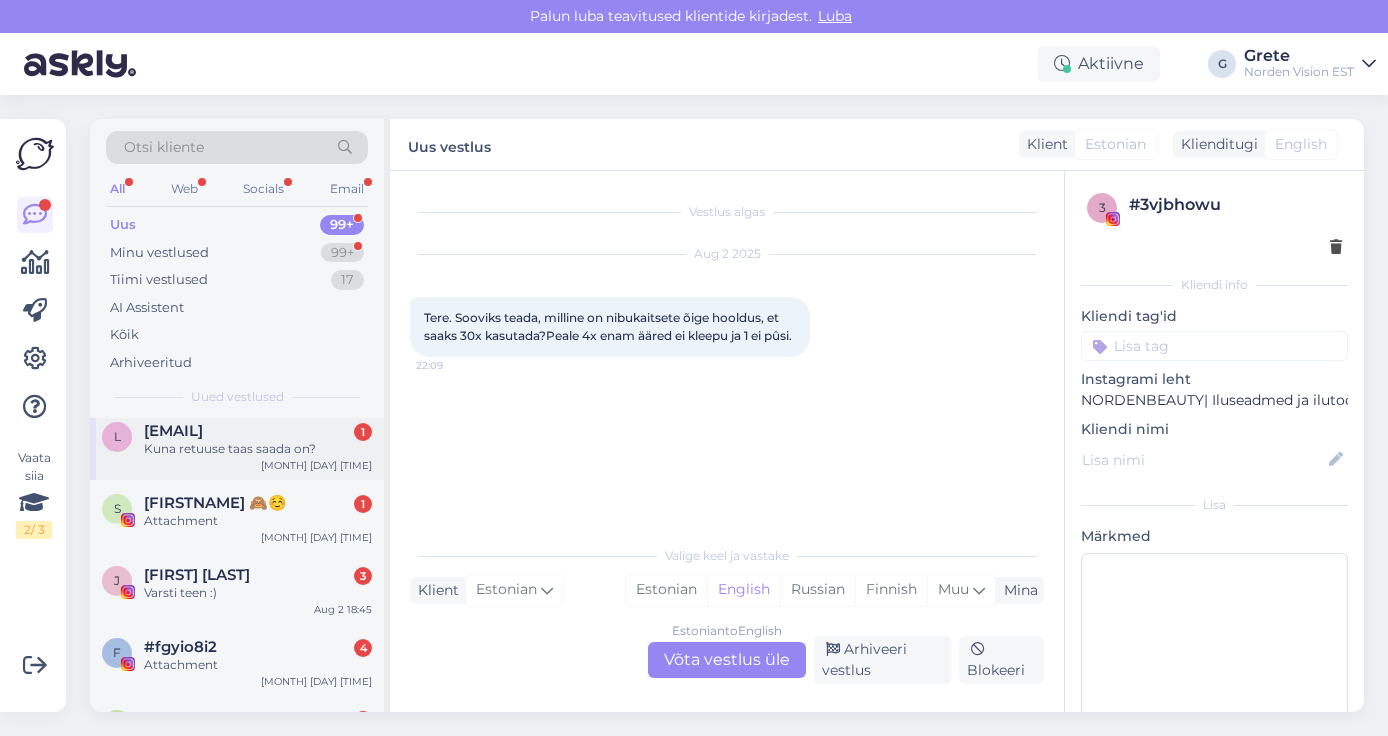 click on "[FIRSTNAME]@[DOMAIN] [NUMBER] Kuna retuuse taas saada on? [MONTH] [DAY] [TIME]" at bounding box center (237, 444) 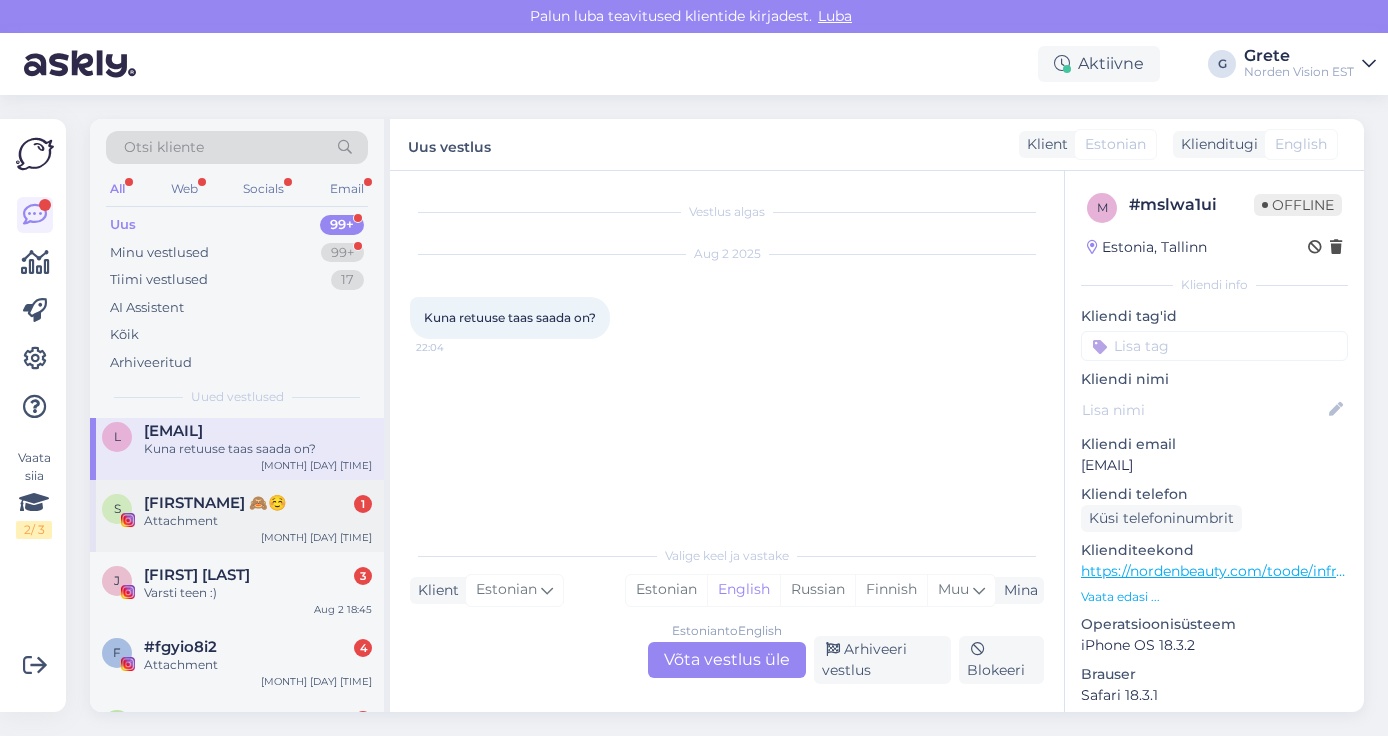 click on "[FIRST] 🙈☺️ [NUMBER]" at bounding box center (258, 503) 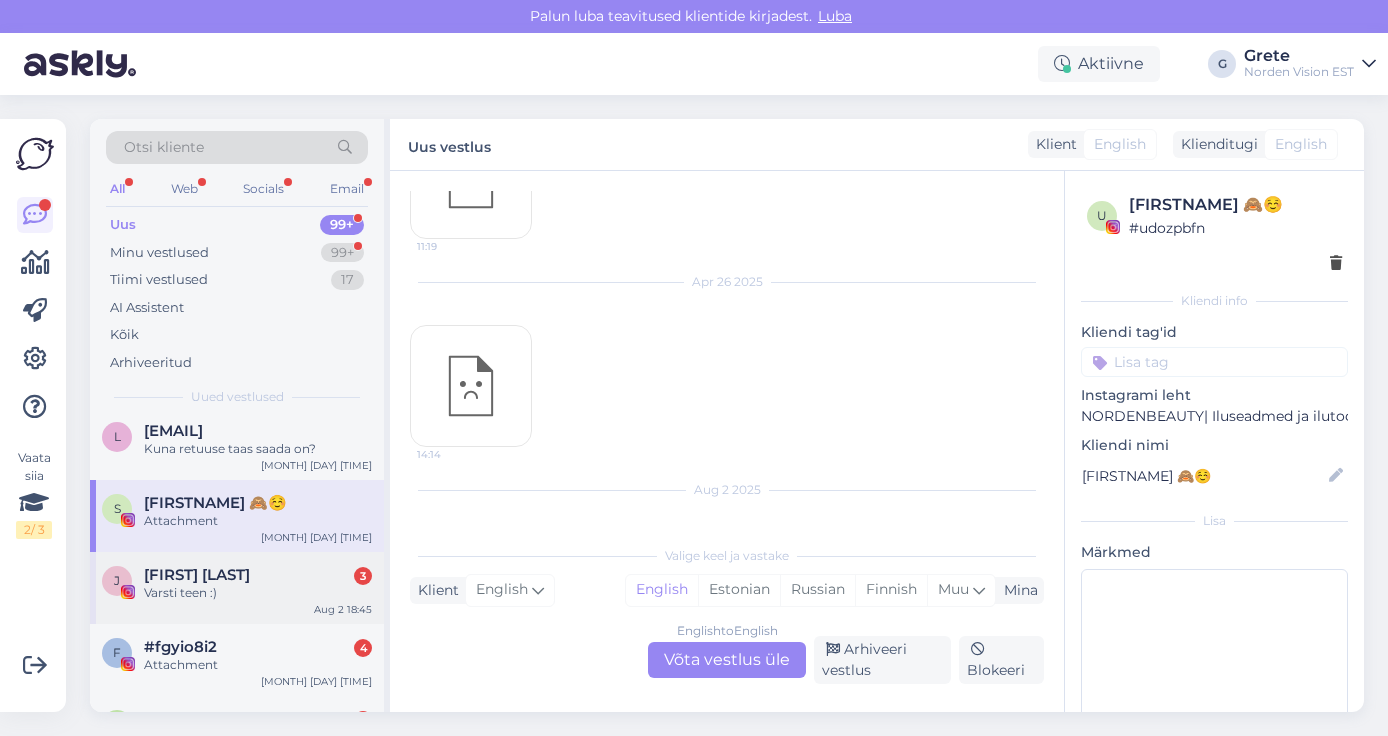 click on "[FIRSTNAME] [LASTNAME] [NUMBER]" at bounding box center [258, 575] 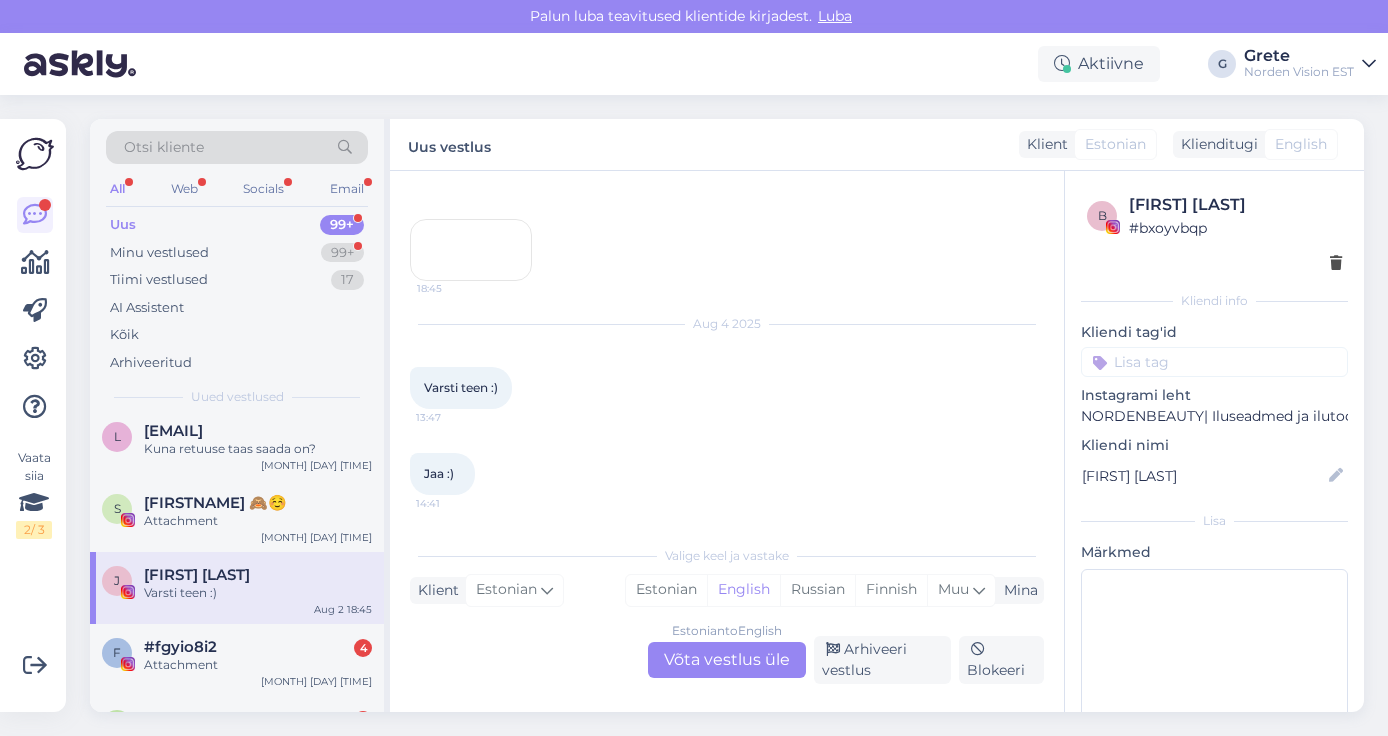 scroll, scrollTop: 11155, scrollLeft: 0, axis: vertical 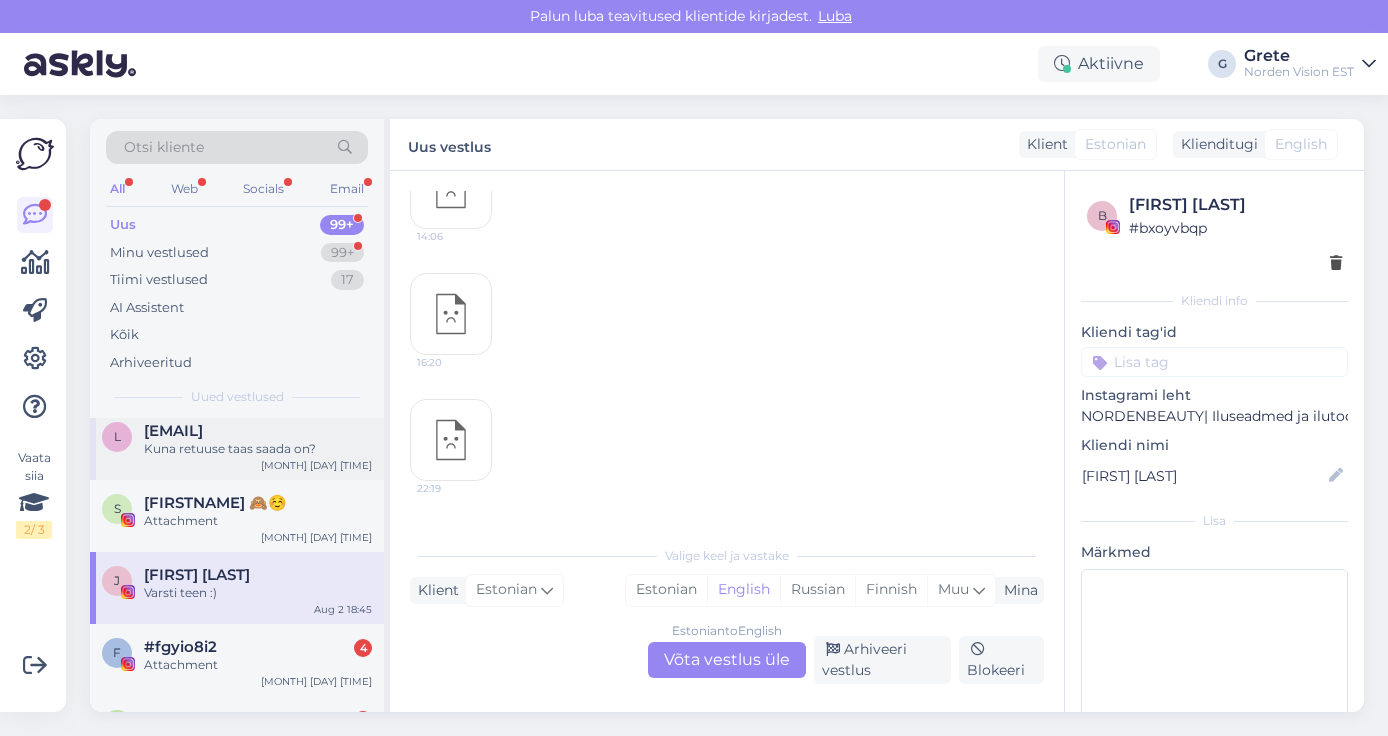 click on "l [EMAIL] Kuna retuuse taas saada on? Aug 2 22:04" at bounding box center (237, 444) 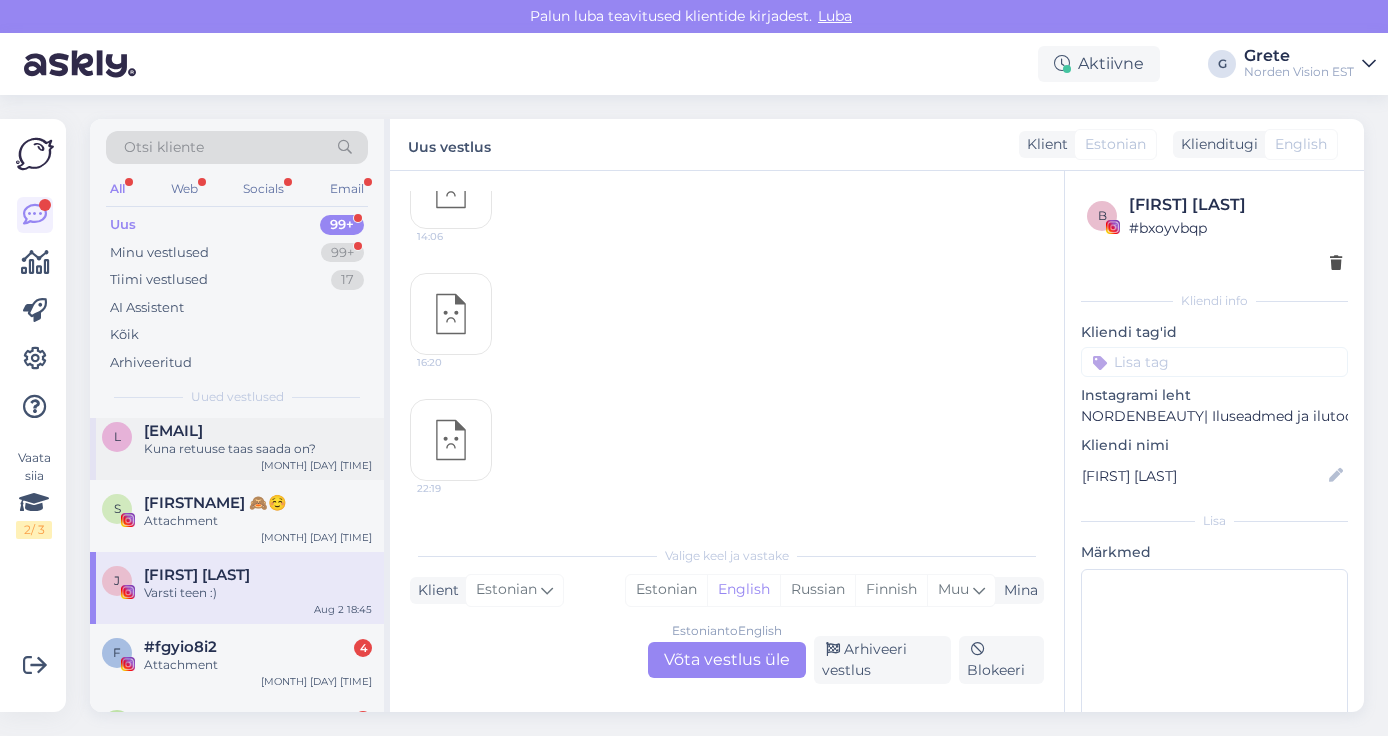 scroll, scrollTop: 0, scrollLeft: 0, axis: both 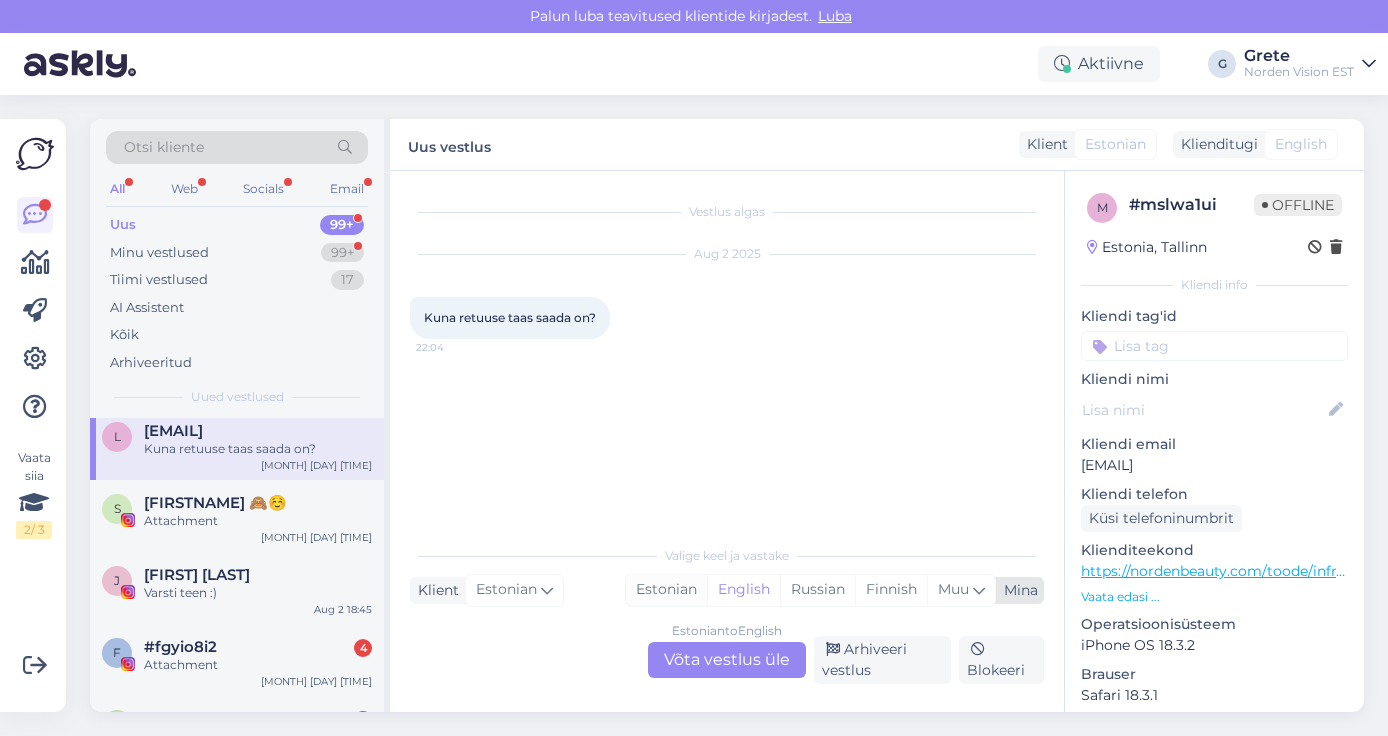 click on "Estonian" at bounding box center (666, 590) 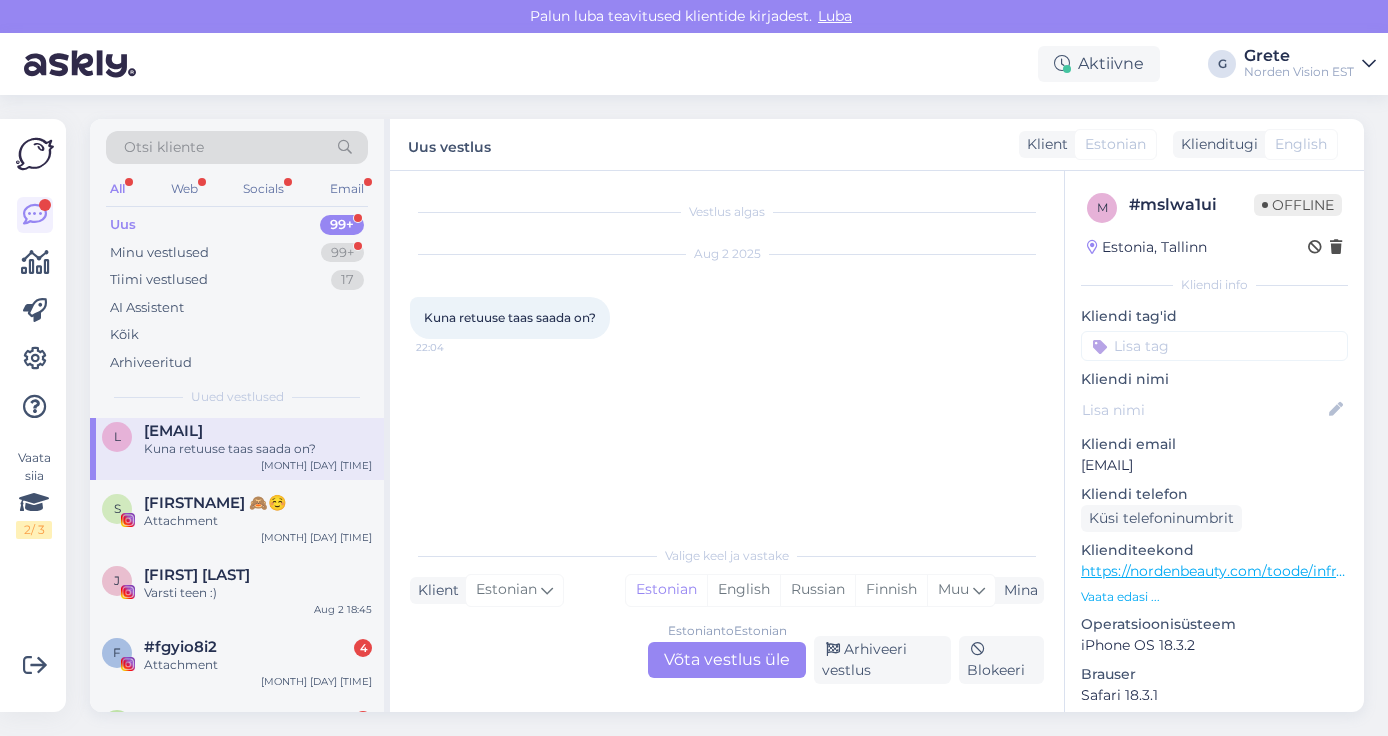 click on "Estonian  to  Estonian Võta vestlus üle" at bounding box center (727, 660) 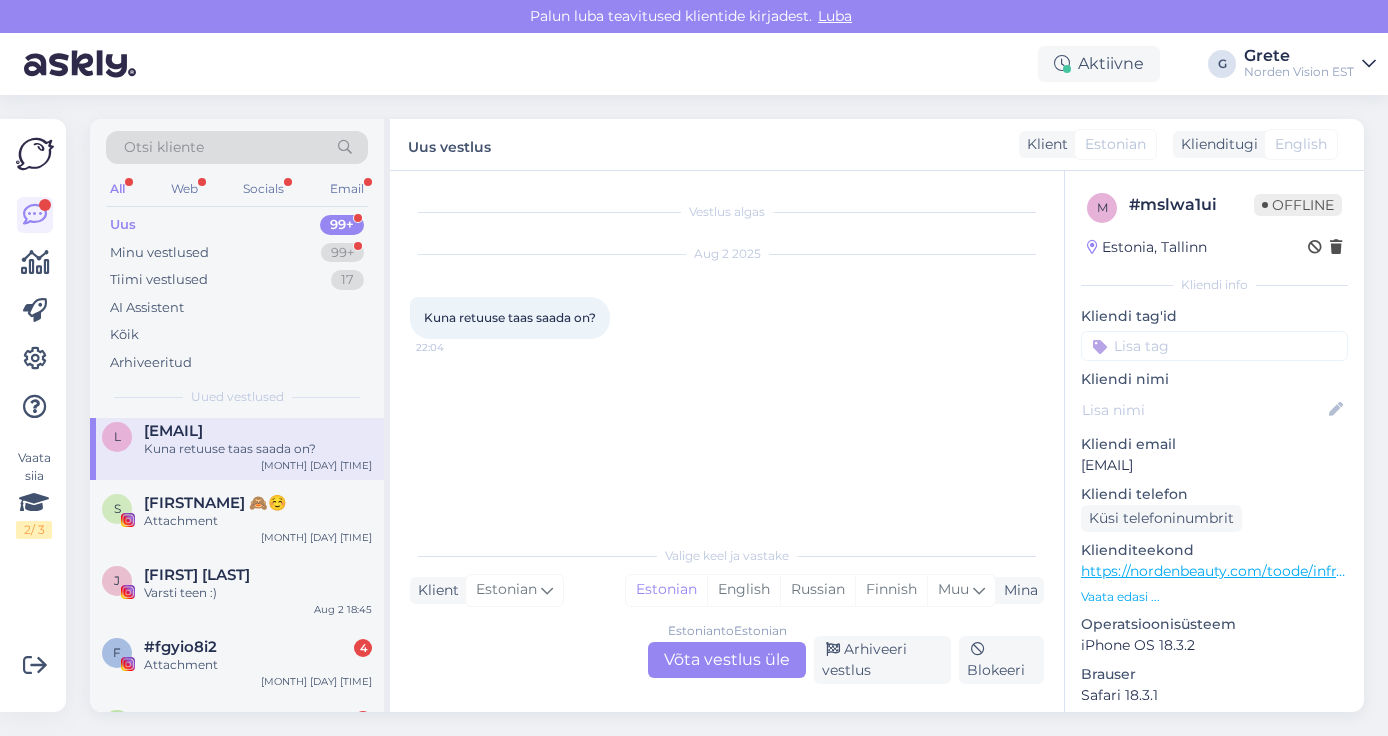 scroll, scrollTop: 0, scrollLeft: 0, axis: both 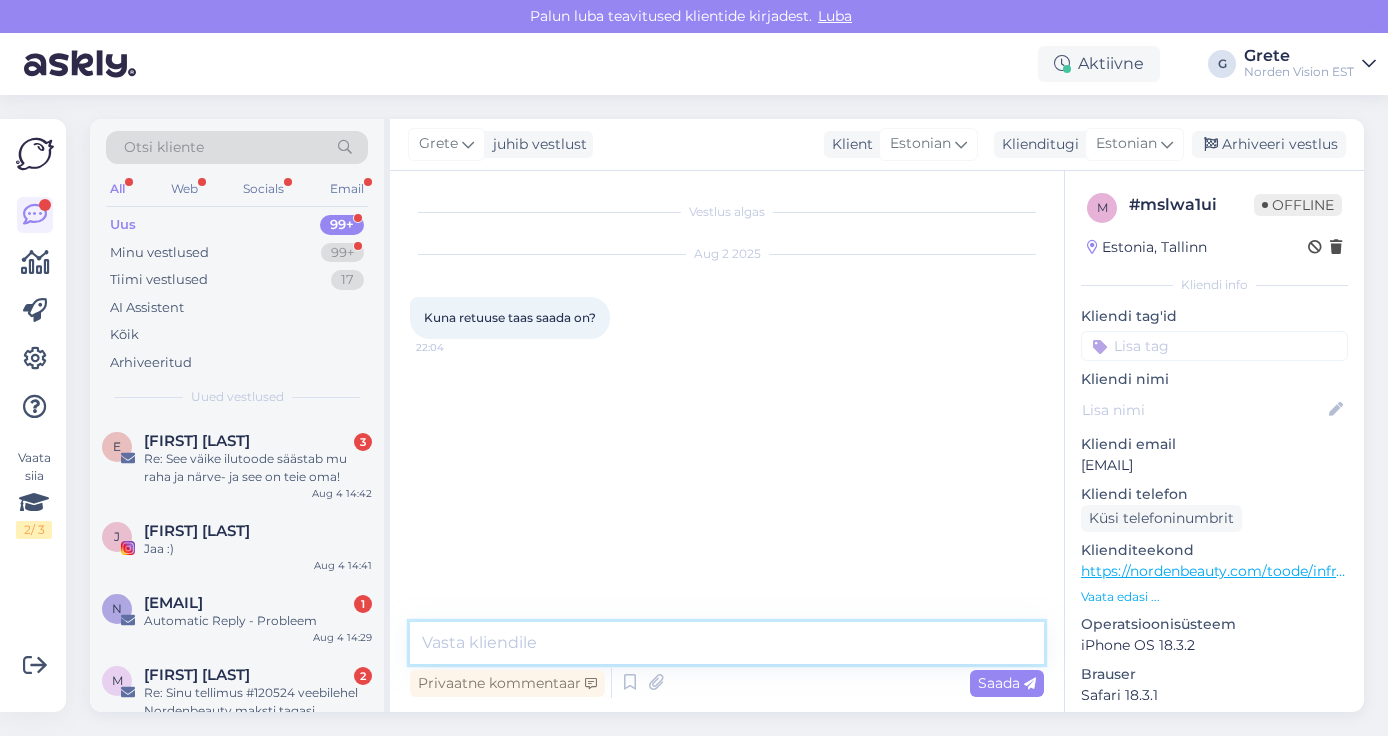 click at bounding box center [727, 643] 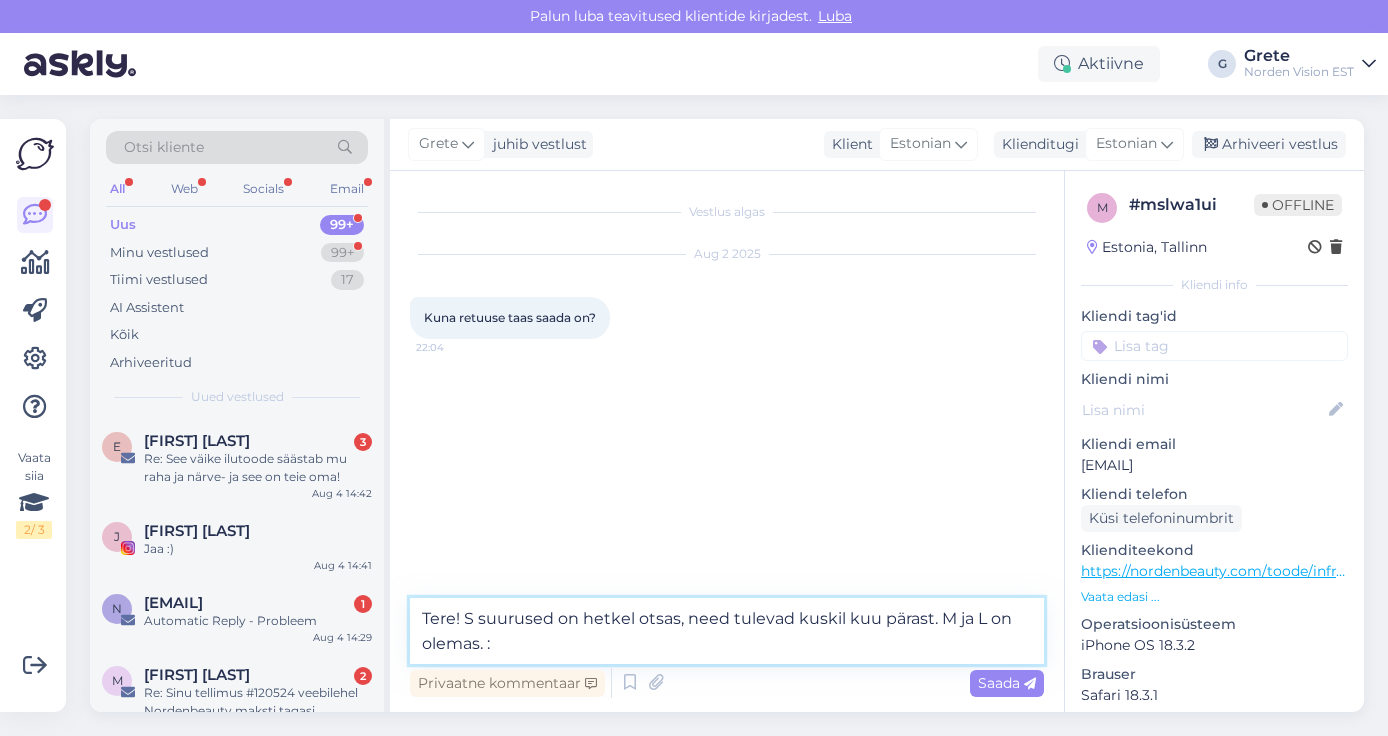 type on "Tere! S suurused on hetkel otsas, need tulevad kuskil kuu pärast. M ja L on olemas. :)" 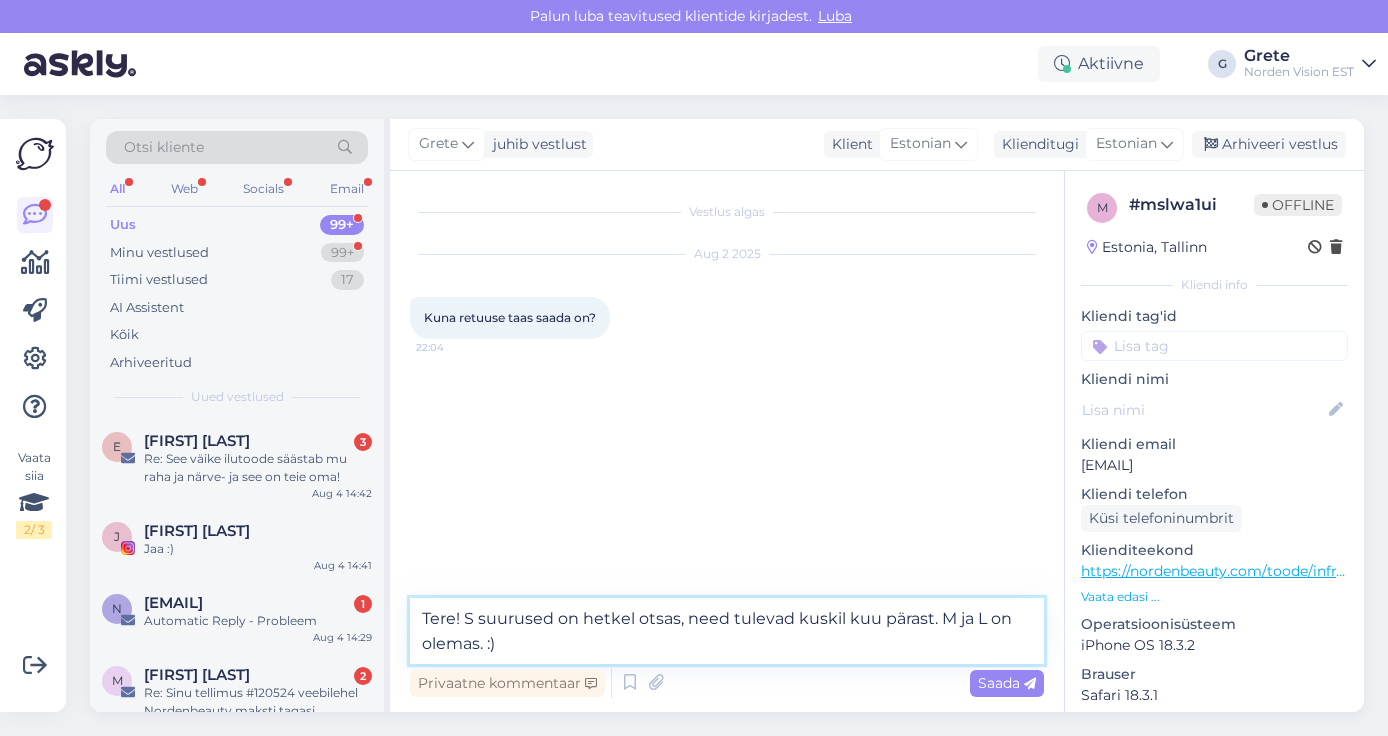 type 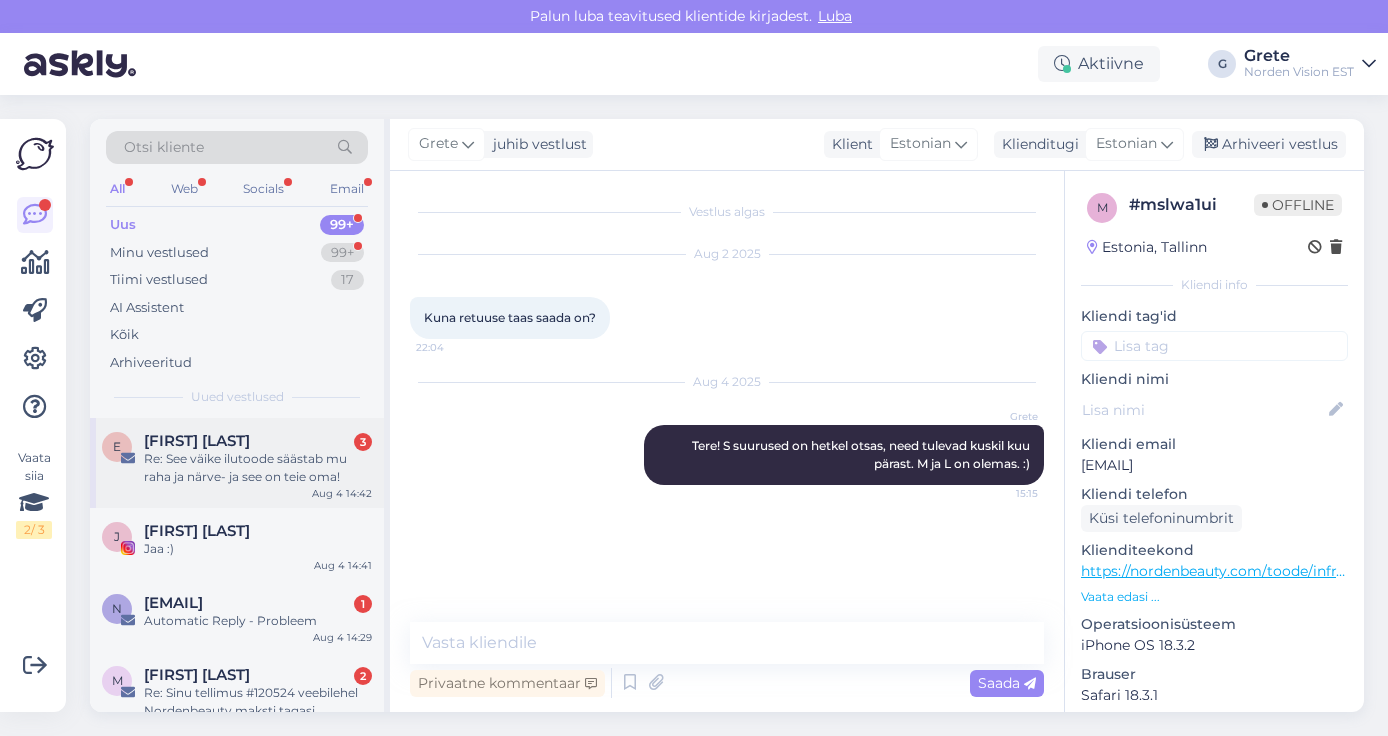 click on "[FIRST] [LAST]" at bounding box center [197, 441] 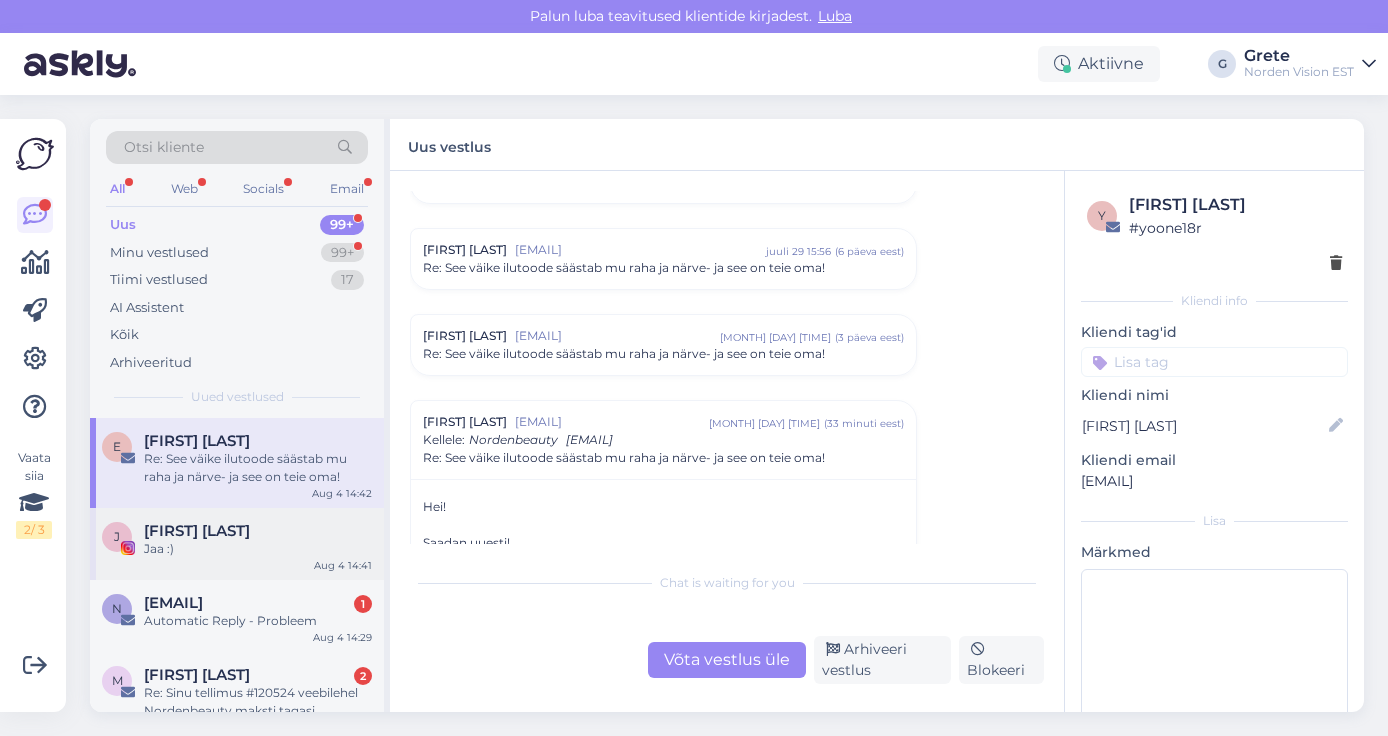 click on "[FIRST] [LAST]" at bounding box center (258, 531) 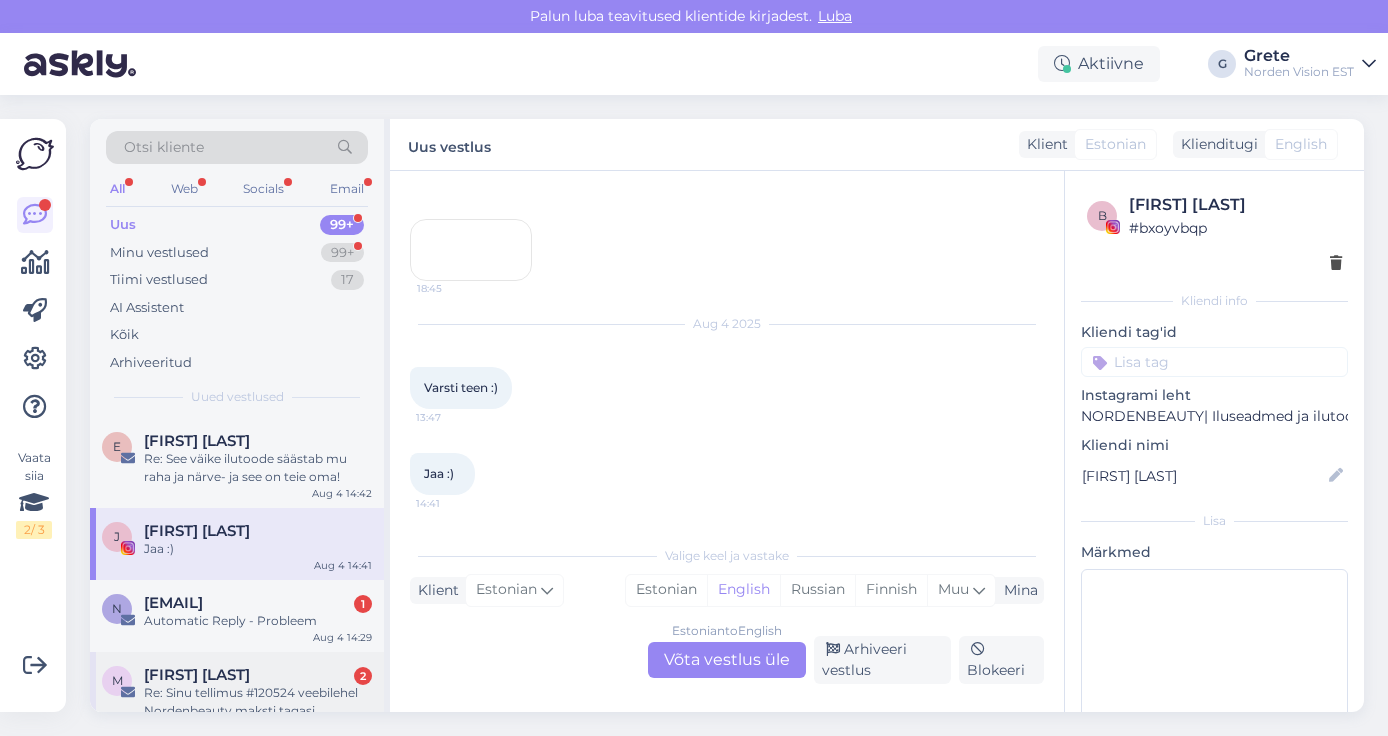 click on "[INITIALS] [FIRST] [LAST] [NUMBER] Re: Sinu tellimus #120524 veebilehel [BRAND] maksti tagasi [MONTH] [DAY] [TIME]" at bounding box center [237, 697] 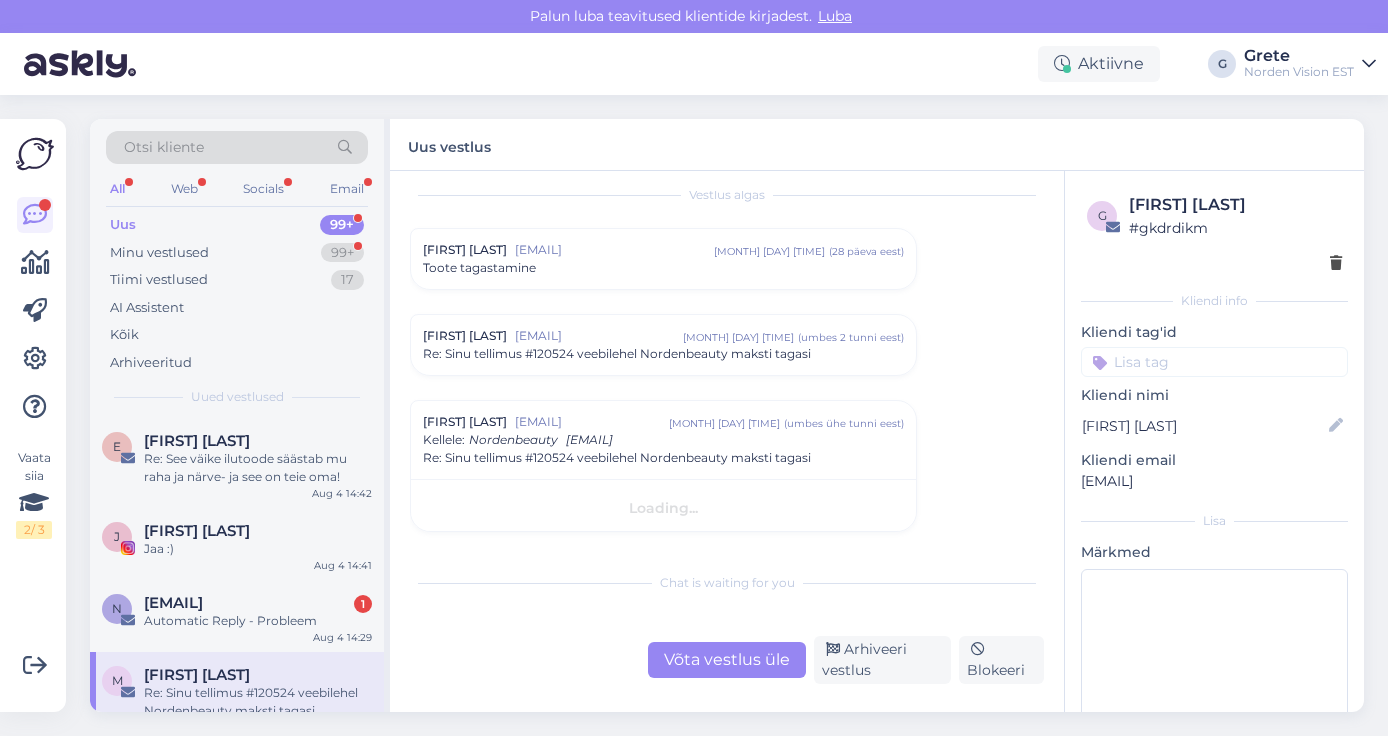 scroll, scrollTop: 17, scrollLeft: 0, axis: vertical 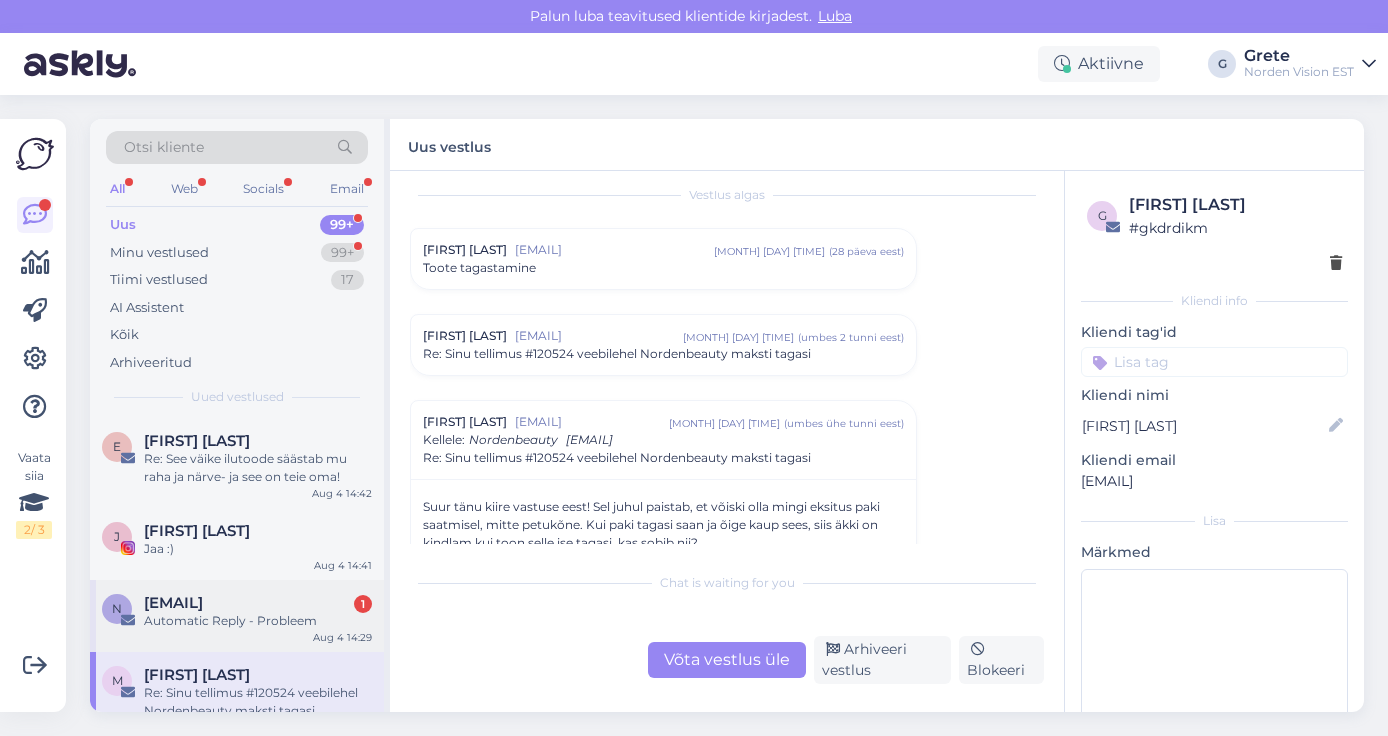 click on "Automatic Reply - Probleem" at bounding box center (258, 621) 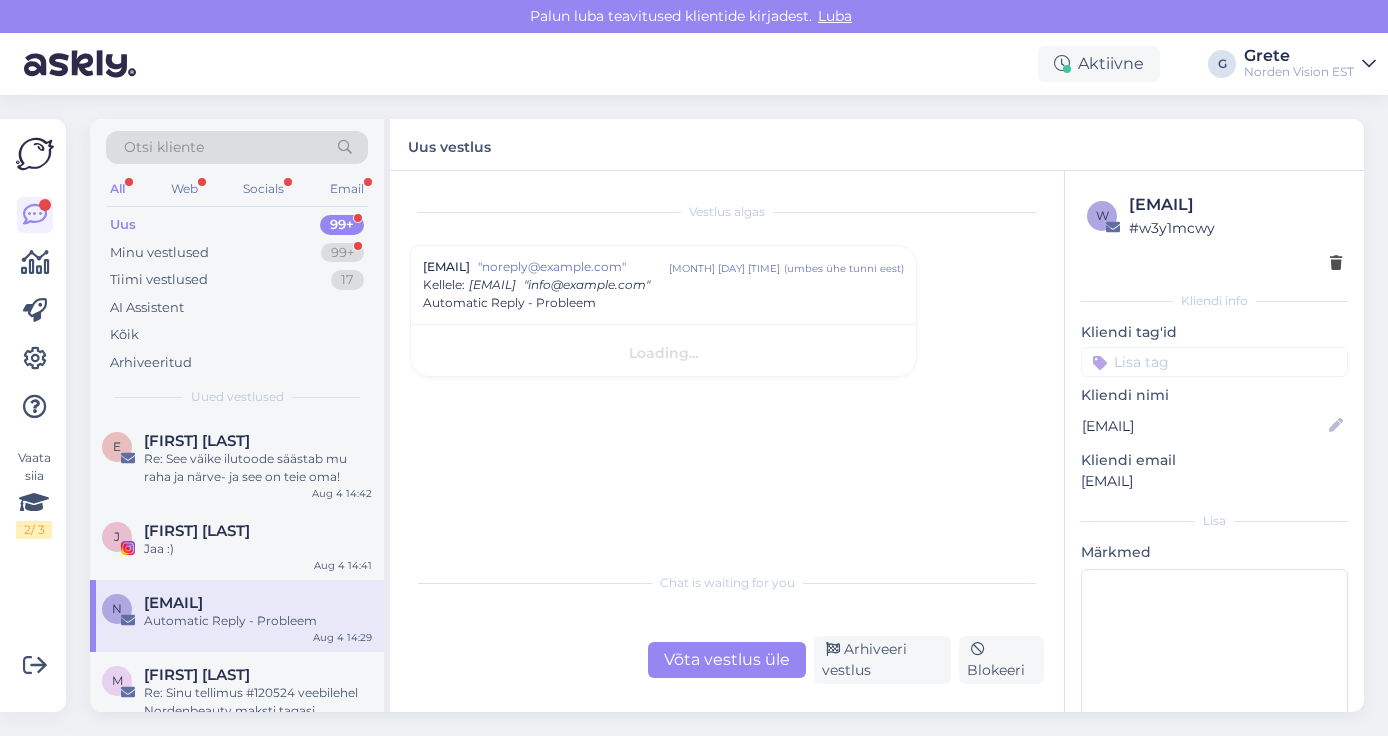 scroll, scrollTop: 0, scrollLeft: 0, axis: both 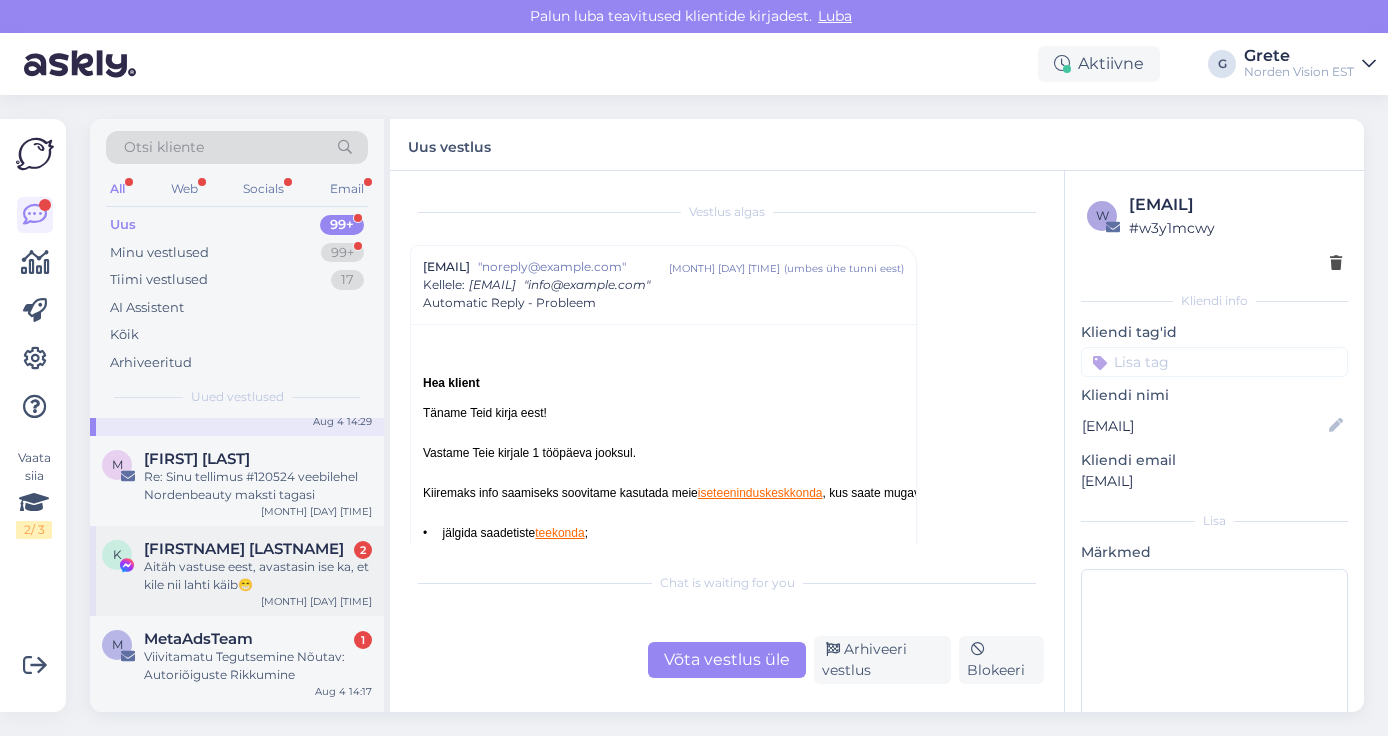 click on "Aitäh vastuse eest, avastasin ise ka, et kile nii lahti käib😁" at bounding box center [258, 576] 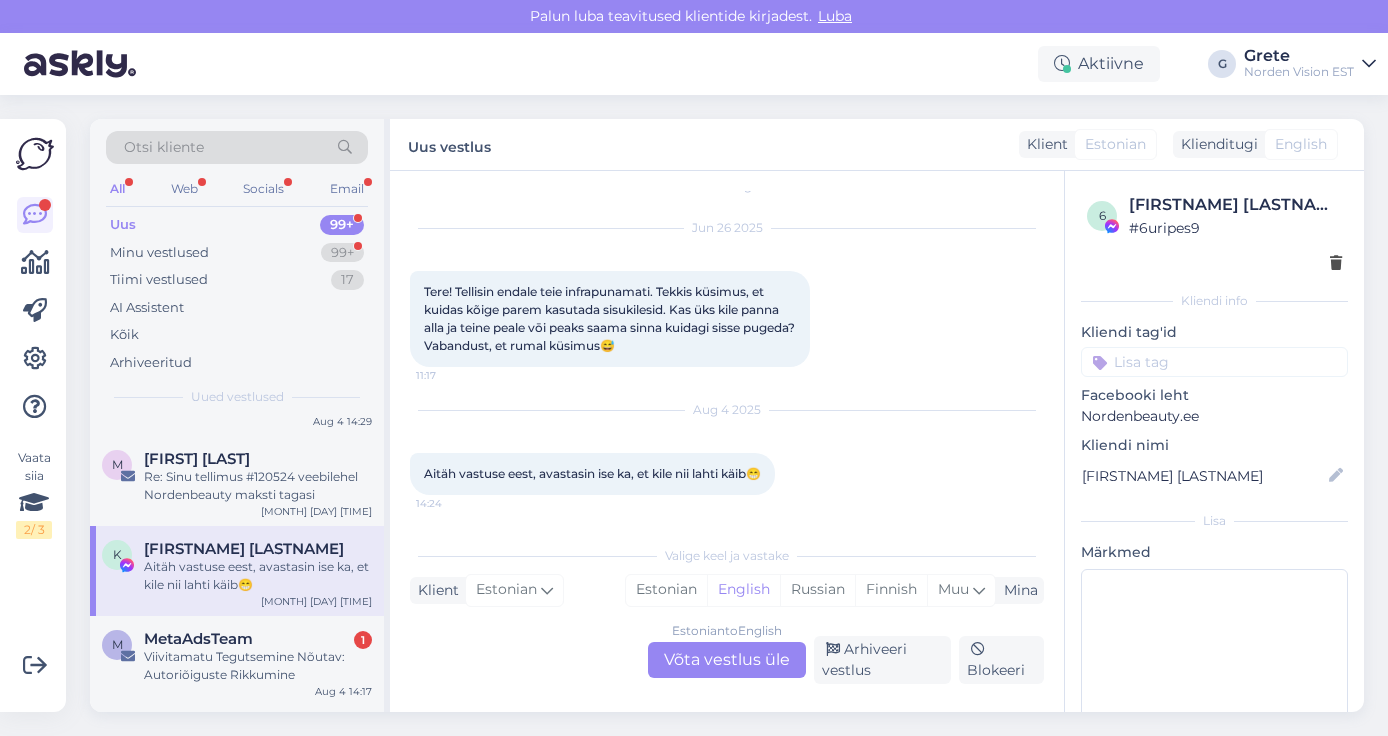 click on "[INITIALS] [FIRST] [LAST] Aitäh vastuse eest, avastasin ise ka, et kile nii lahti käib😁 [MONTH] [DAY] [TIME]" at bounding box center [237, 571] 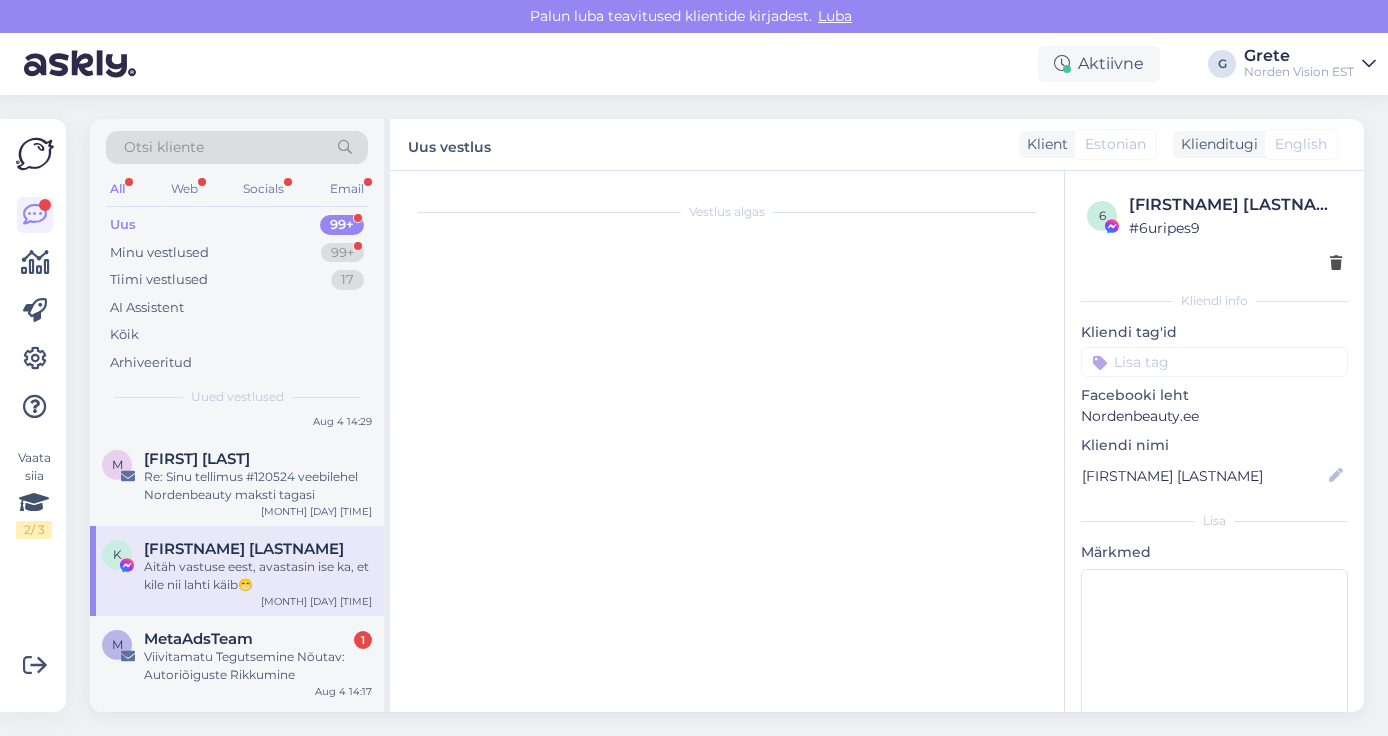 scroll, scrollTop: 0, scrollLeft: 0, axis: both 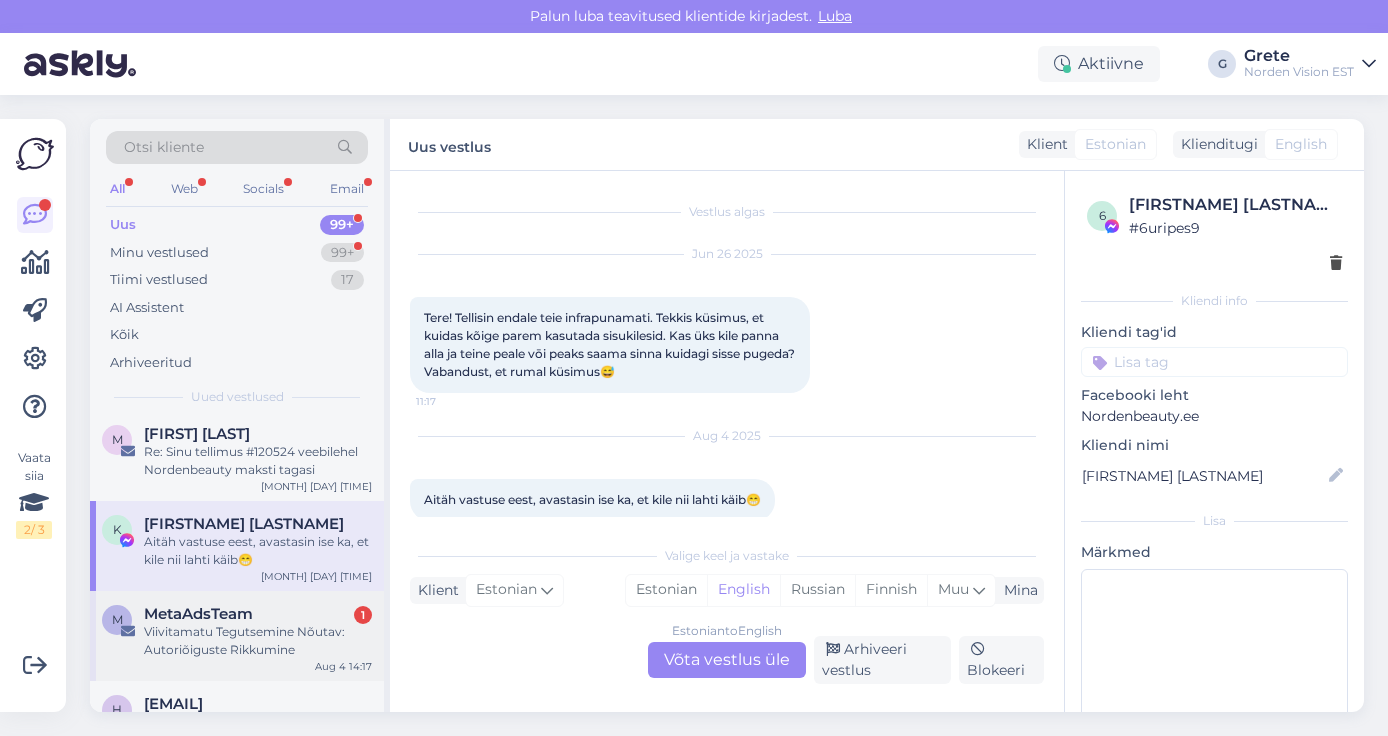 click on "M [COMPANY] [NUMBER] [ACTION] [VIOLATION] [MONTH] [DAY] [TIME]" at bounding box center (237, 636) 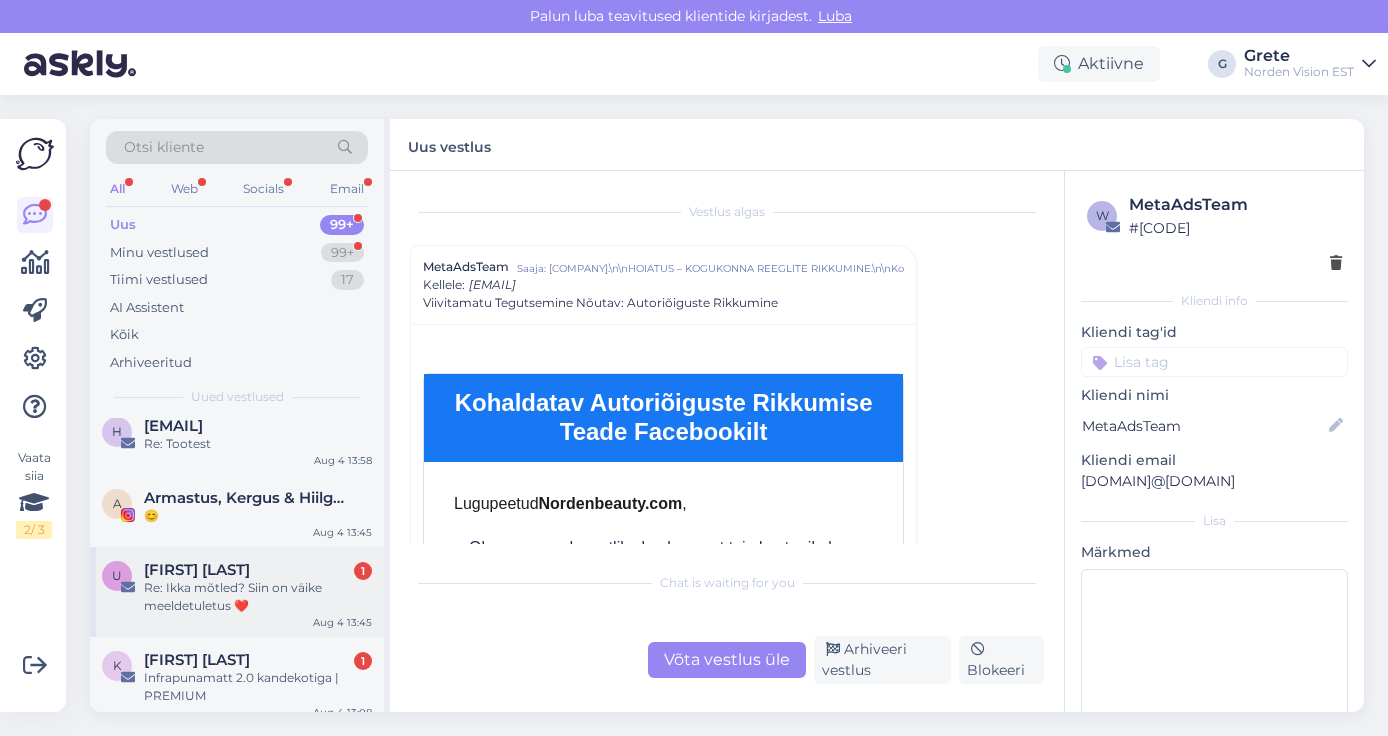 click on "[FIRSTNAME] [LASTNAME] [NUMBER]" at bounding box center (258, 570) 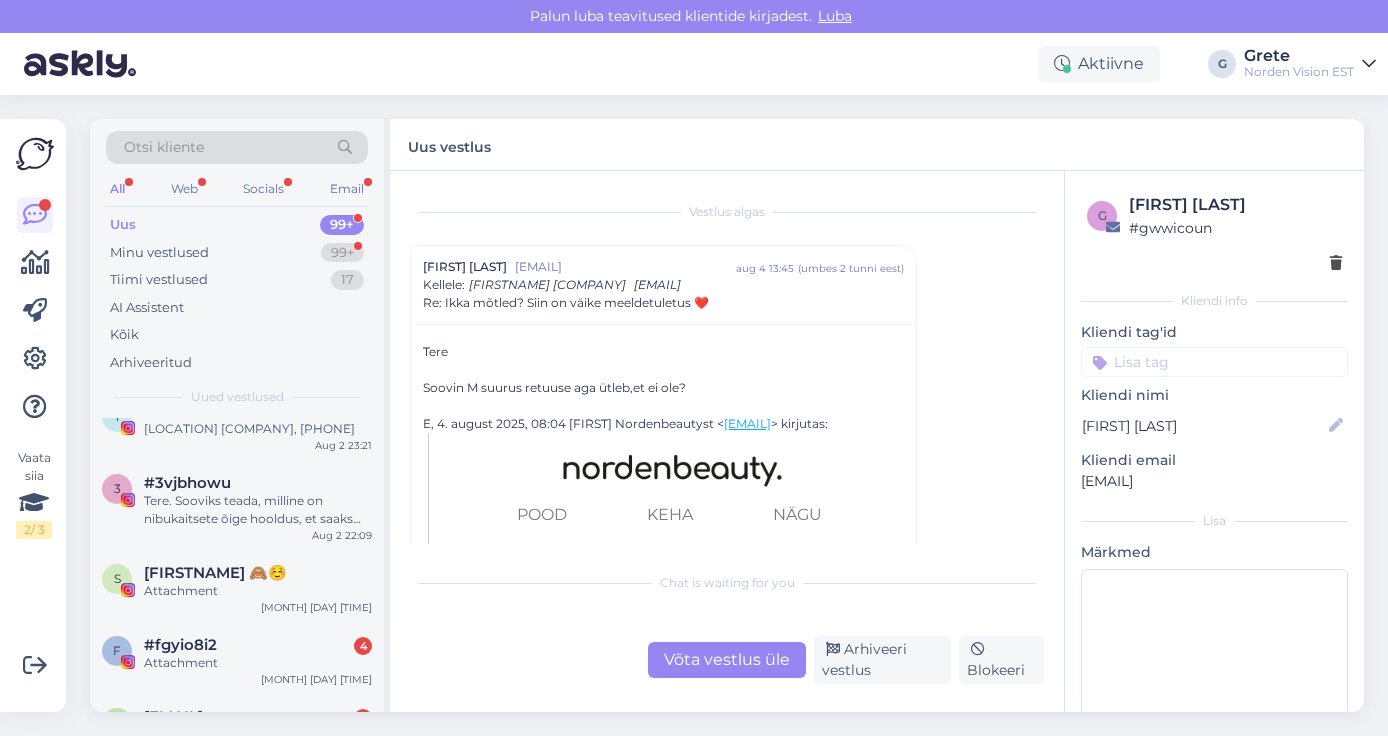 scroll, scrollTop: 1791, scrollLeft: 0, axis: vertical 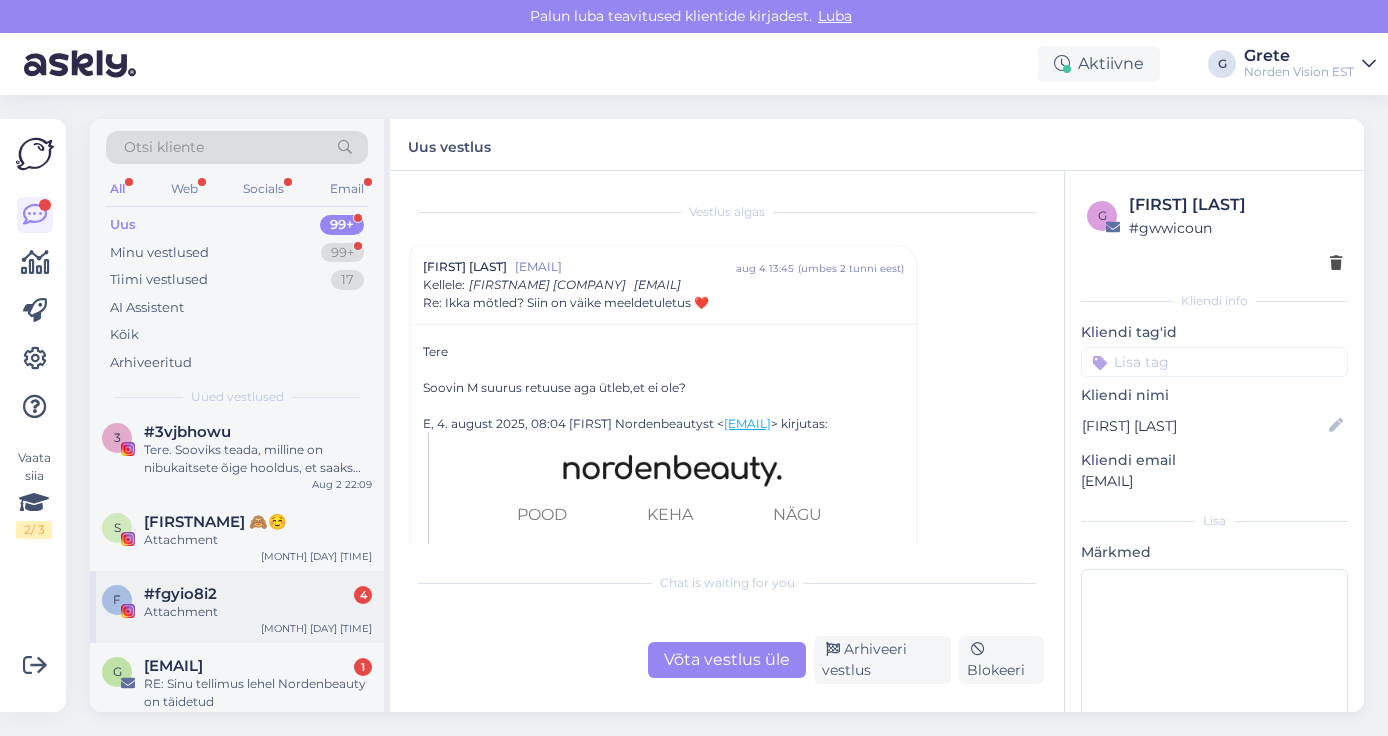 click on "[MONTH] [DAY] [TIME]" at bounding box center [237, 607] 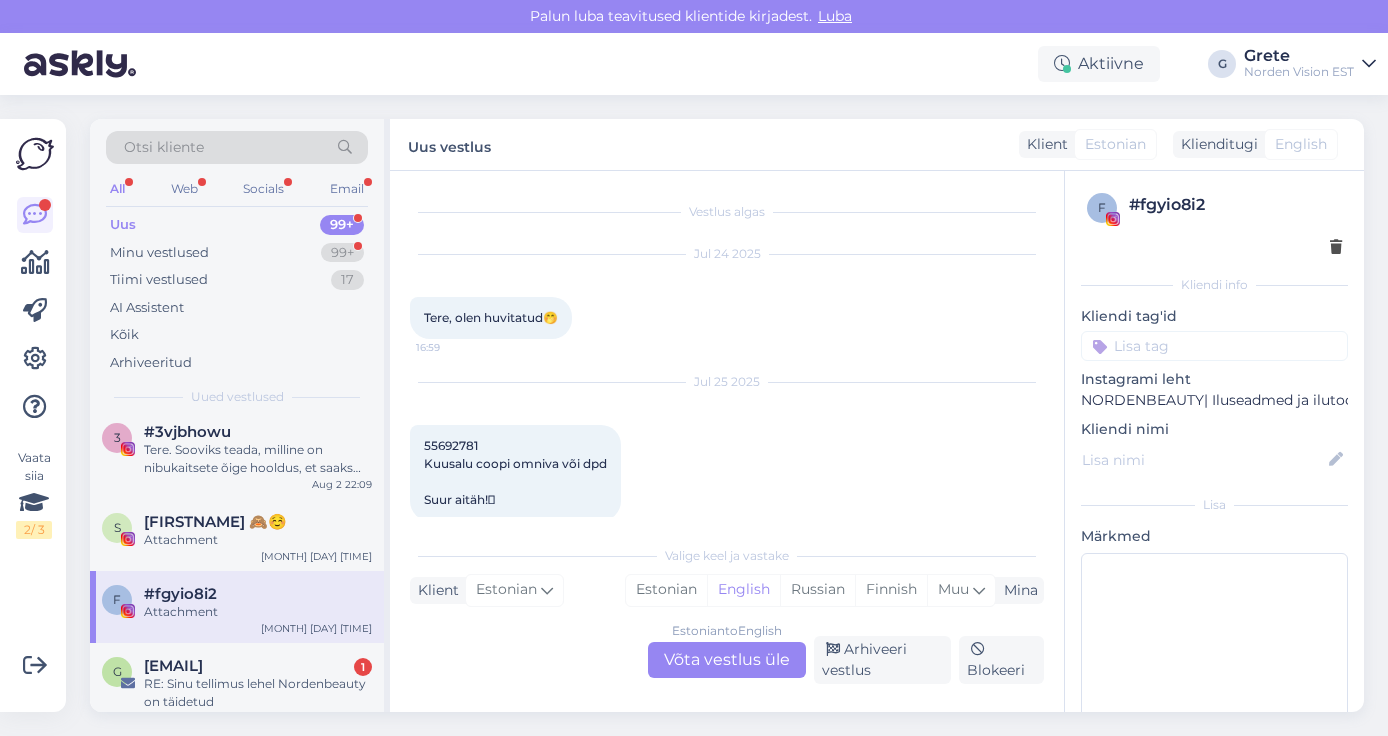 scroll, scrollTop: 641, scrollLeft: 0, axis: vertical 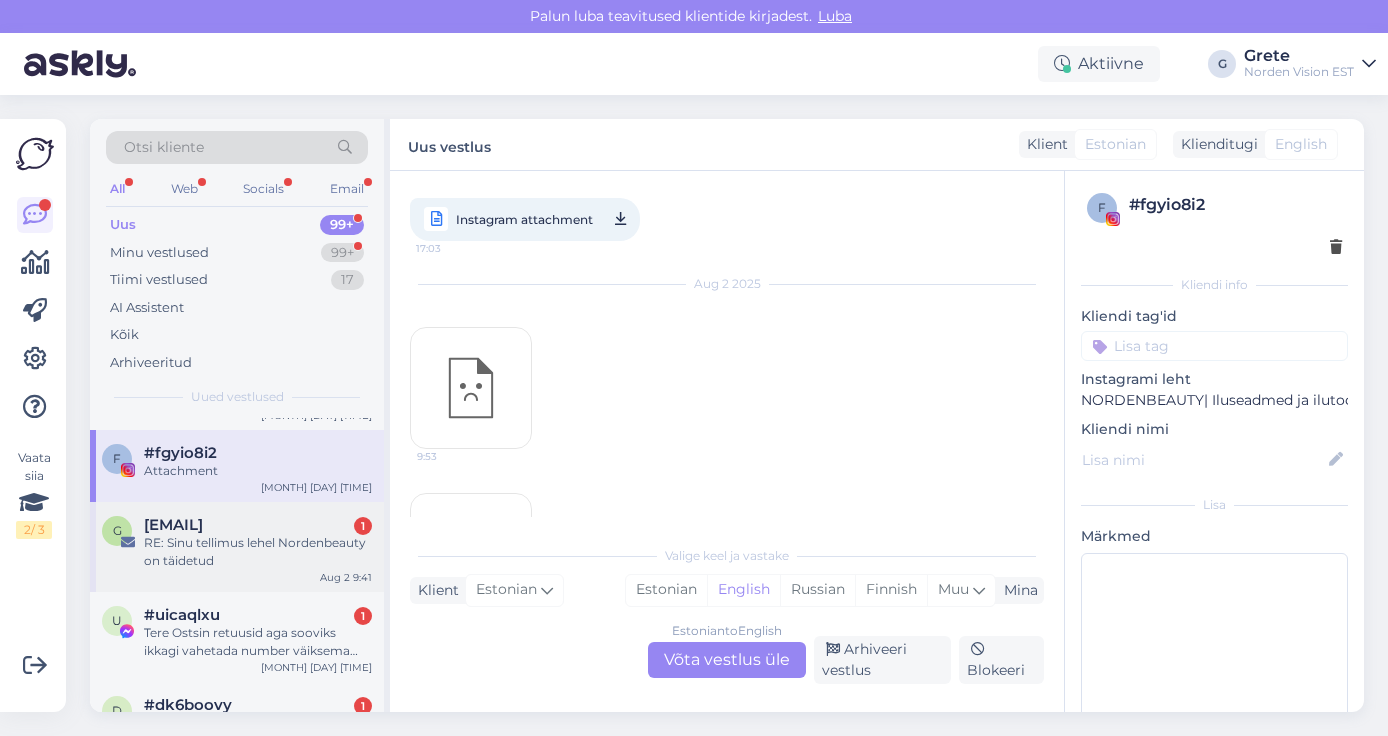 click on "[EMAIL] [NUMBER]" at bounding box center (258, 525) 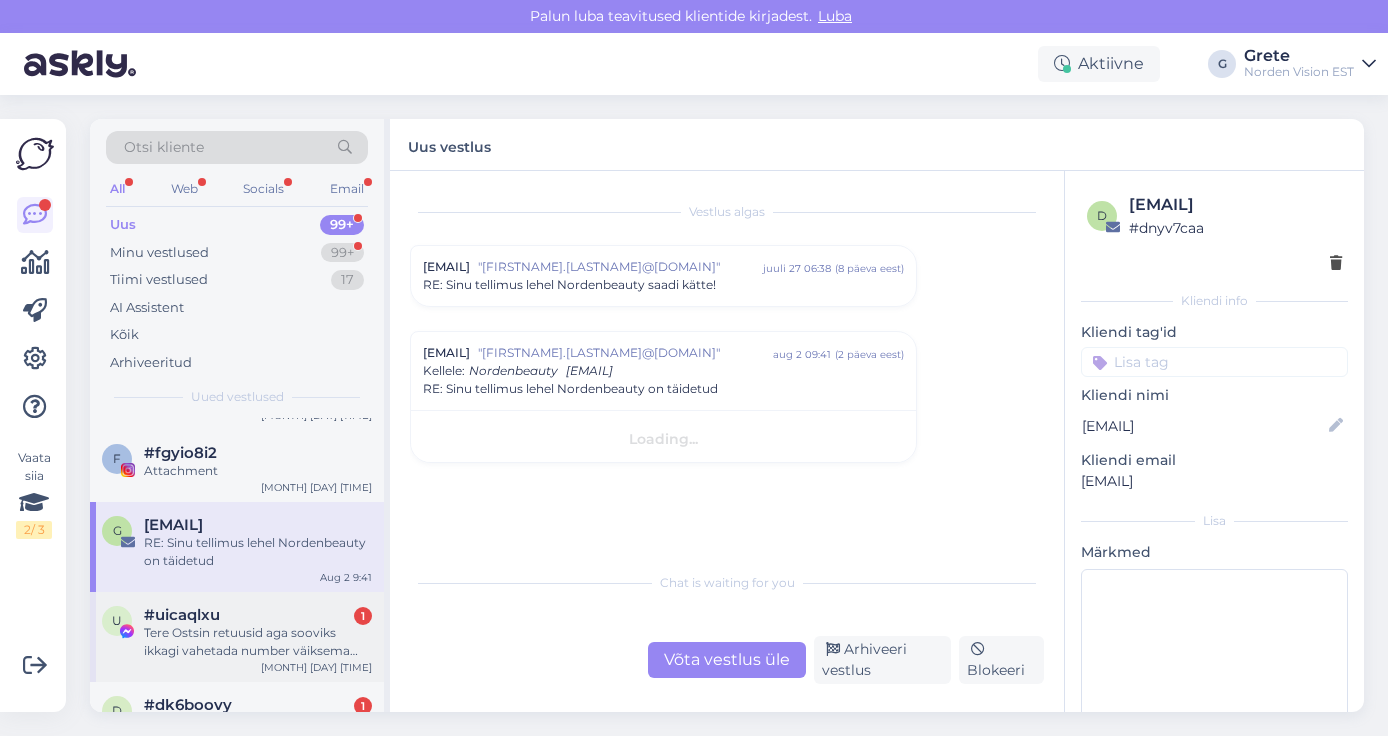 scroll, scrollTop: 0, scrollLeft: 0, axis: both 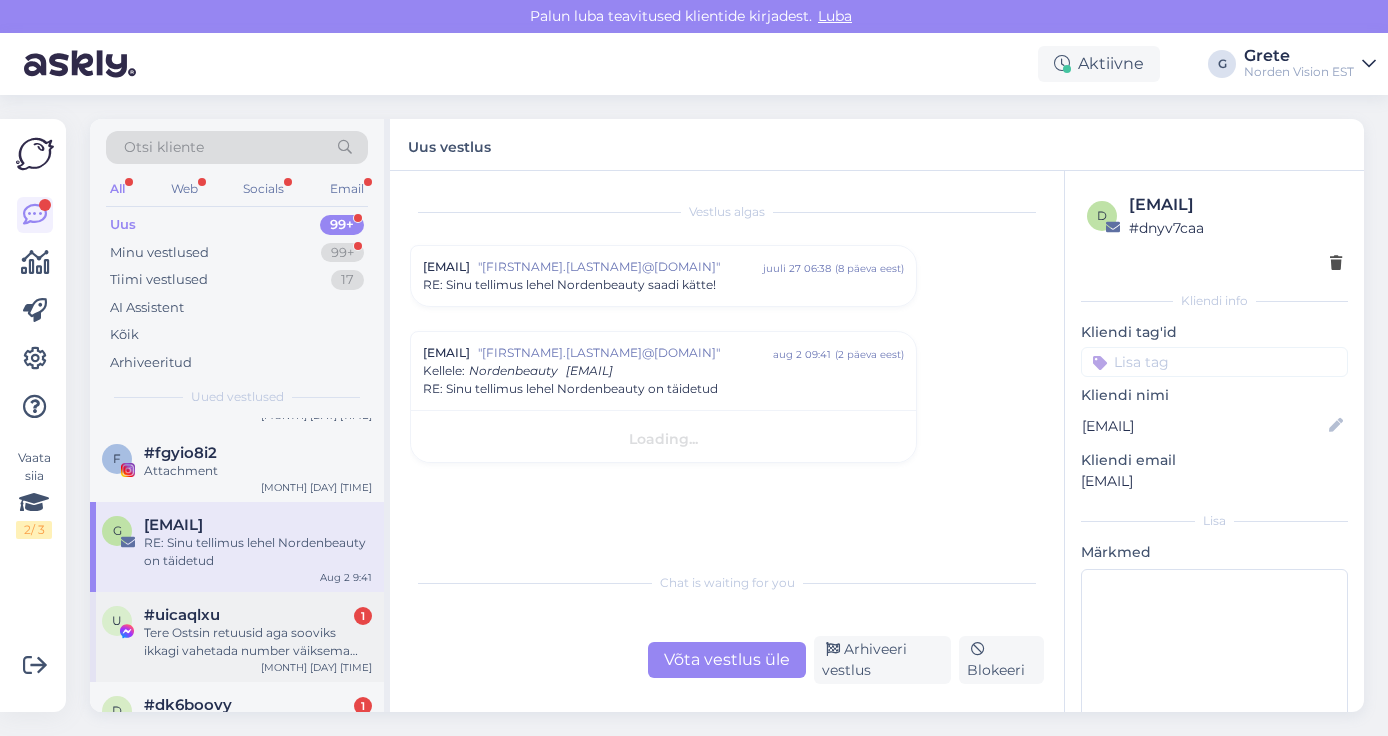 click on "Tere
Ostsin retuusid aga sooviks ikkagi vahetada number väiksema vastu.
Jalga aind proovitud.
Mida tegema pean,et ära saaks vahetada?☺️" at bounding box center [258, 642] 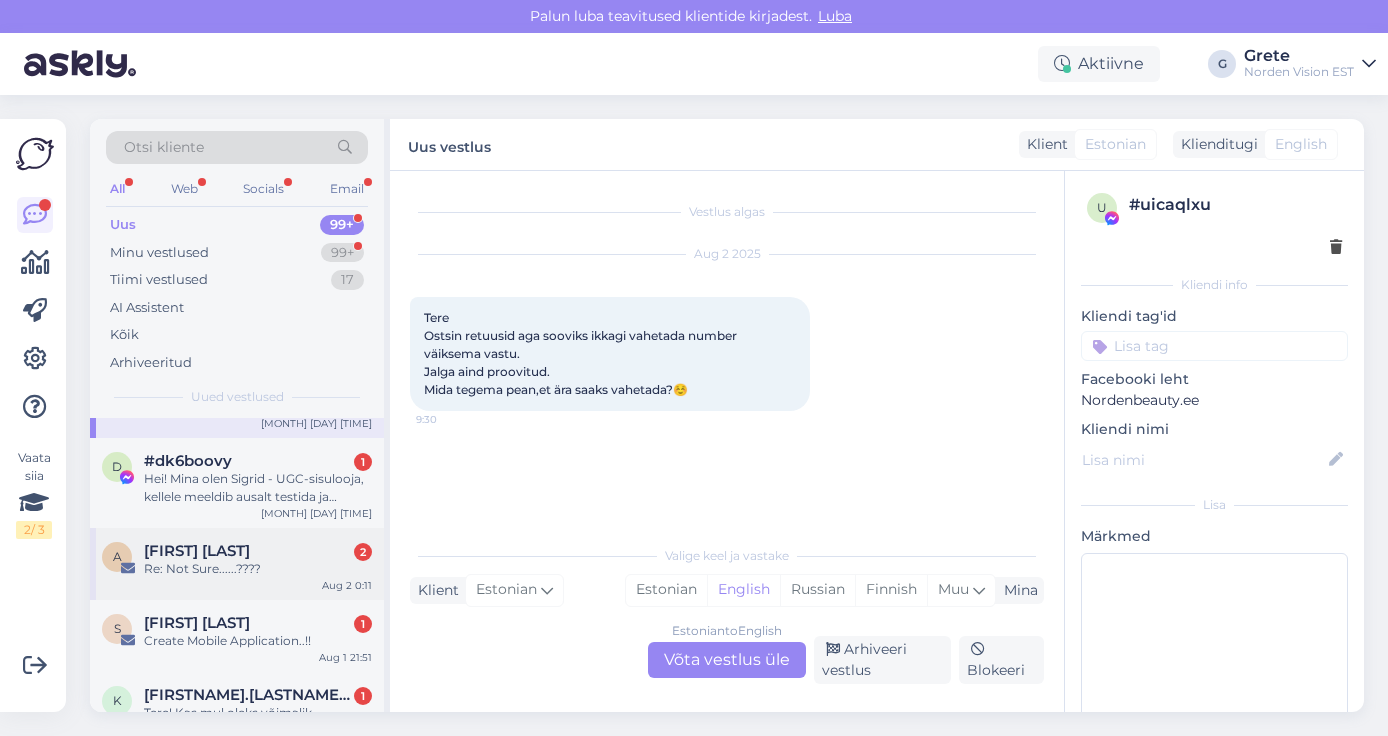 scroll, scrollTop: 2187, scrollLeft: 0, axis: vertical 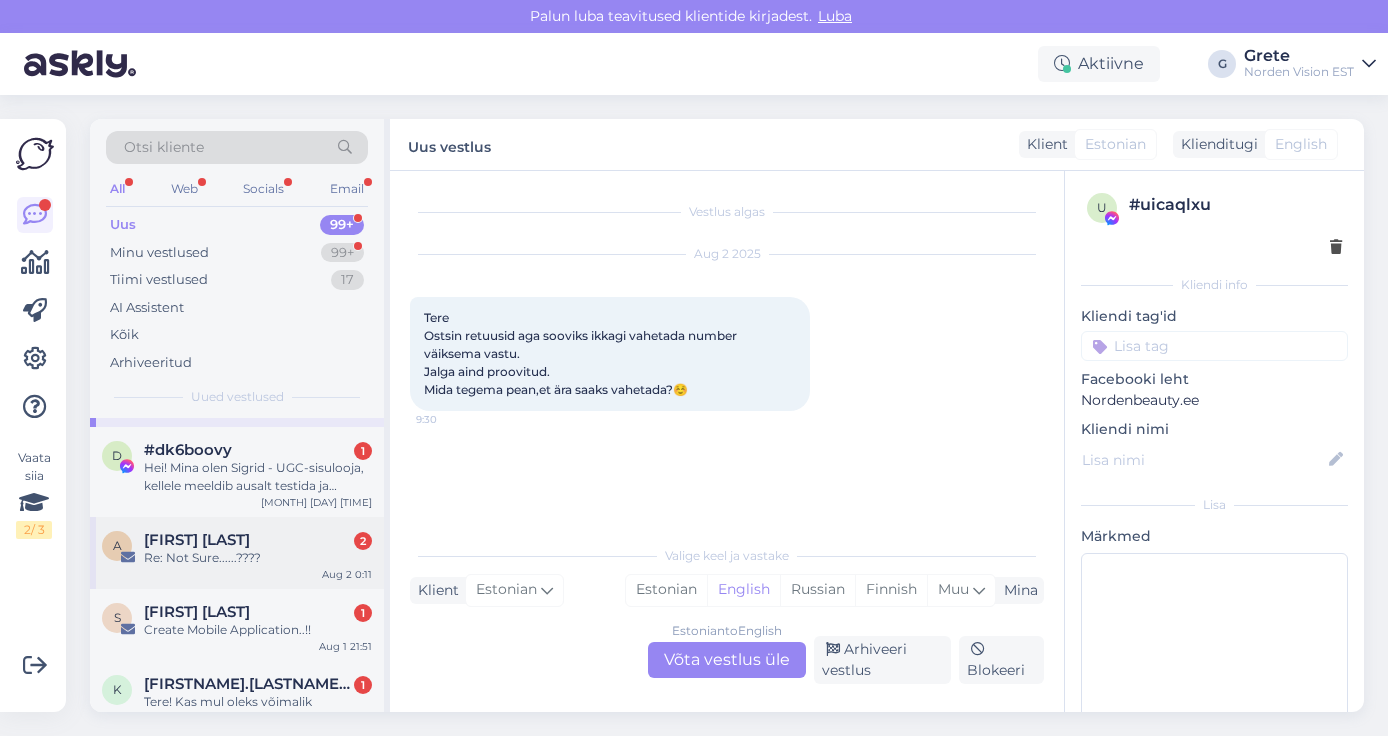 click on "Hei! Mina olen Sigrid - UGC-sisulooja,
kellele meeldib ausalt testida ja pildistada
tooteid. Mulle väga meeldib teie bränd ja
nãen koostöös potentsiaali!
Soovin pakkuda teile kvaliteetset foto- või
videosisu teie toodetest. Soovi korral saadan
oma portfoolio. Kas teeksite koostöid
UGC-loojatega?" at bounding box center (258, 477) 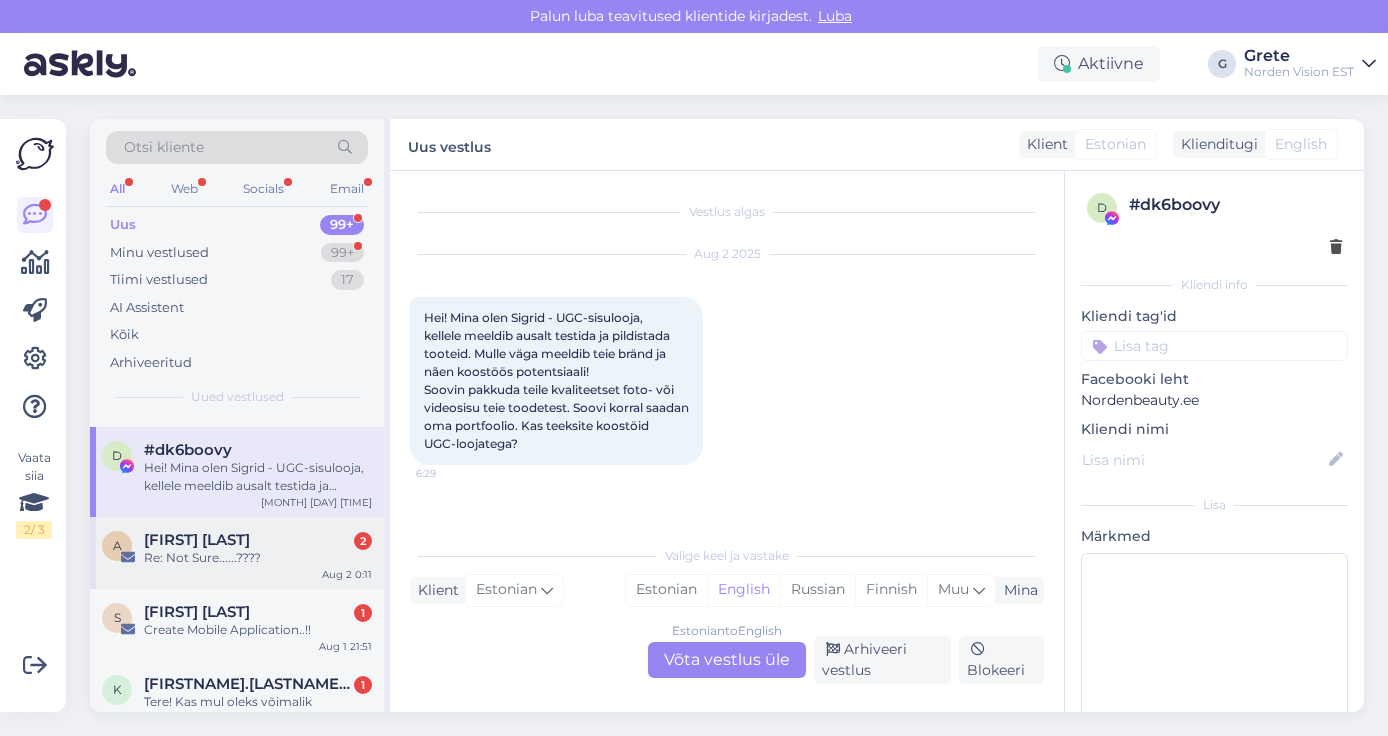 click on "Re: Not Sure......????" at bounding box center [258, 558] 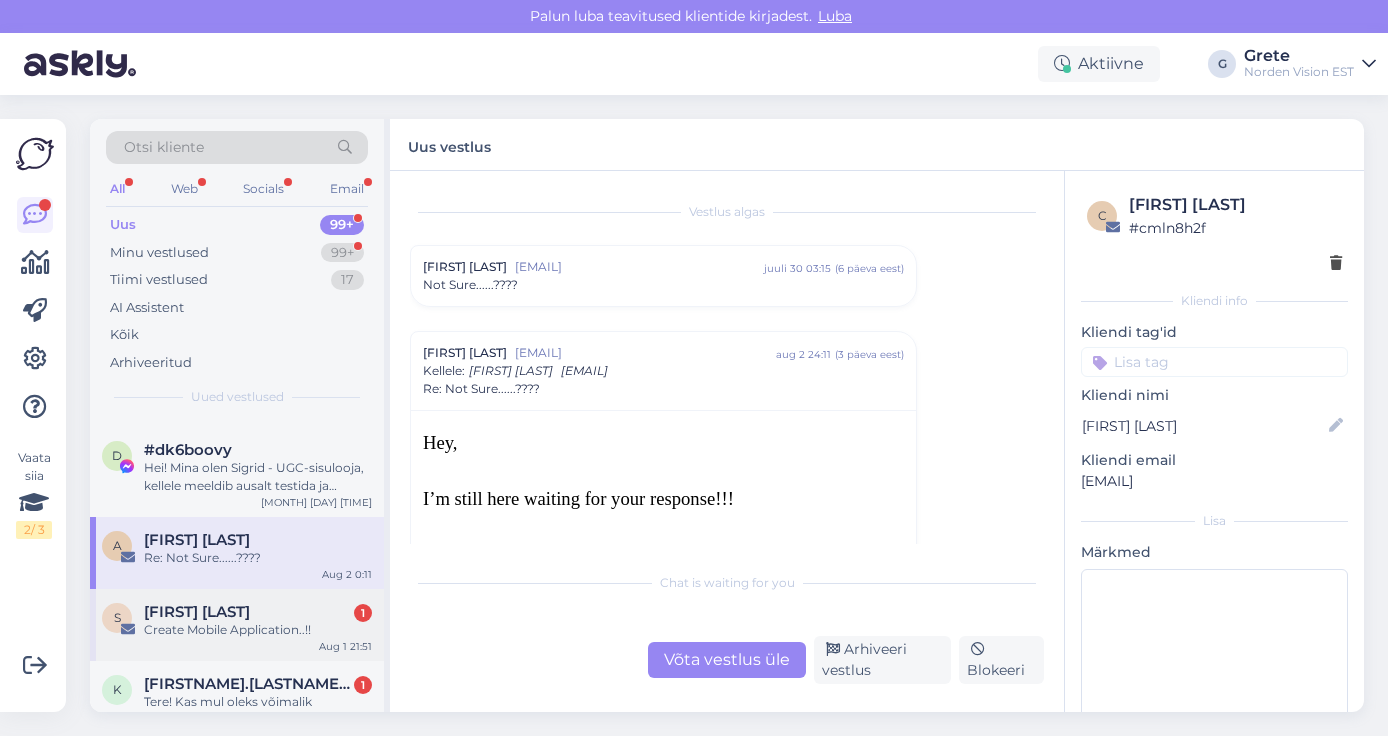 click on "S [NAME] [NUMBER] [ACTION] [APP] [MONTH] [DAY] [TIME]" at bounding box center (237, 625) 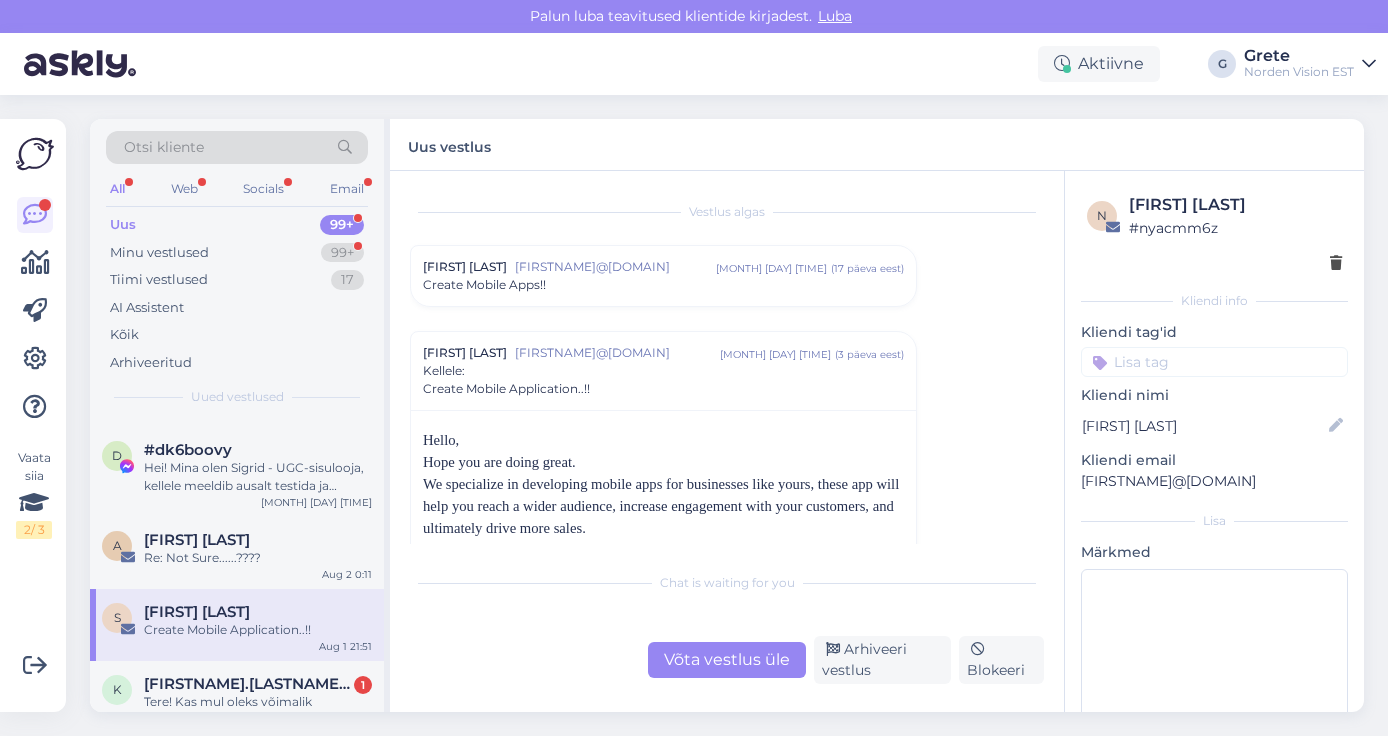 scroll, scrollTop: 2366, scrollLeft: 0, axis: vertical 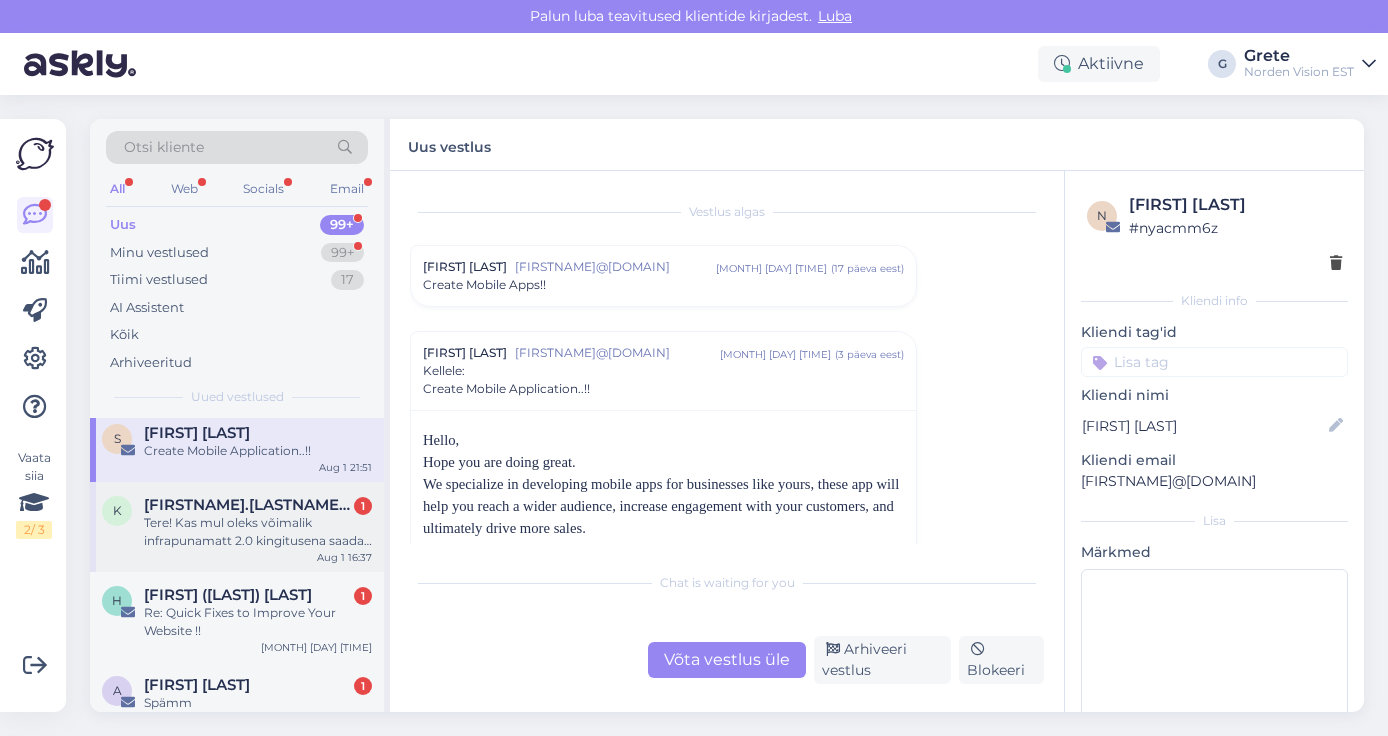 click on "Tere! Kas mul oleks võimalik infrapunamatt 2.0 kingitusena saada kilede ja shapepro/kehakuppude komplekti asemel 2 infrapunamati sisurätikut? Tervitades, [FIRST]" at bounding box center [258, 532] 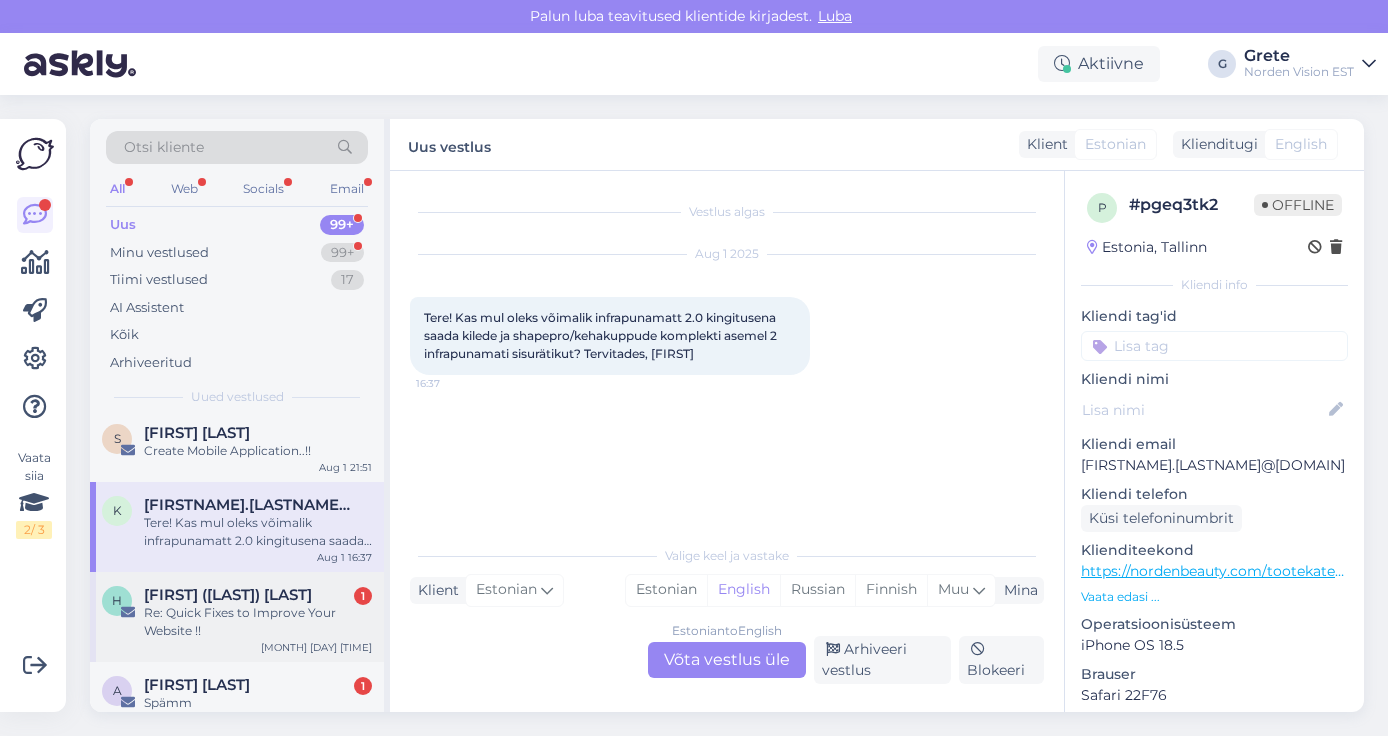 click on "Re: Quick Fixes to Improve Your Website !!" at bounding box center [258, 622] 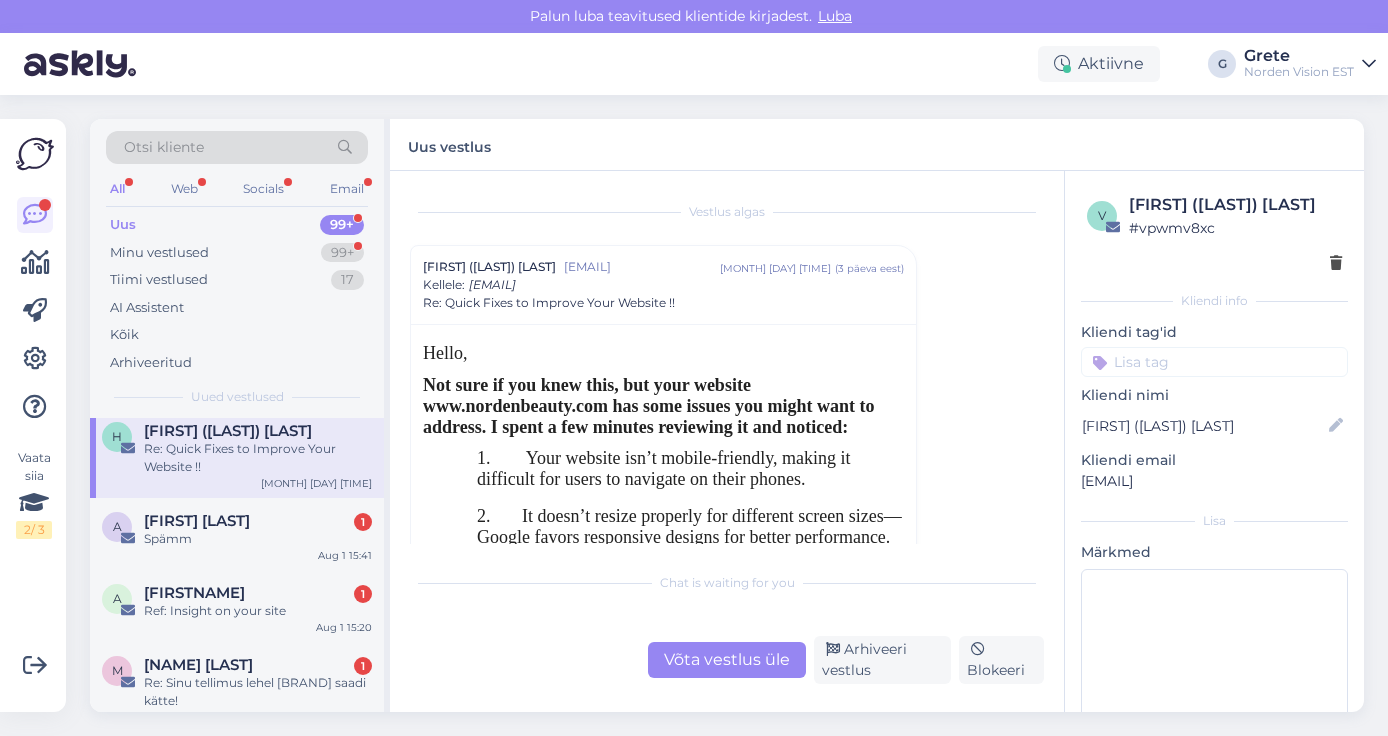 scroll 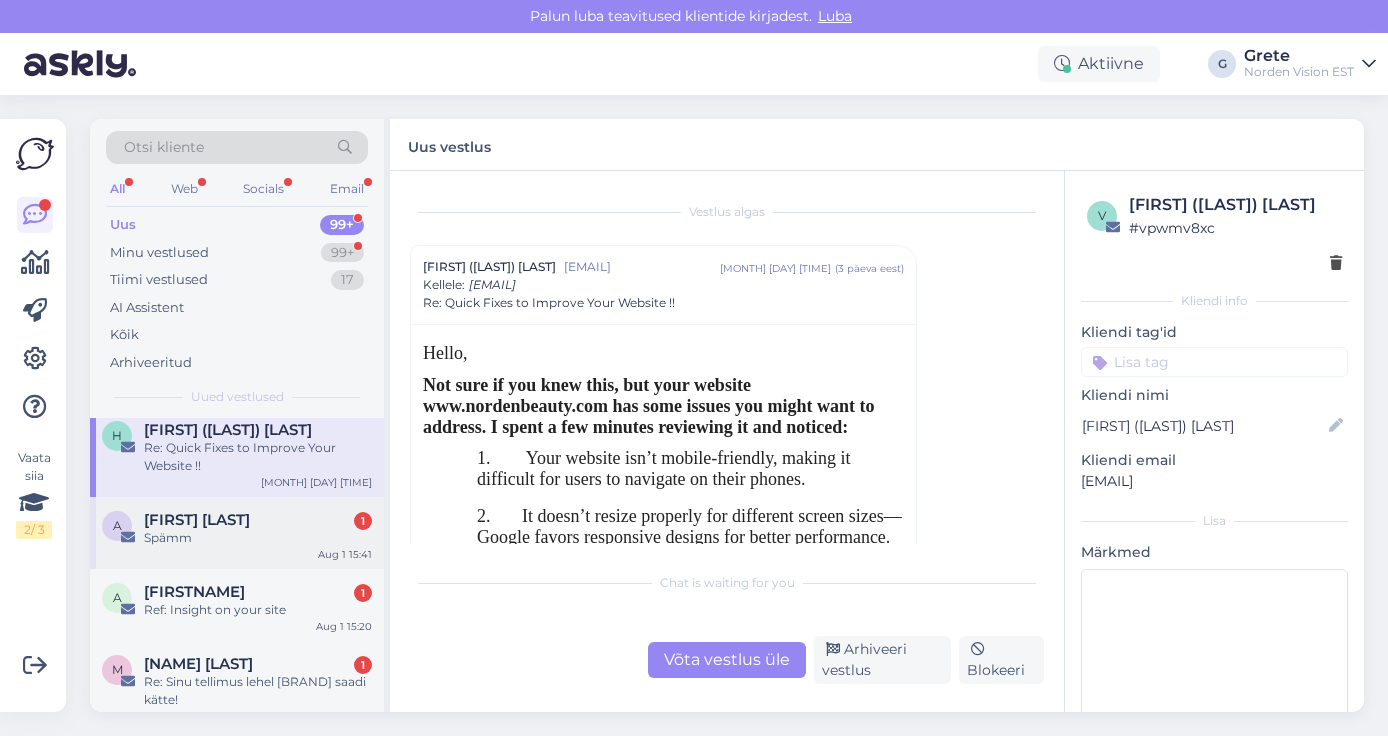 click on "[INITIALS] [FIRST] [LAST] [NUMBER] [SPAM] [MONTH] [DAY] [TIME]" at bounding box center [237, 533] 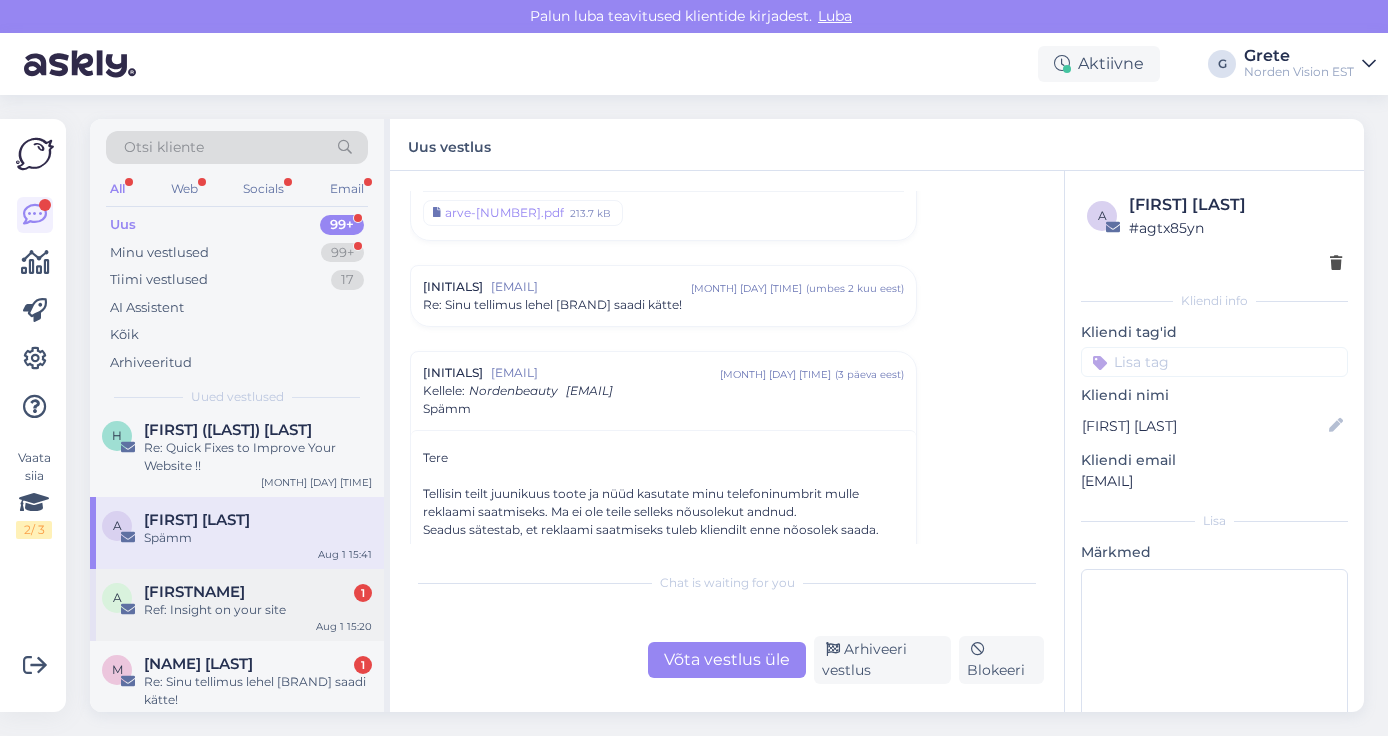 click on "Ref: Insight on your site" at bounding box center [258, 610] 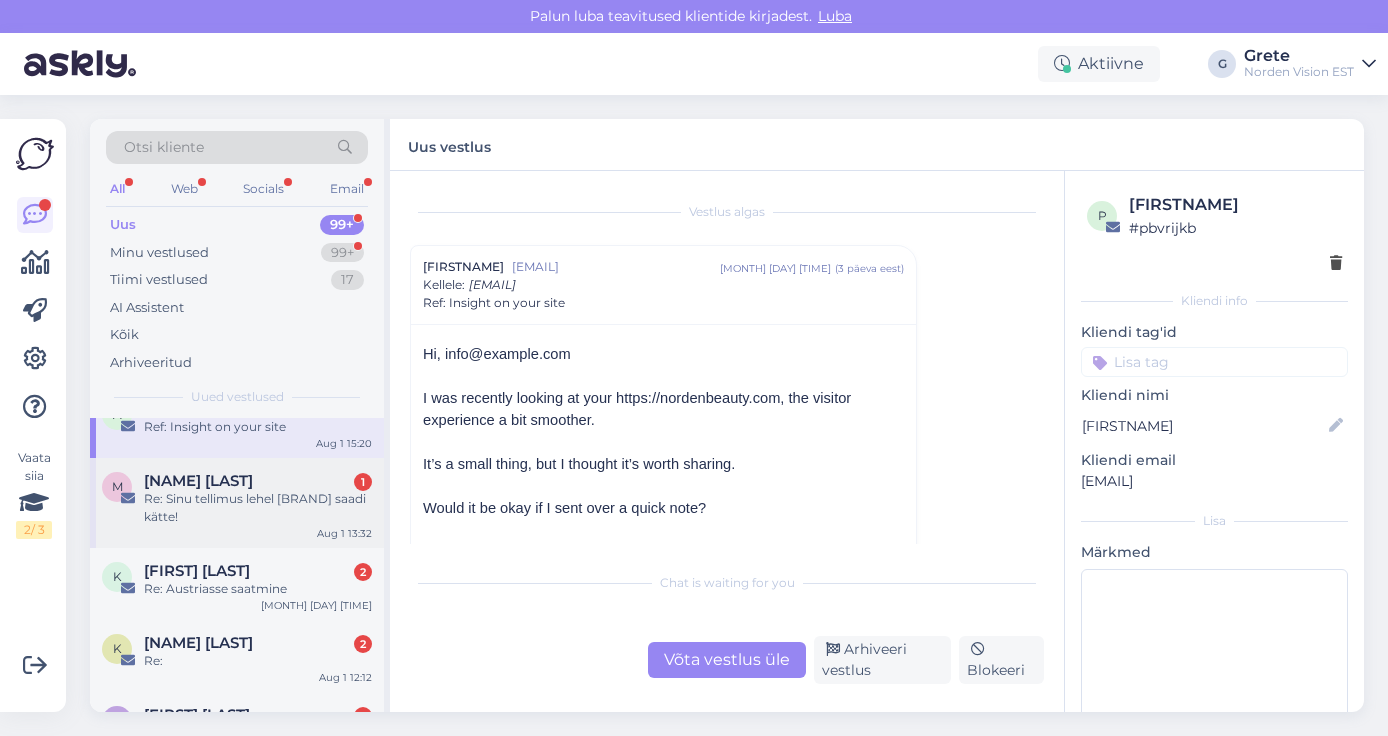 click on "[INITIALS] [FIRST] [LAST] [NUMBER] Re: Sinu tellimus lehel [BRAND] saadi kätte! [MONTH] [DAY] [TIME]" at bounding box center [237, 503] 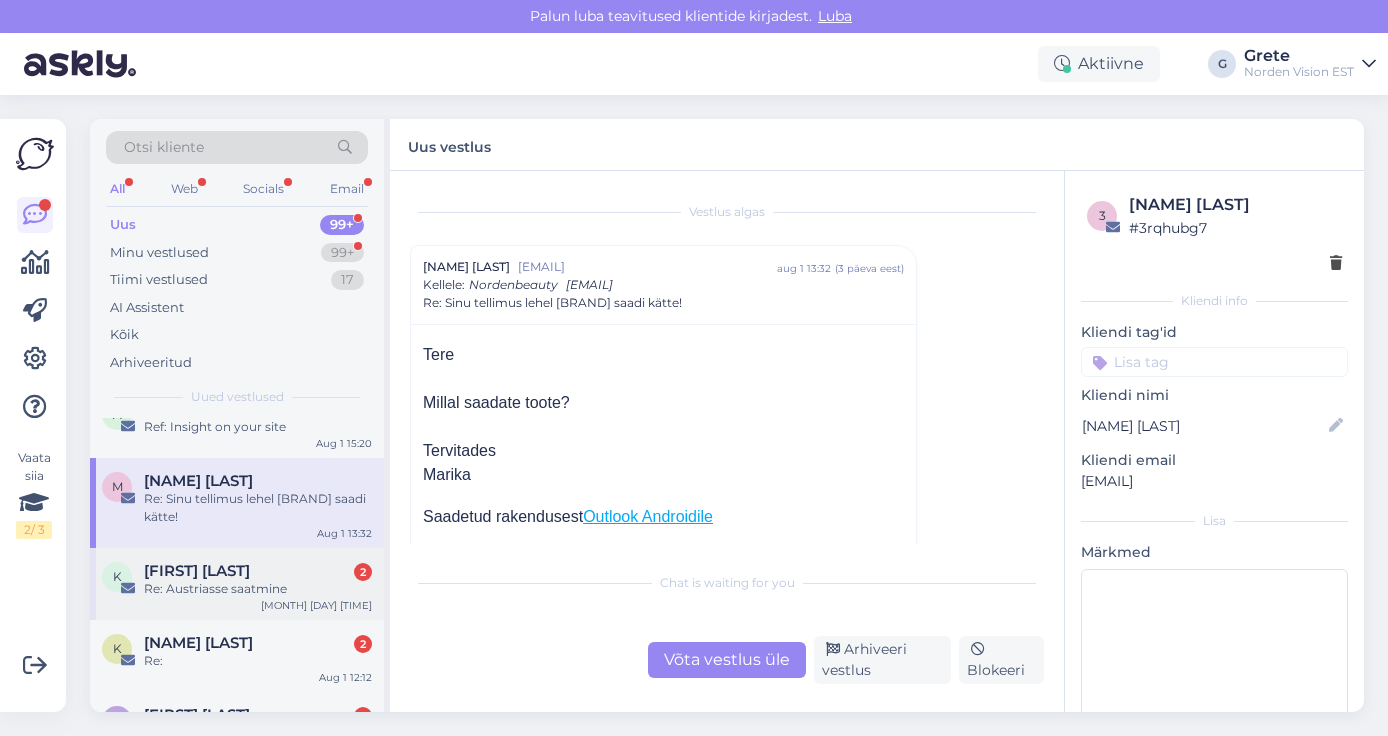 click on "K [FIRST] [LAST] 2 Re: Austriasse saatmine Aug 1 12:31" at bounding box center (237, 584) 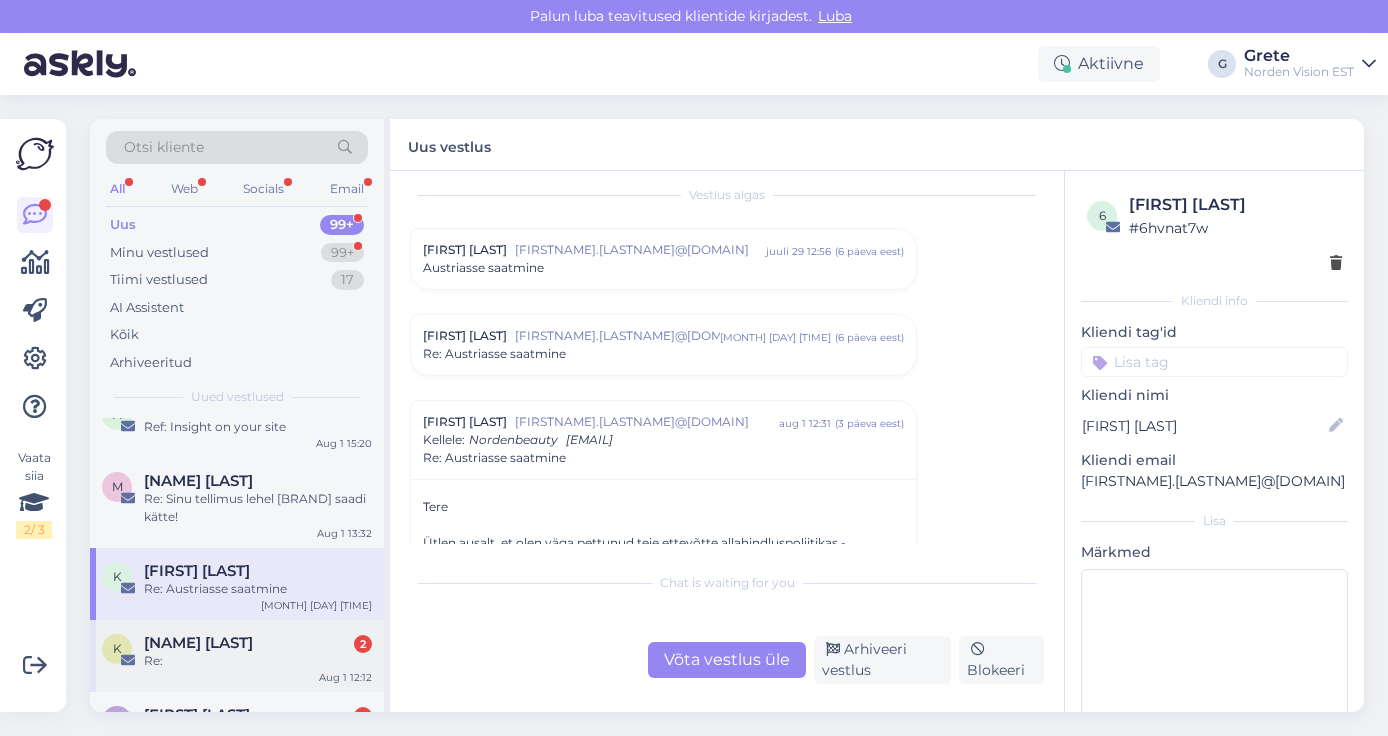click on "Re:" at bounding box center (258, 661) 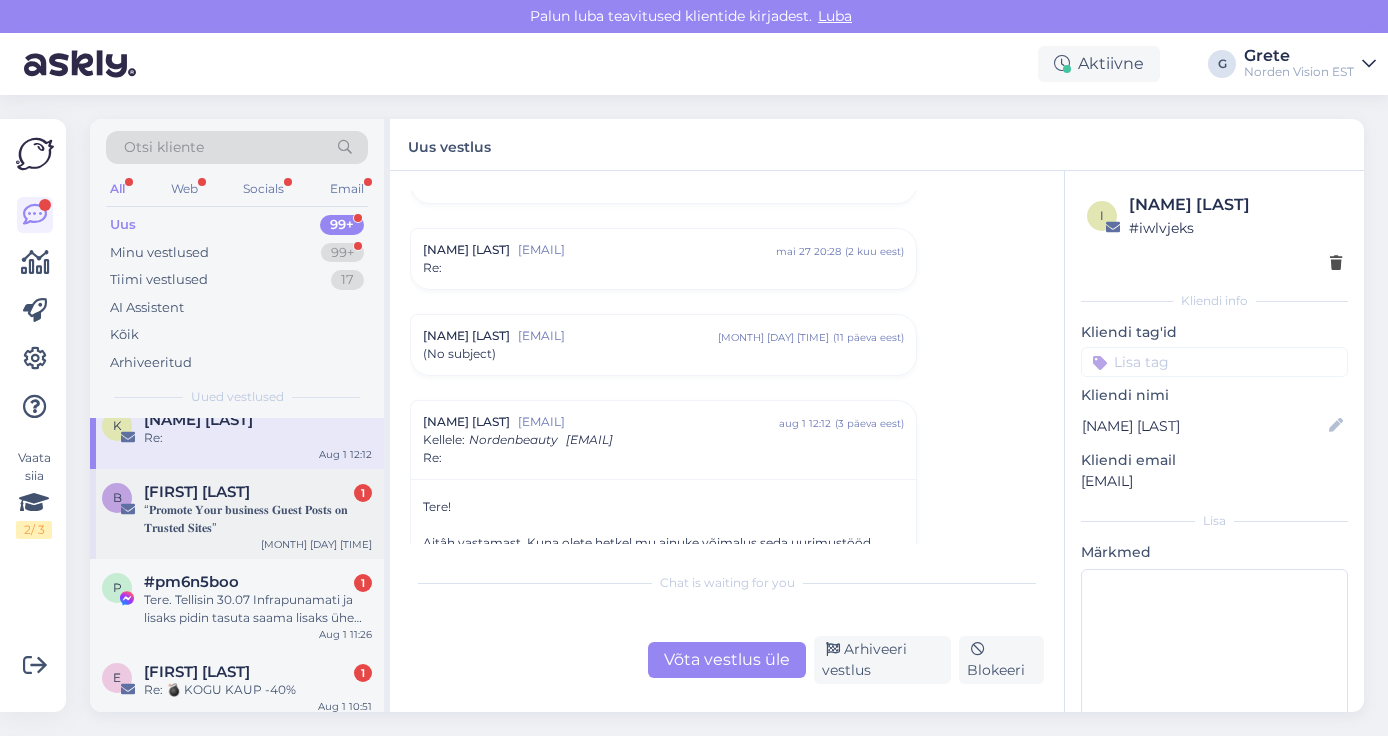 click on "“𝐏𝐫𝐨𝐦𝐨𝐭𝐞 𝐘𝐨𝐮𝐫 𝐛𝐮𝐬𝐢𝐧𝐞𝐬𝐬 𝐆𝐮𝐞𝐬𝐭 𝐏𝐨𝐬𝐭𝐬 𝐨𝐧 𝐓𝐫𝐮𝐬𝐭𝐞𝐝 𝐒𝐢𝐭𝐞𝐬”" at bounding box center [258, 519] 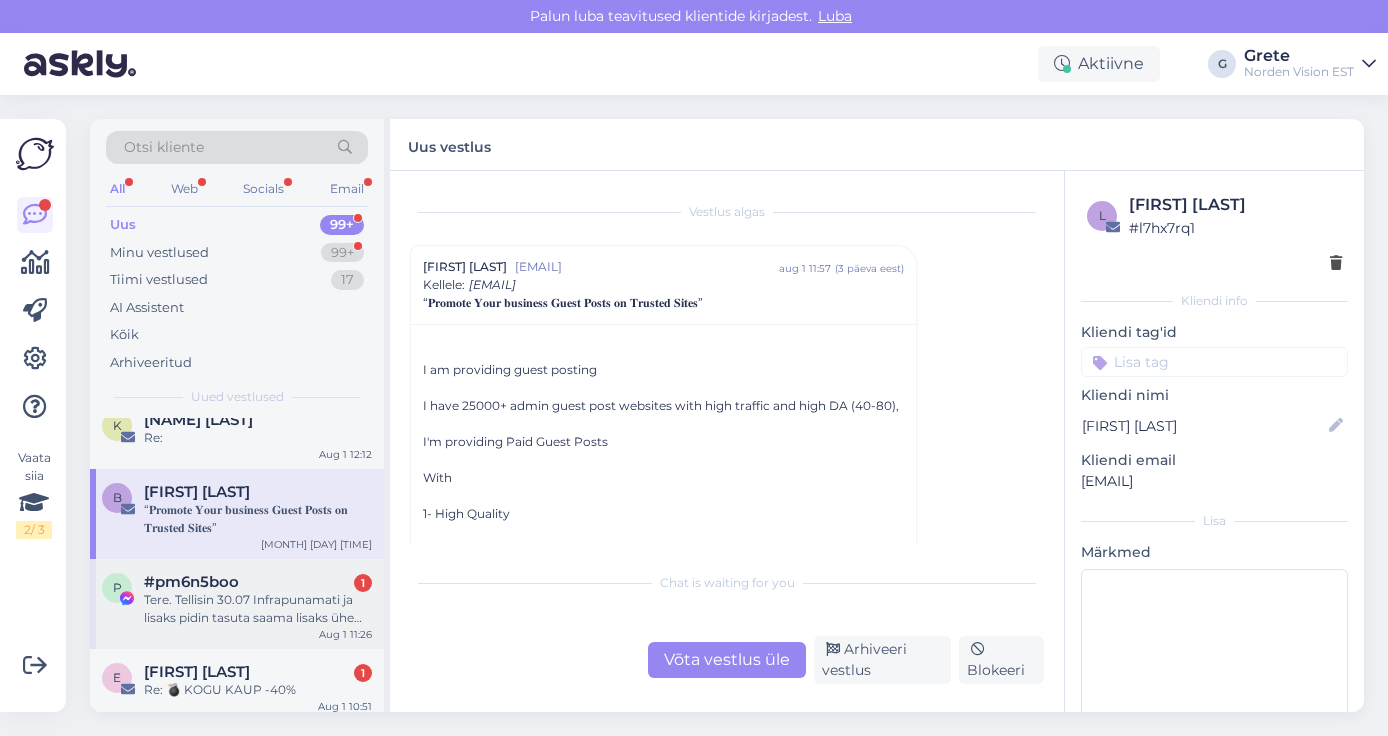 click on "Tere. Tellisin 30.07 Infrapunamati ja lisaks pidin tasuta saama lisaks ühe sisurätiku. Sain eile kätte ja pettumus oli suur, et sisurätiku asemel oli kaks sisukilet. Sooviksin ühe kile tagastada ja saada selle asemele lubatud sisurätiku. Parimat [FIRSTNAME]" at bounding box center [258, 609] 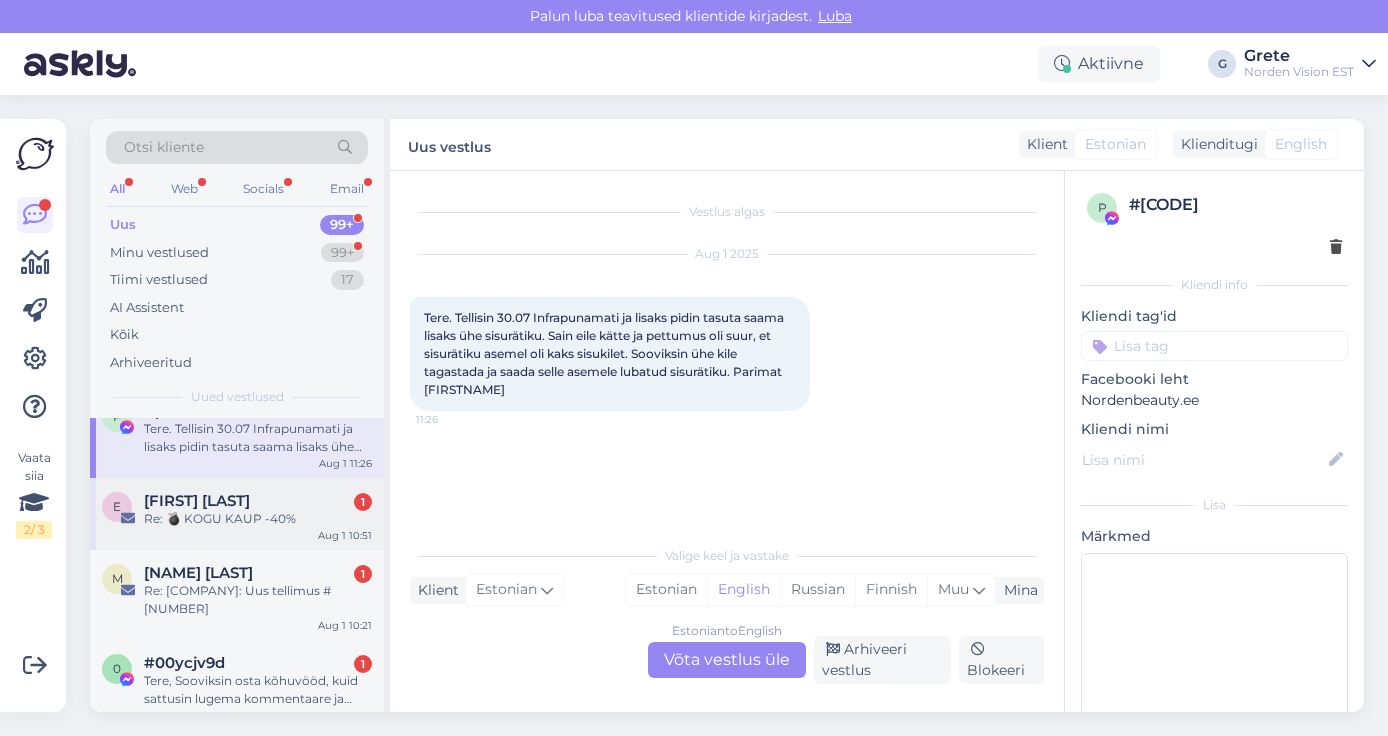 click on "Re: 💣 KOGU KAUP -40%" at bounding box center (258, 519) 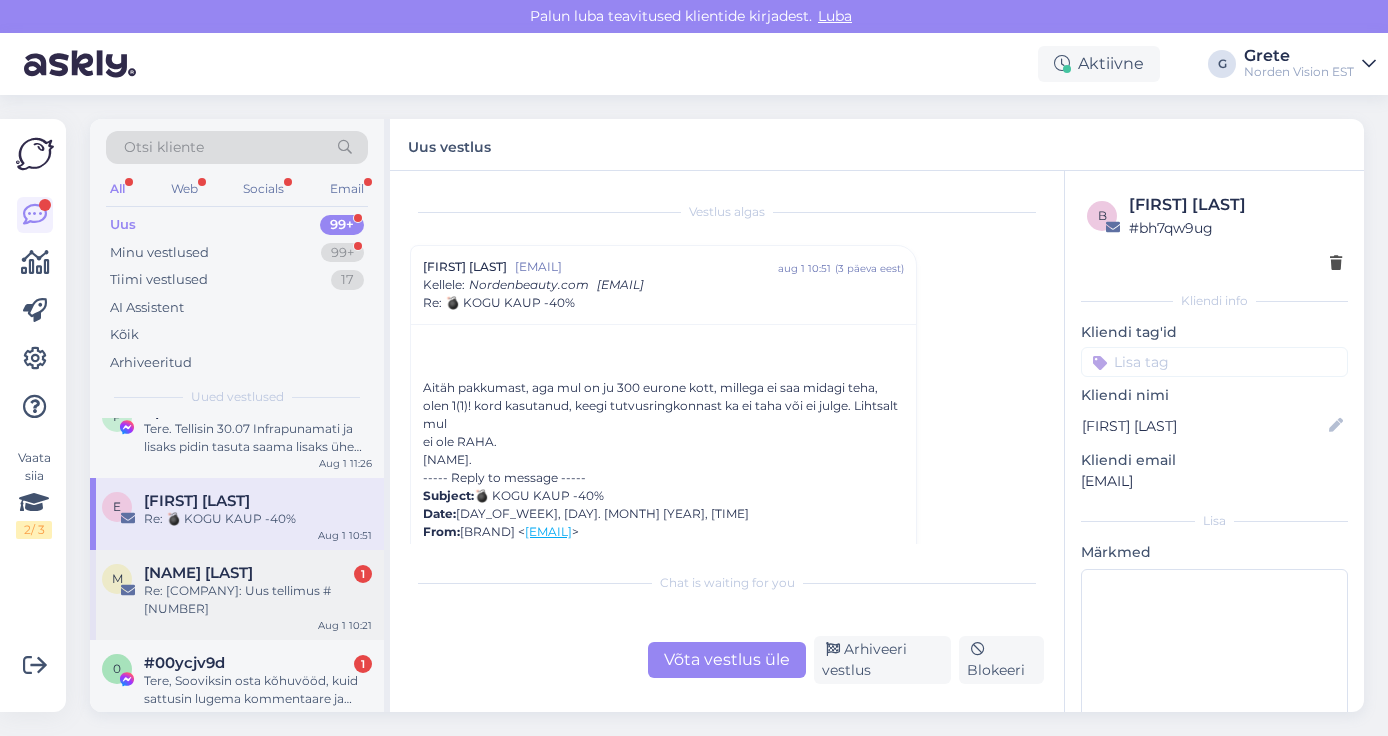 click on "[NAME] [LAST]" at bounding box center [198, 573] 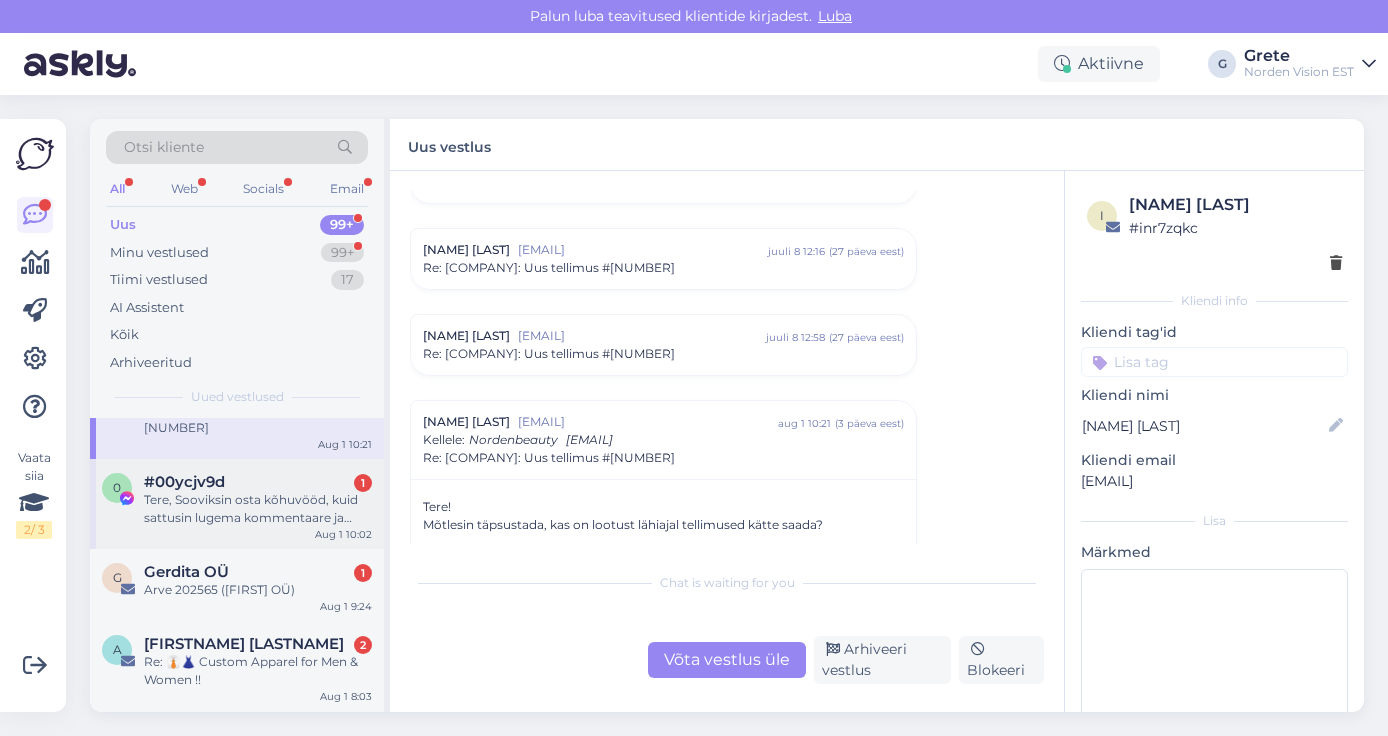 click on "Tere, Sooviksin osta kõhuvööd, kuid sattusin lugema kommentaare ja paljud kirjutavad, et ei toimi, ei aja higistama.  Kas sel puhul võib olla tegu praagiga? Ise muretsen, et kui ära tellin ja ei tööta, kas siis läheb garantiisse?" at bounding box center (258, 509) 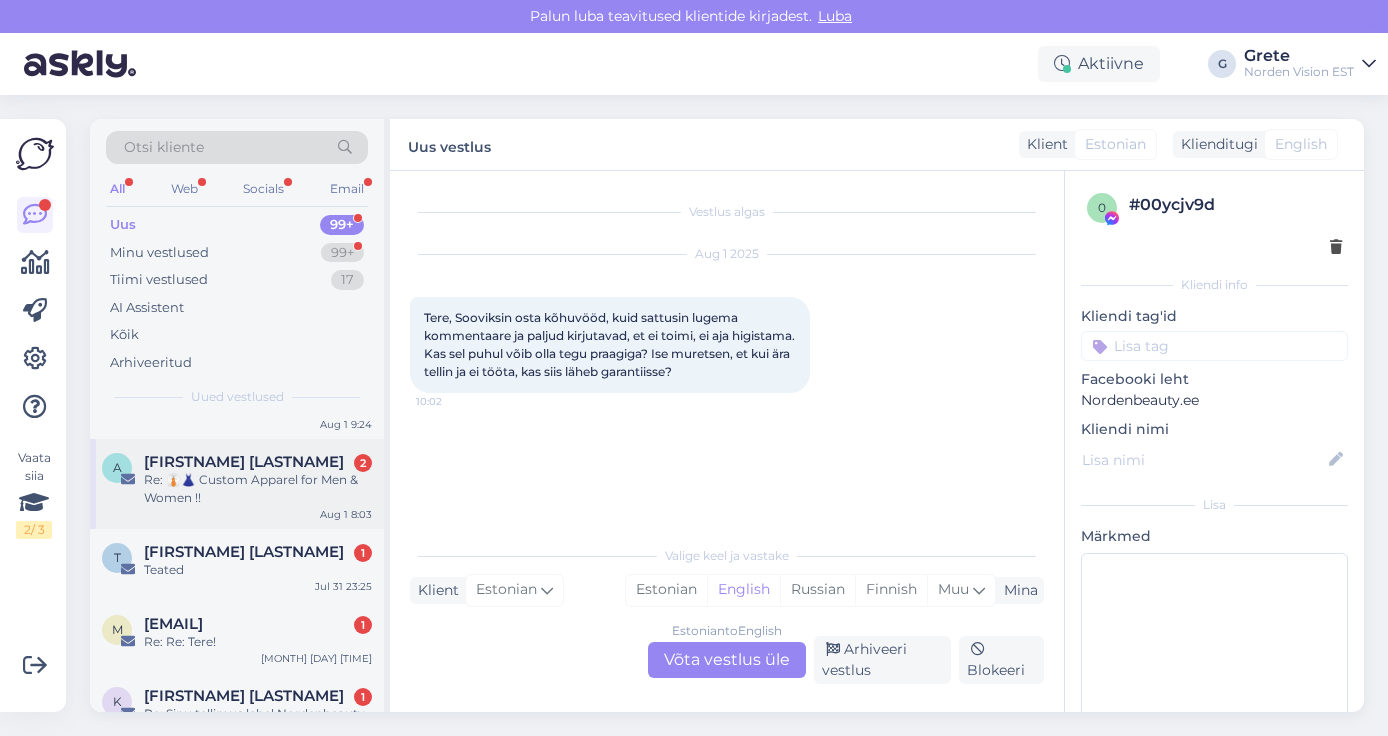 click on "[FIRSTNAME] [LASTNAME] [NUMBER]" at bounding box center (258, 462) 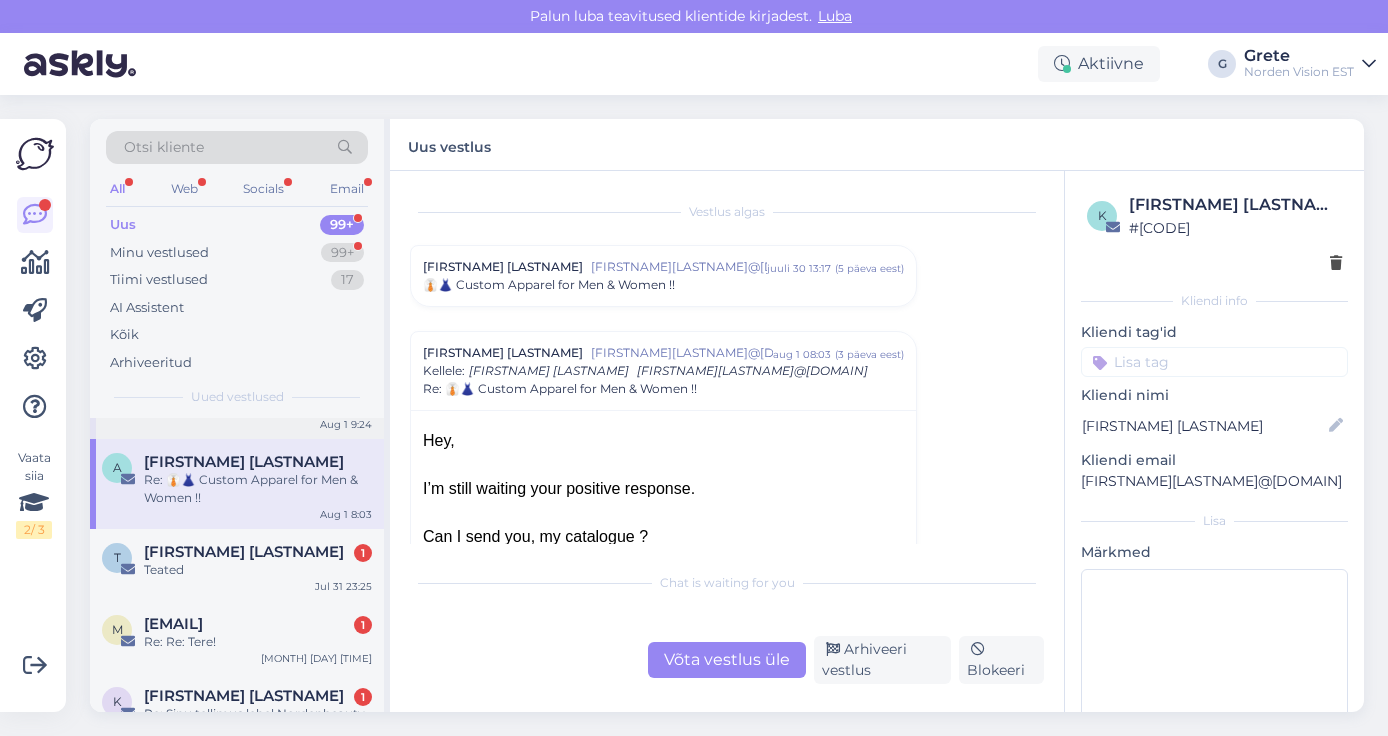 click on "[COMPANY] [NUMBER] ([COMPANY]) [MONTH] [DAY] [TIME]" at bounding box center (237, 403) 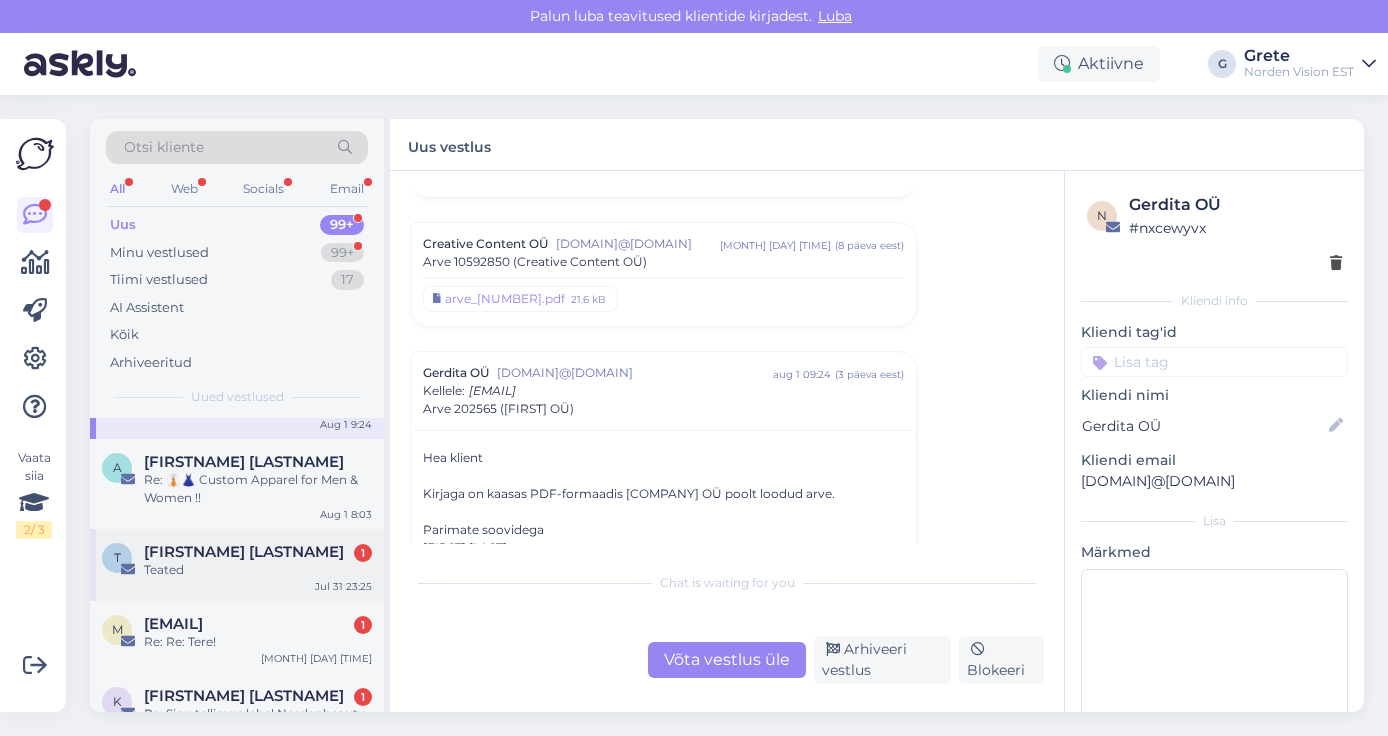 click on "[FIRST] [LAST] 1" at bounding box center (258, 552) 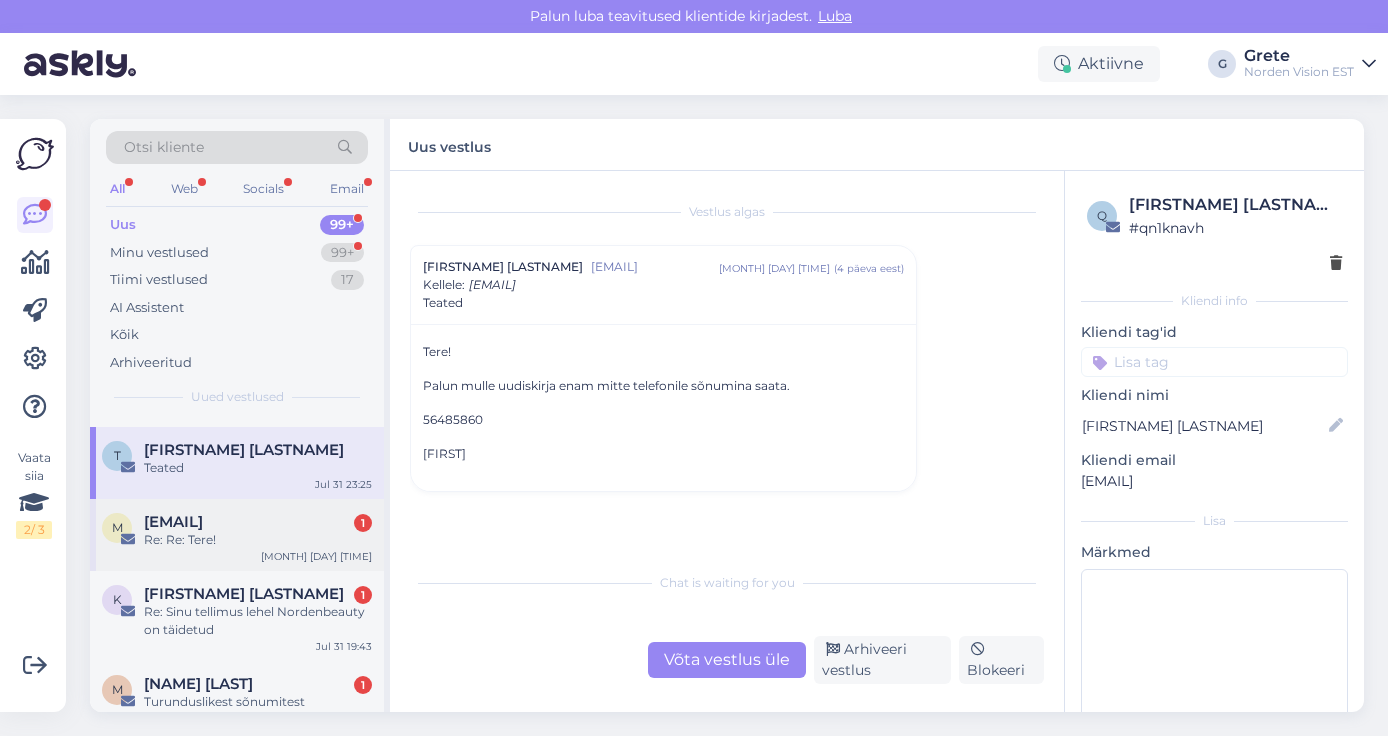 click on "Re: Re: Tere!" at bounding box center (258, 540) 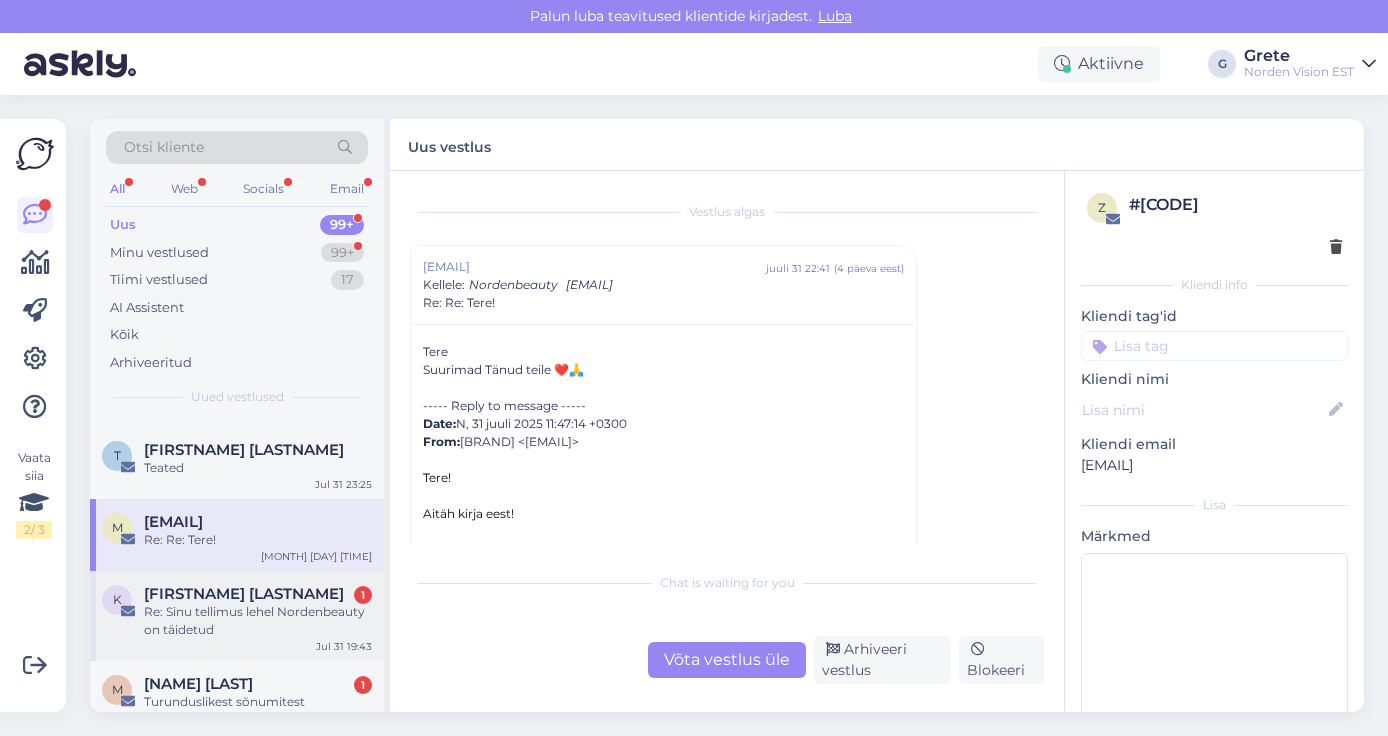 click on "[FIRST] [LAST] 1" at bounding box center [258, 594] 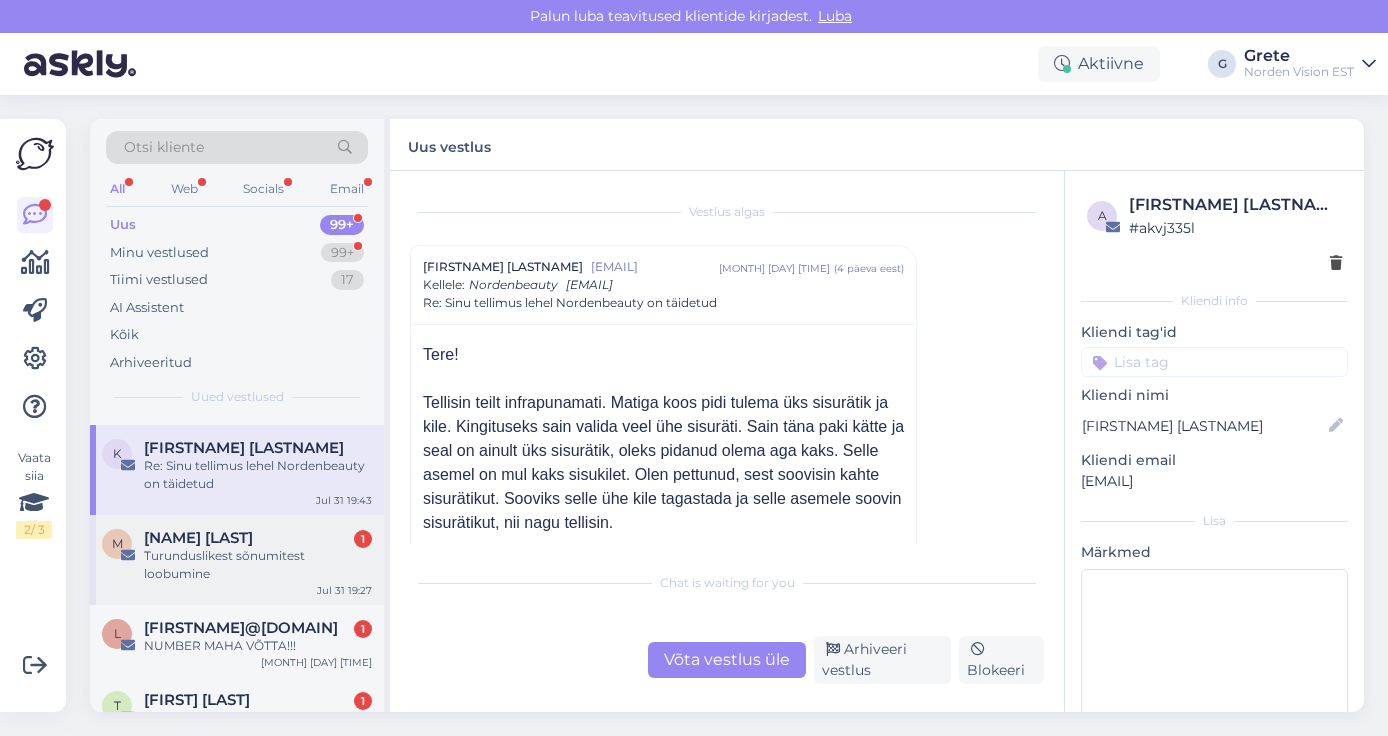 click on "Turunduslikest sõnumitest loobumine" at bounding box center (258, 565) 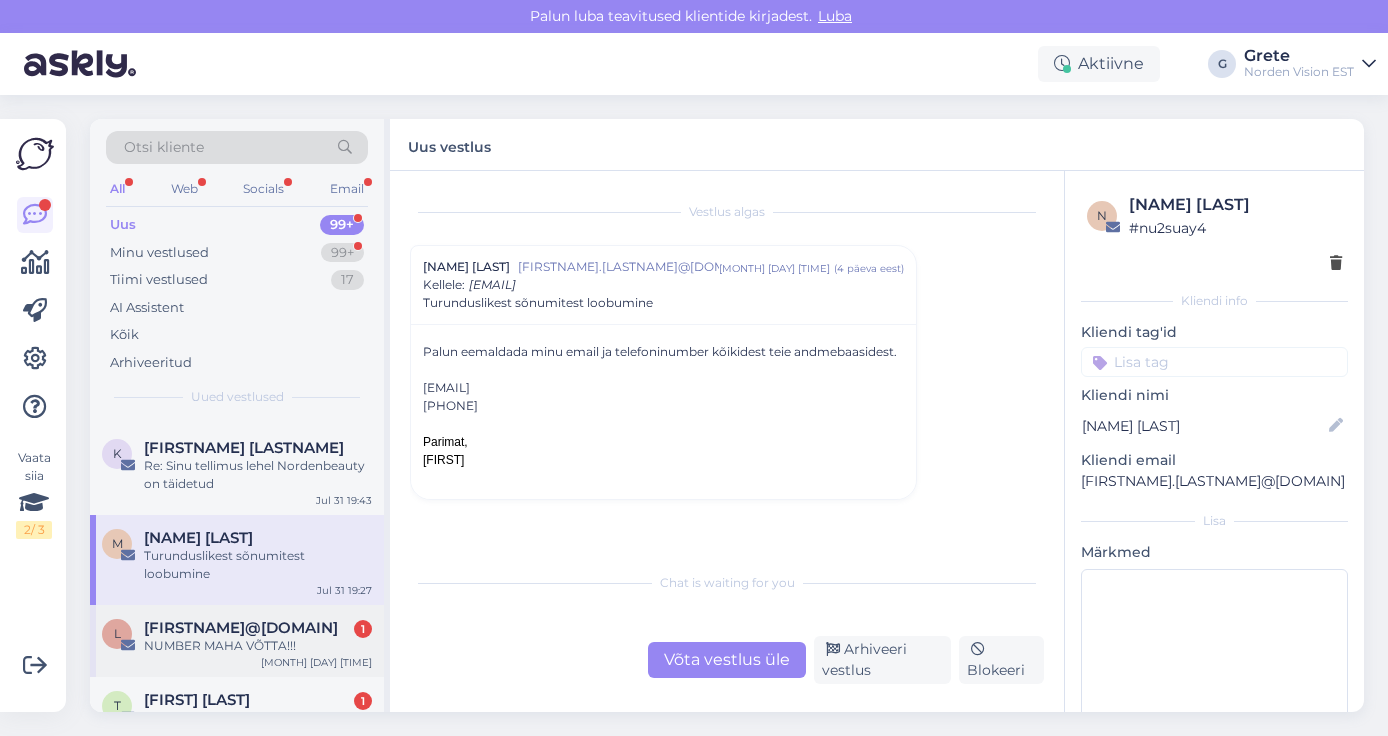 click on "[FIRSTNAME]@[DOMAIN]" at bounding box center (241, 628) 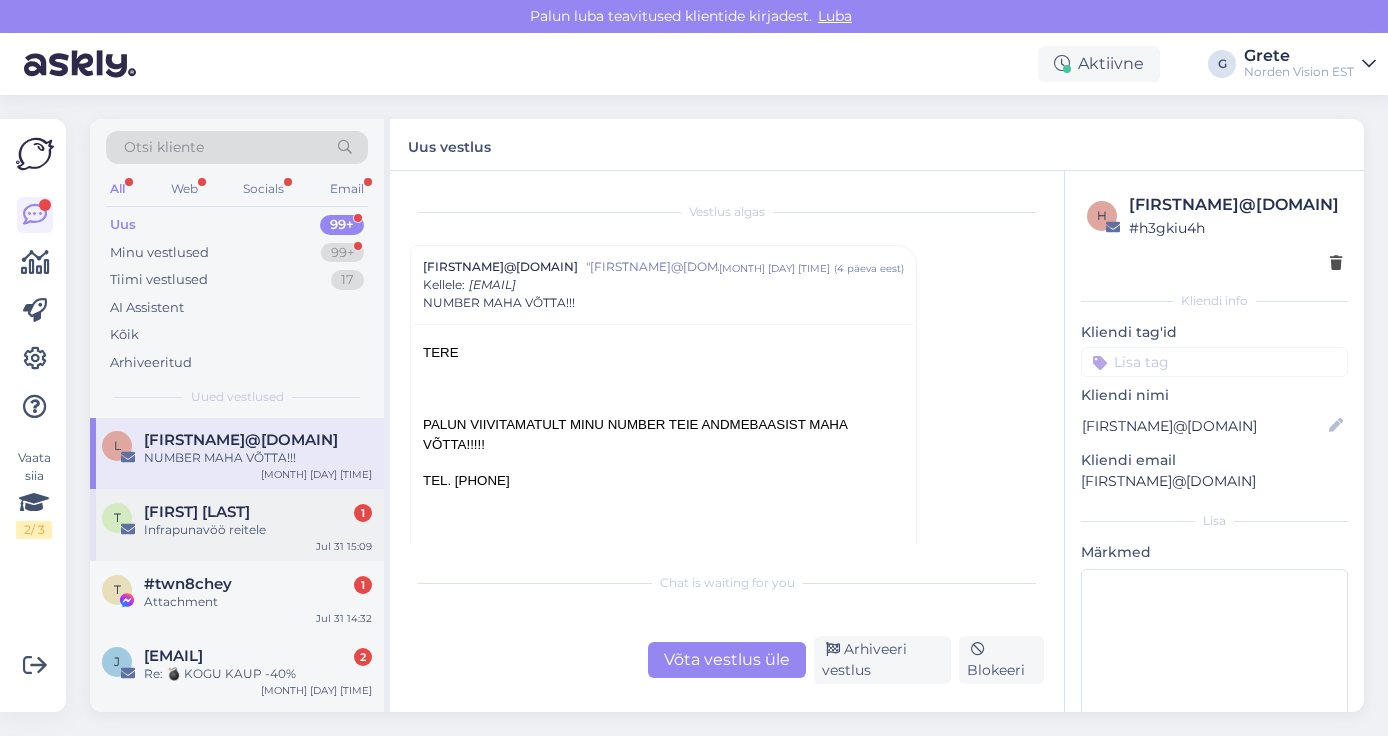 click on "Infrapunavöö reitele" at bounding box center (258, 530) 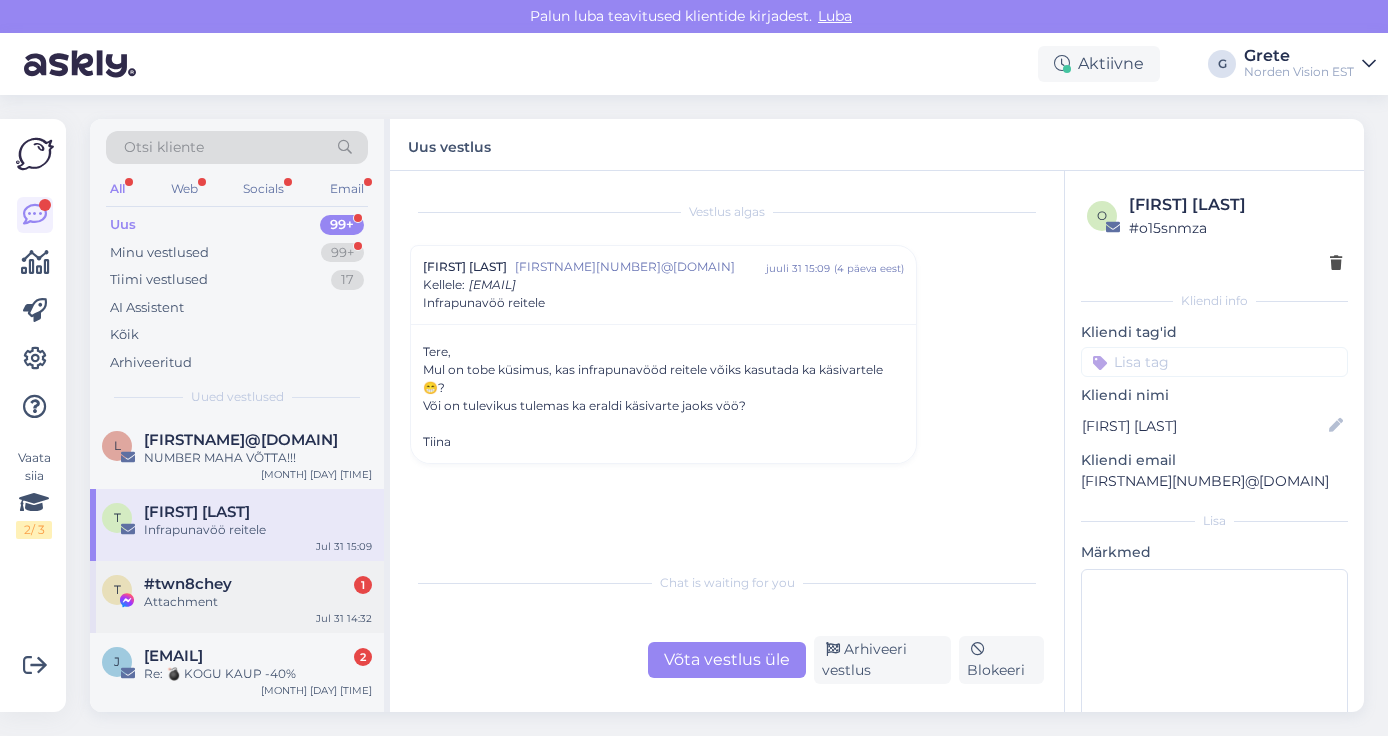 click on "Attachment" at bounding box center (258, 602) 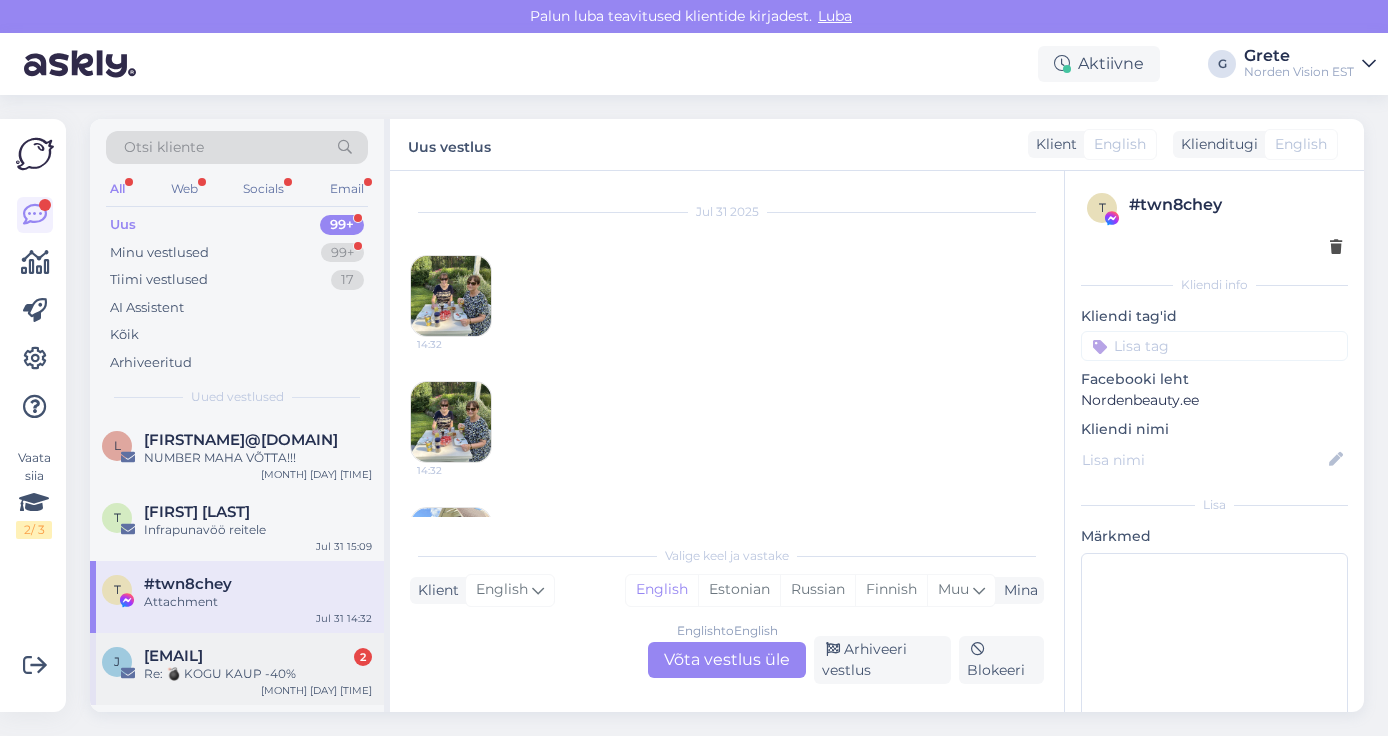 click on "[EMAIL] 2" at bounding box center [258, 656] 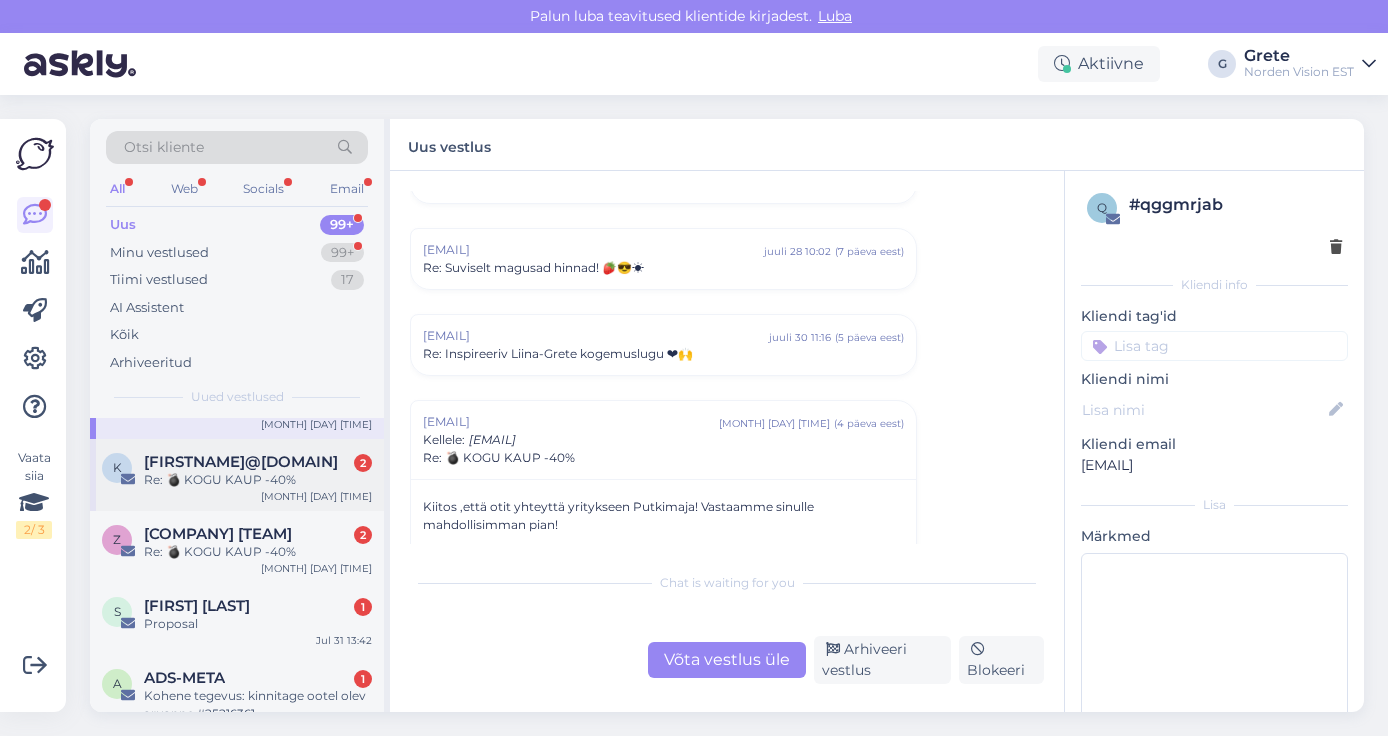 click on "[EMAIL] [NUMBER]" at bounding box center [258, 462] 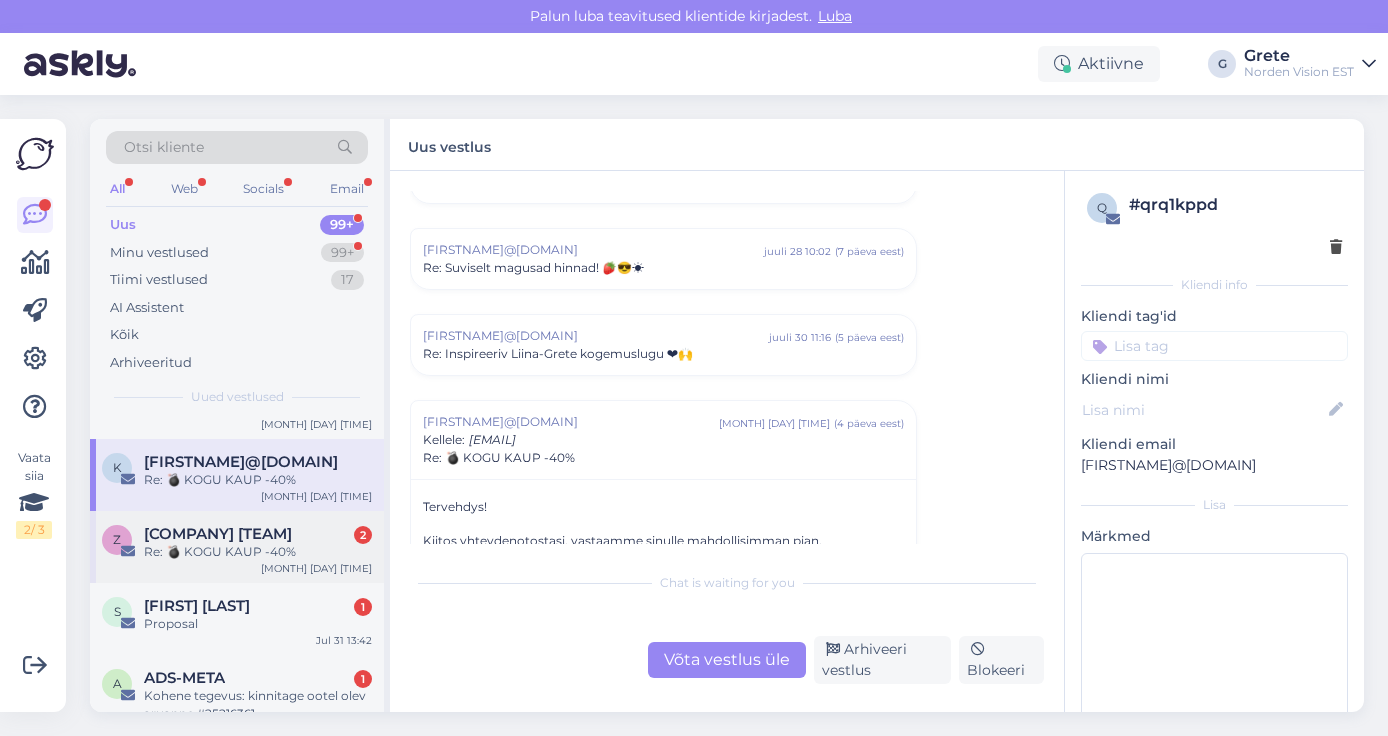 click on "[COMPANY] [NUMBER]" at bounding box center [258, 534] 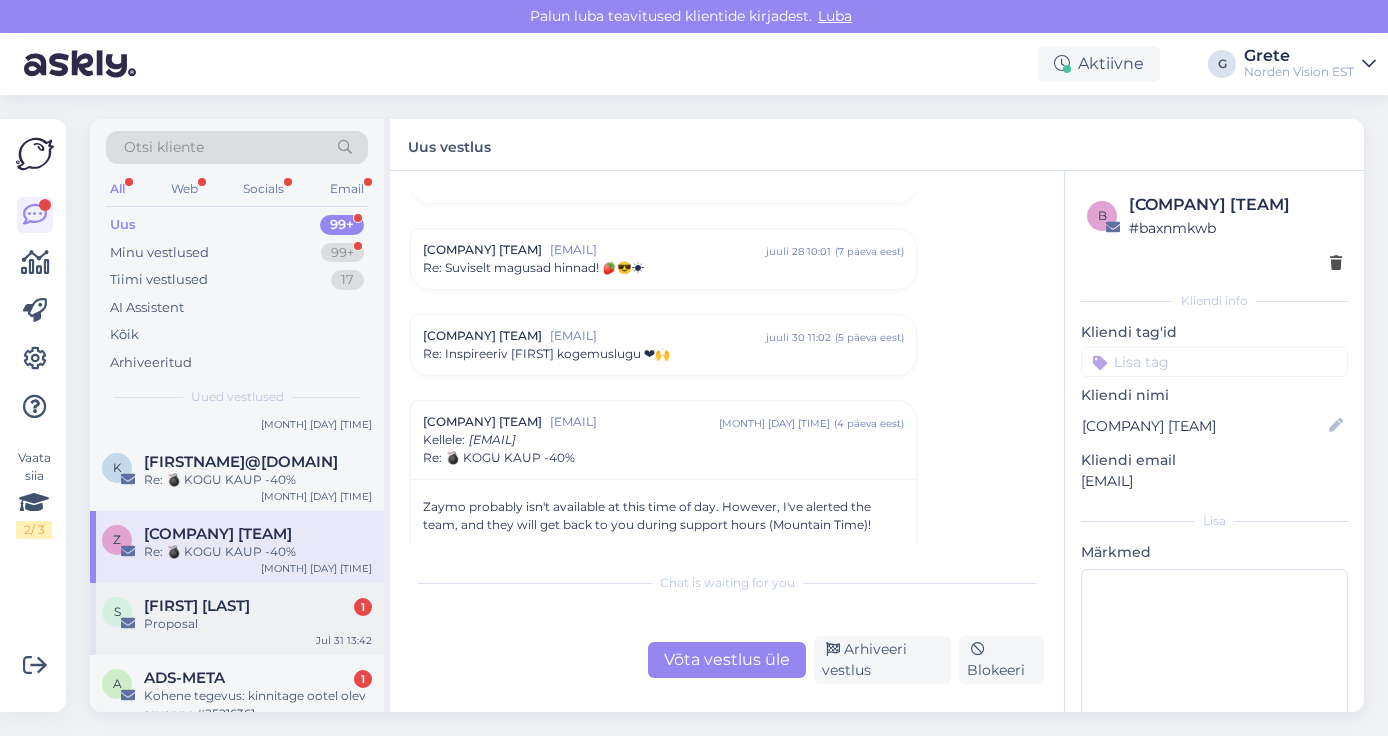 click on "[INITIALS] [FIRST] [LAST] [NUMBER] Proposal [MONTH] [DAY] [TIME]" at bounding box center [237, 619] 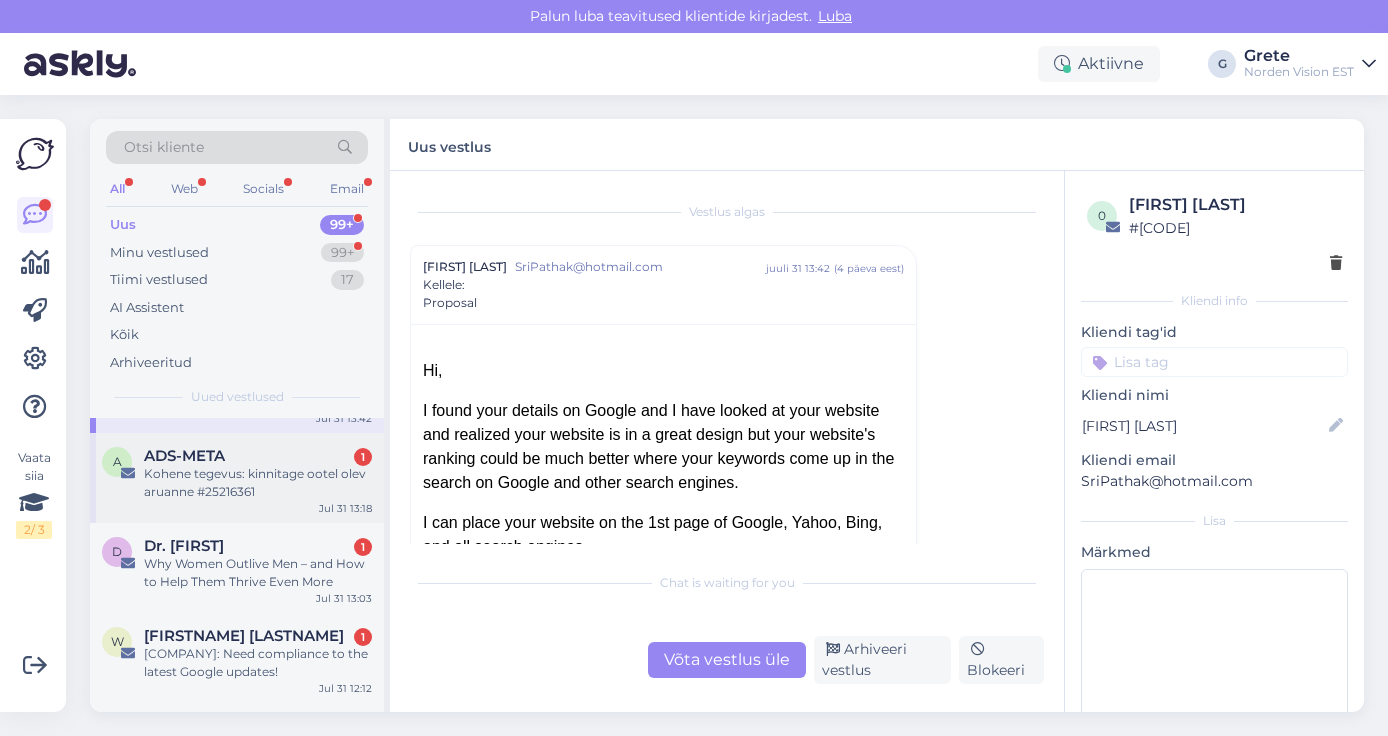 click on "A ADS-META 1 Kohene tegevus: kinnitage ootel olev aruanne #25216361 Jul 31 13:18" at bounding box center (237, 478) 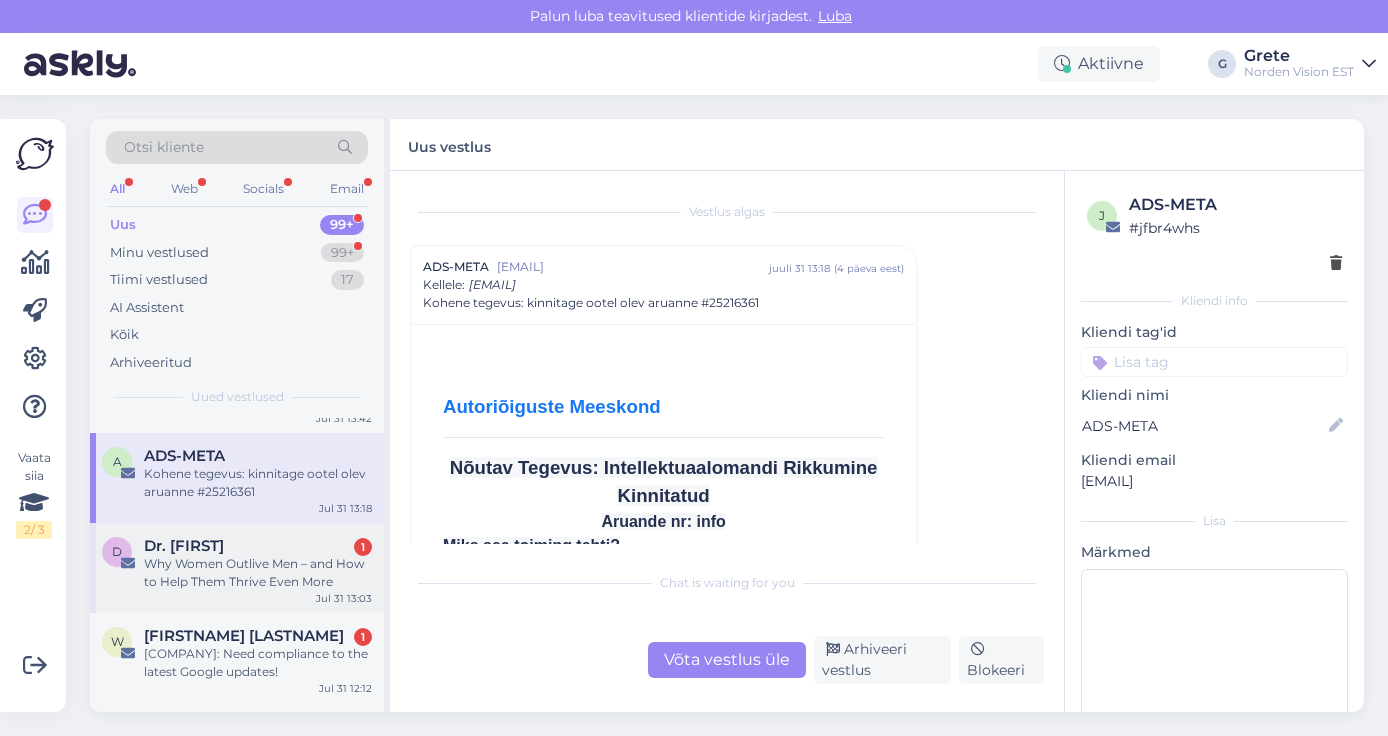 click on "Why Women Outlive Men – and How to Help Them Thrive Even More" at bounding box center [258, 573] 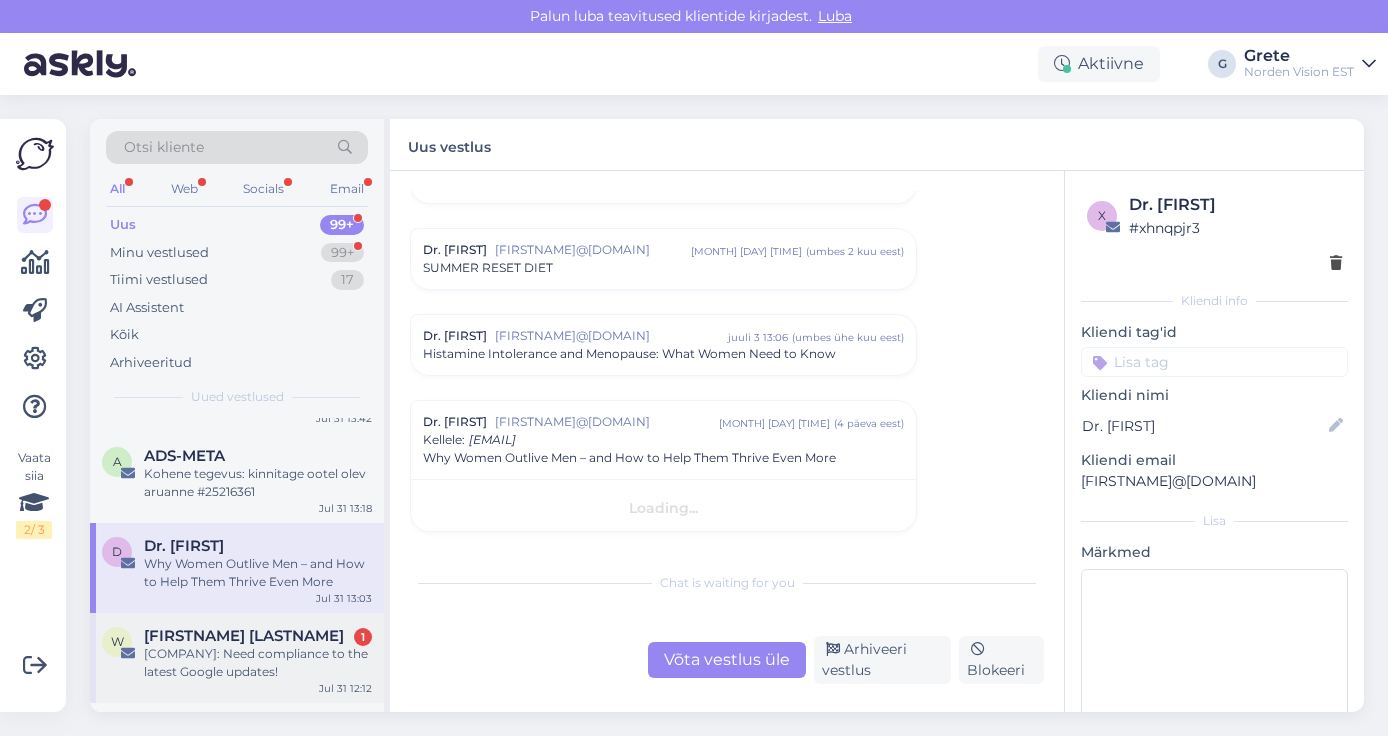 click on "[DAY] [FIRST] [NUMBER] [COMPANY]: Need compliance to the latest Google updates! [MONTH] [DAY] [TIME]" at bounding box center (237, 658) 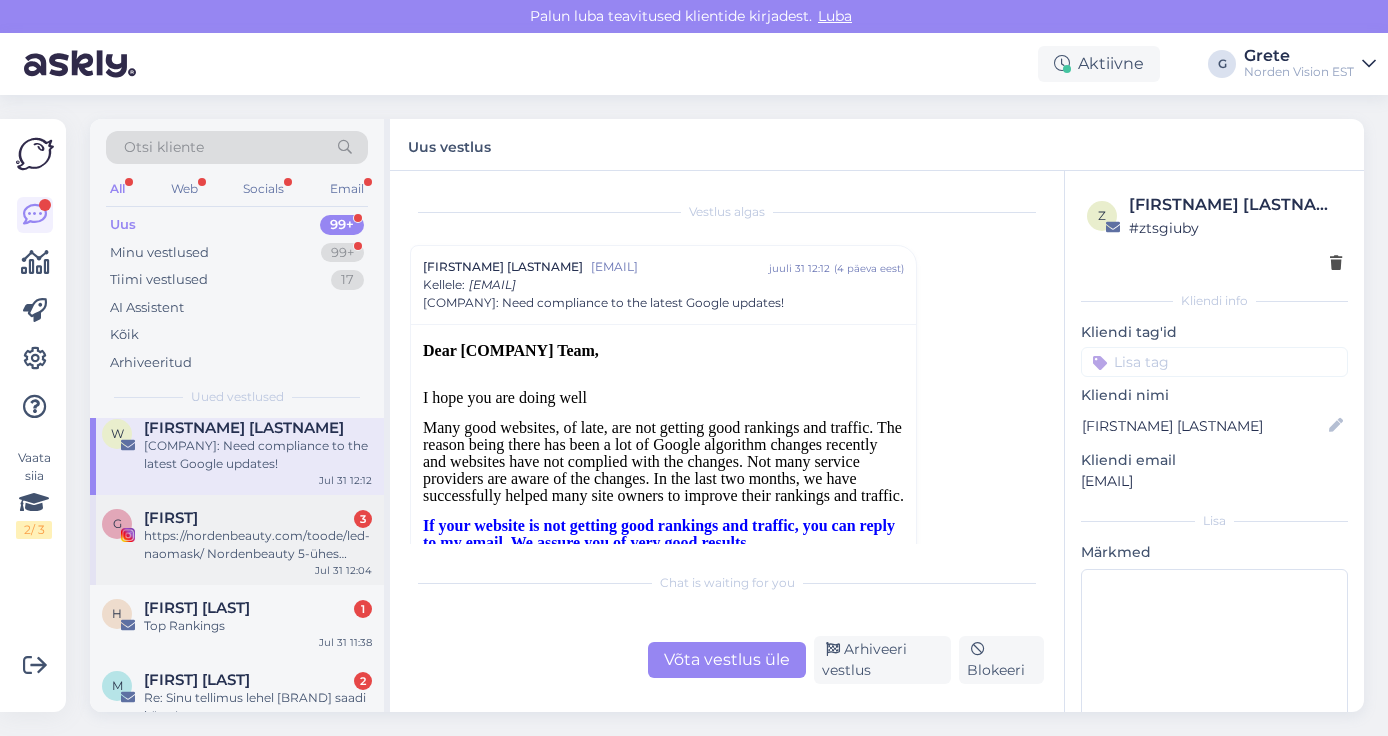click on "[FIRST] [NUMBER]" at bounding box center [258, 518] 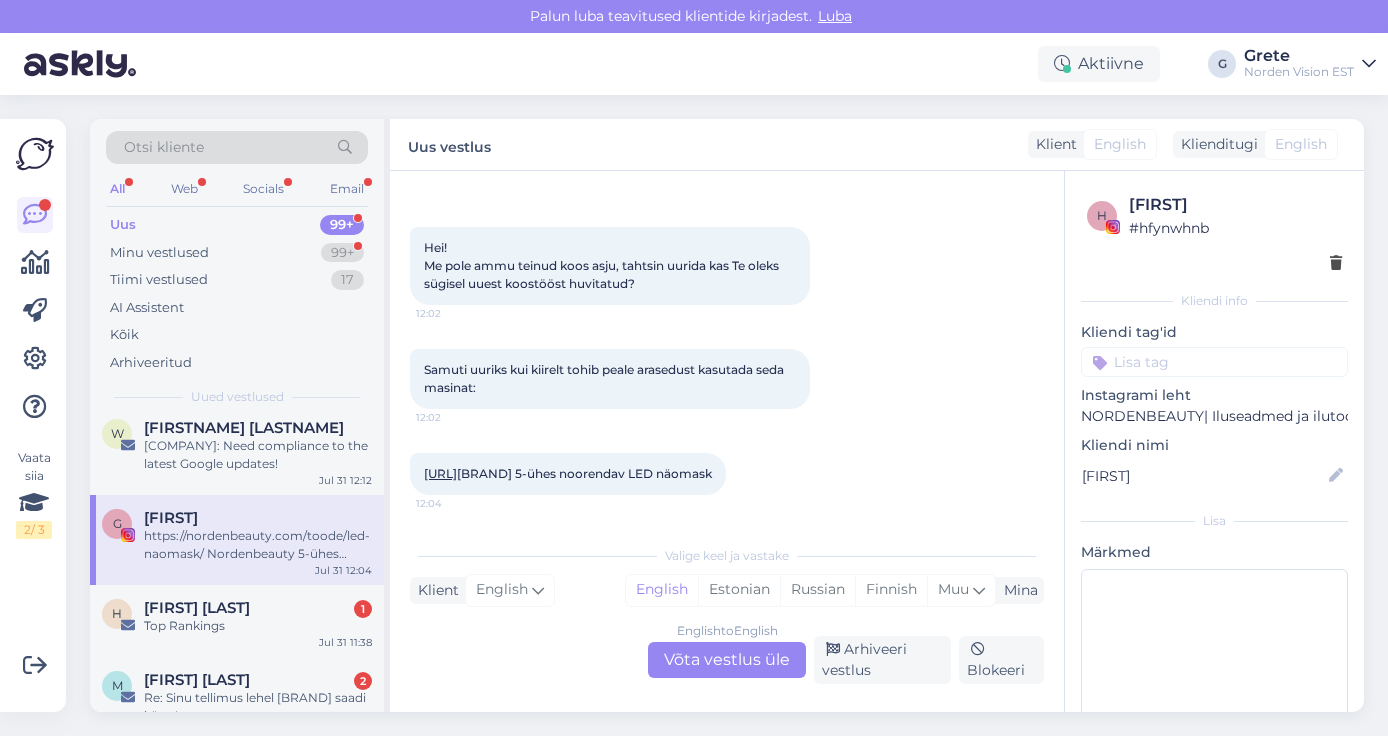 click on "[INITIALS] [FIRST] https://nordenbeauty.com/toode/led-naomask/ [BRAND] 5-ühes noorendav LED näomask [MONTH] [DAY] [TIME]" at bounding box center (237, 540) 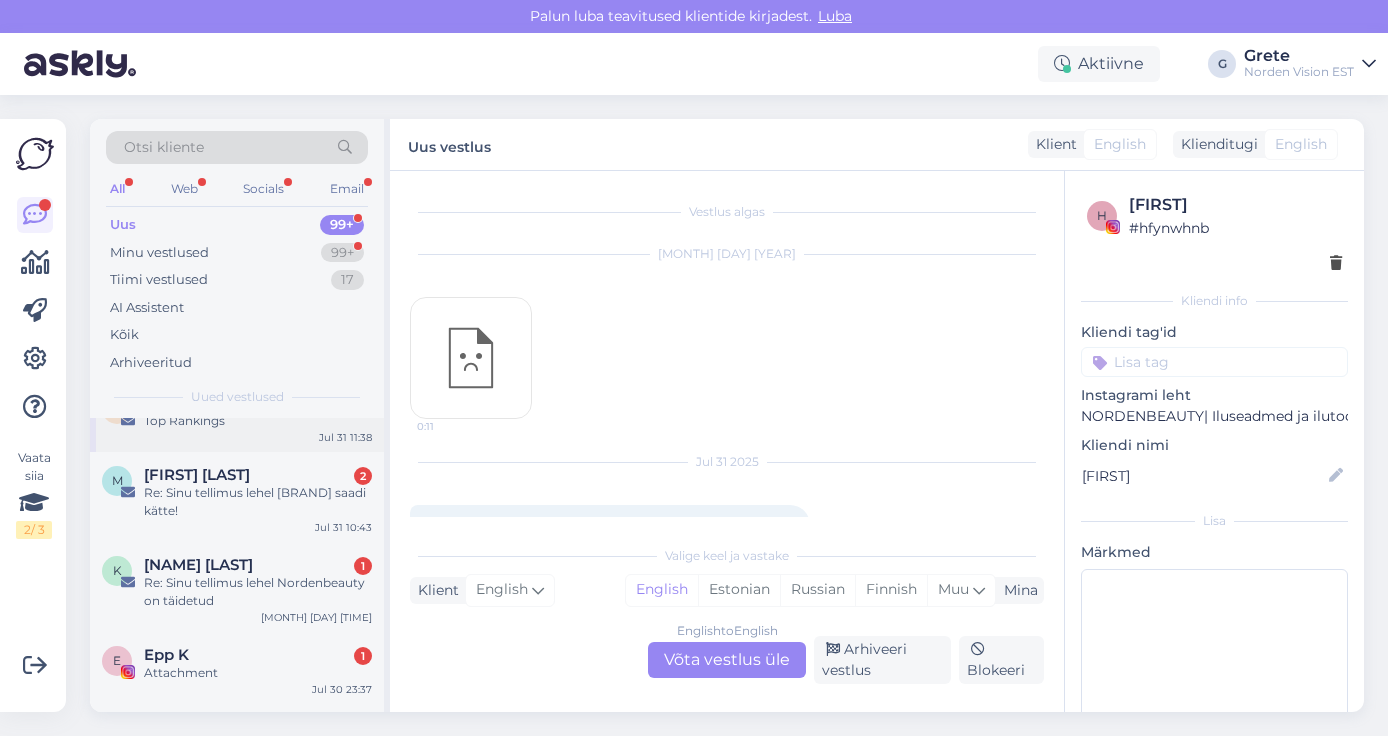 click on "Top Rankings" at bounding box center [258, 421] 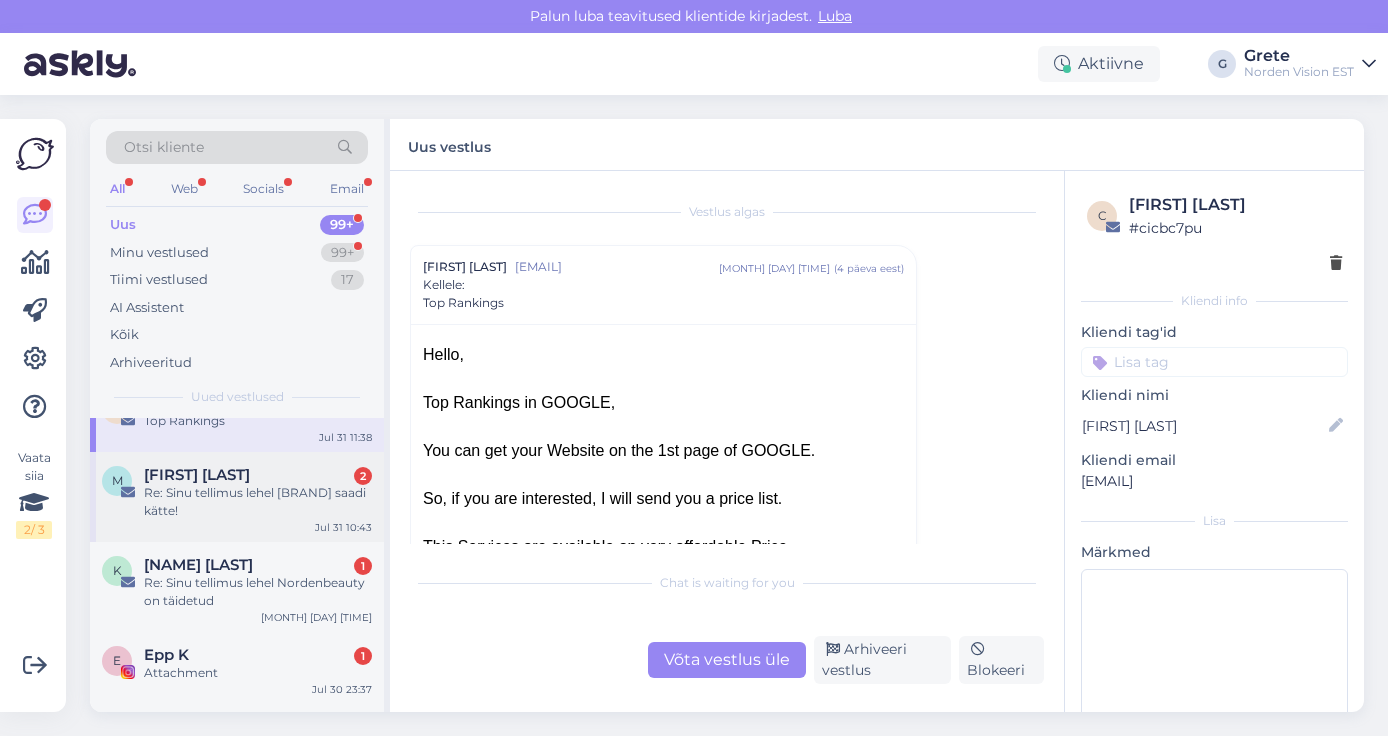 click on "Re: Sinu tellimus lehel [BRAND] saadi kätte!" at bounding box center [258, 502] 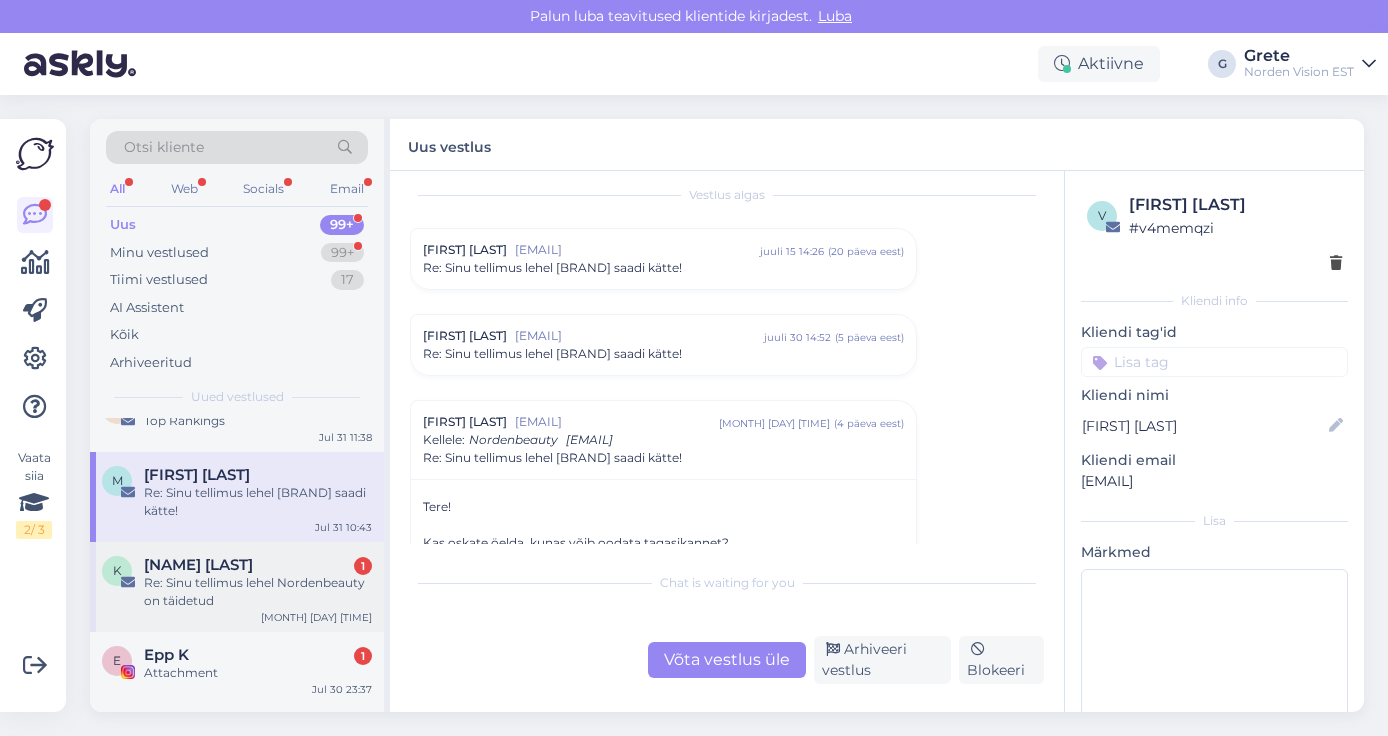 click on "[NAME] [LAST] 1" at bounding box center (258, 565) 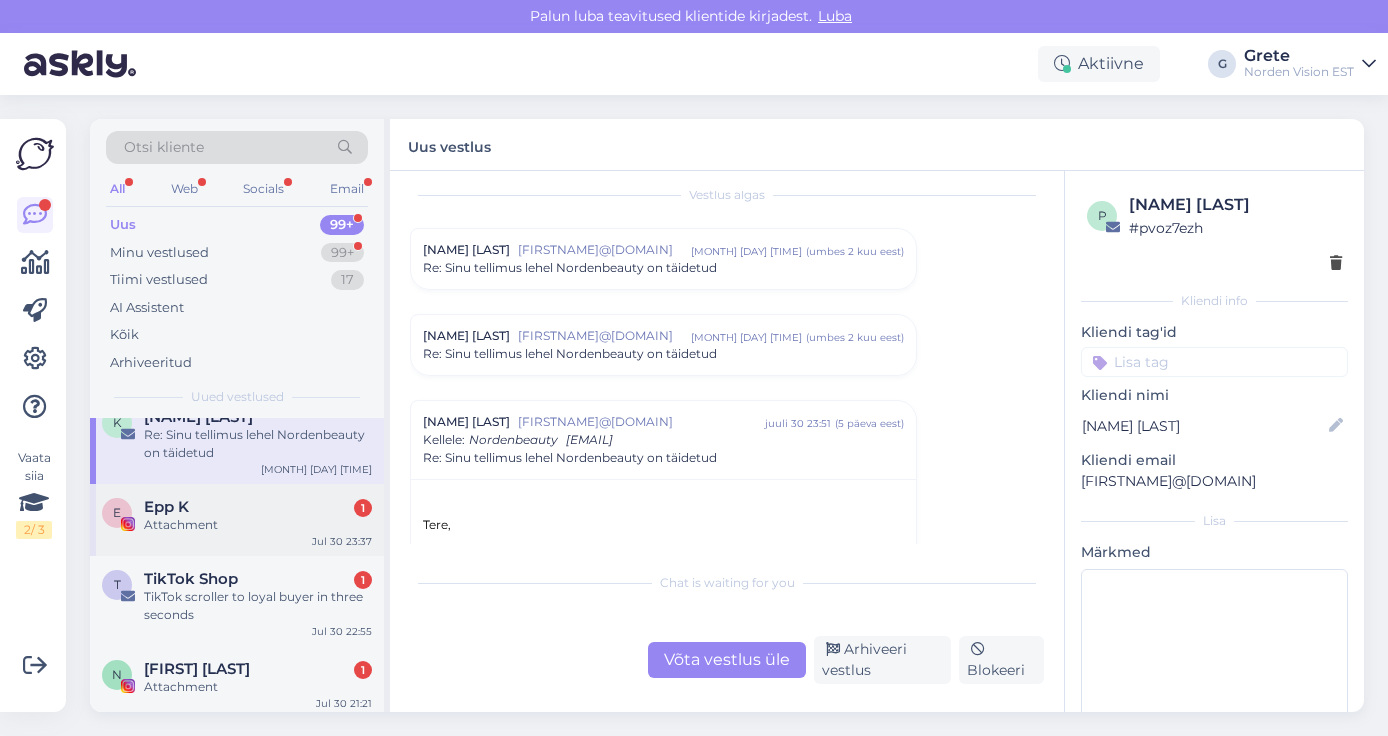 click on "[FIRSTNAME] [LASTNAME] [NUMBER] [MONTH] [DAY] [TIME]" at bounding box center [237, 520] 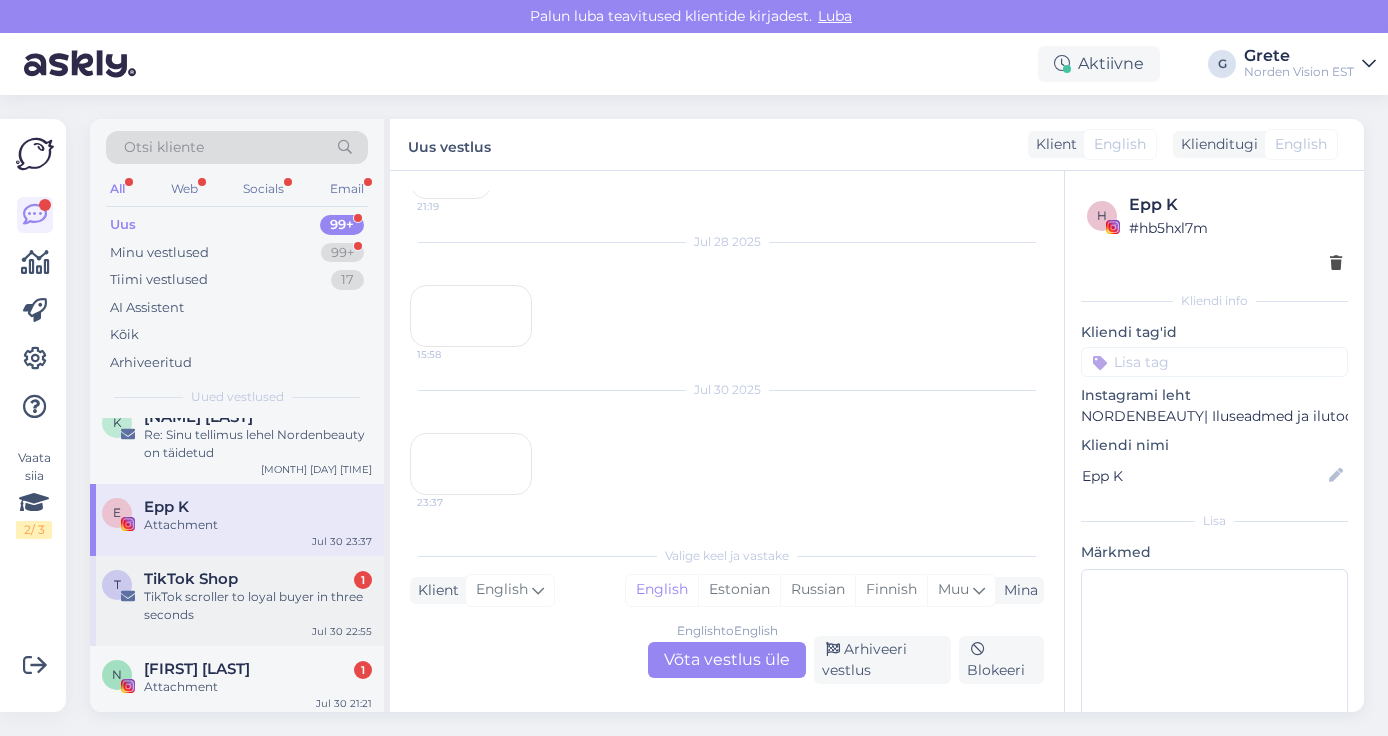click on "T [COMPANY] [NUMBER] [ACTION] [BUYER] [TIME] [MONTH] [DAY] [TIME]" at bounding box center [237, 601] 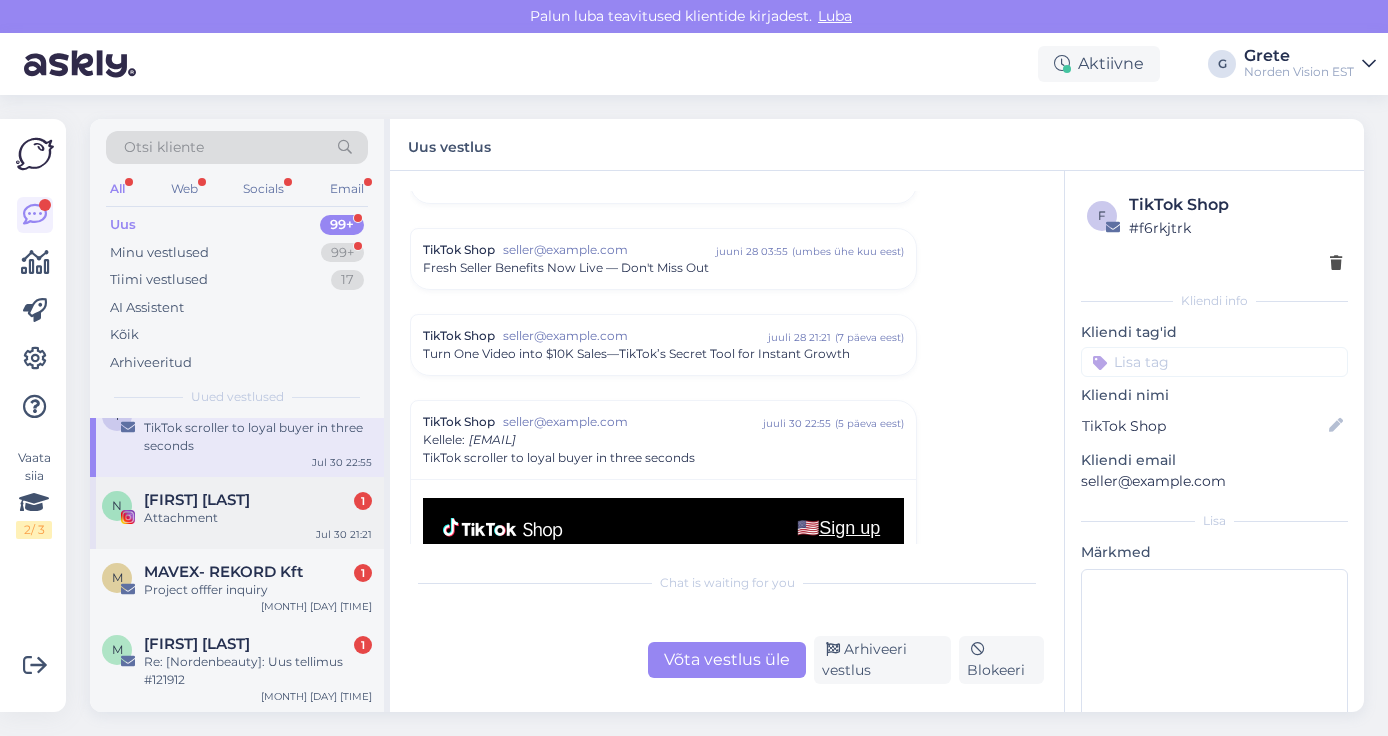 click on "N [NAME] [LAST] 1 Attachment [DATE] [TIME]" at bounding box center [237, 513] 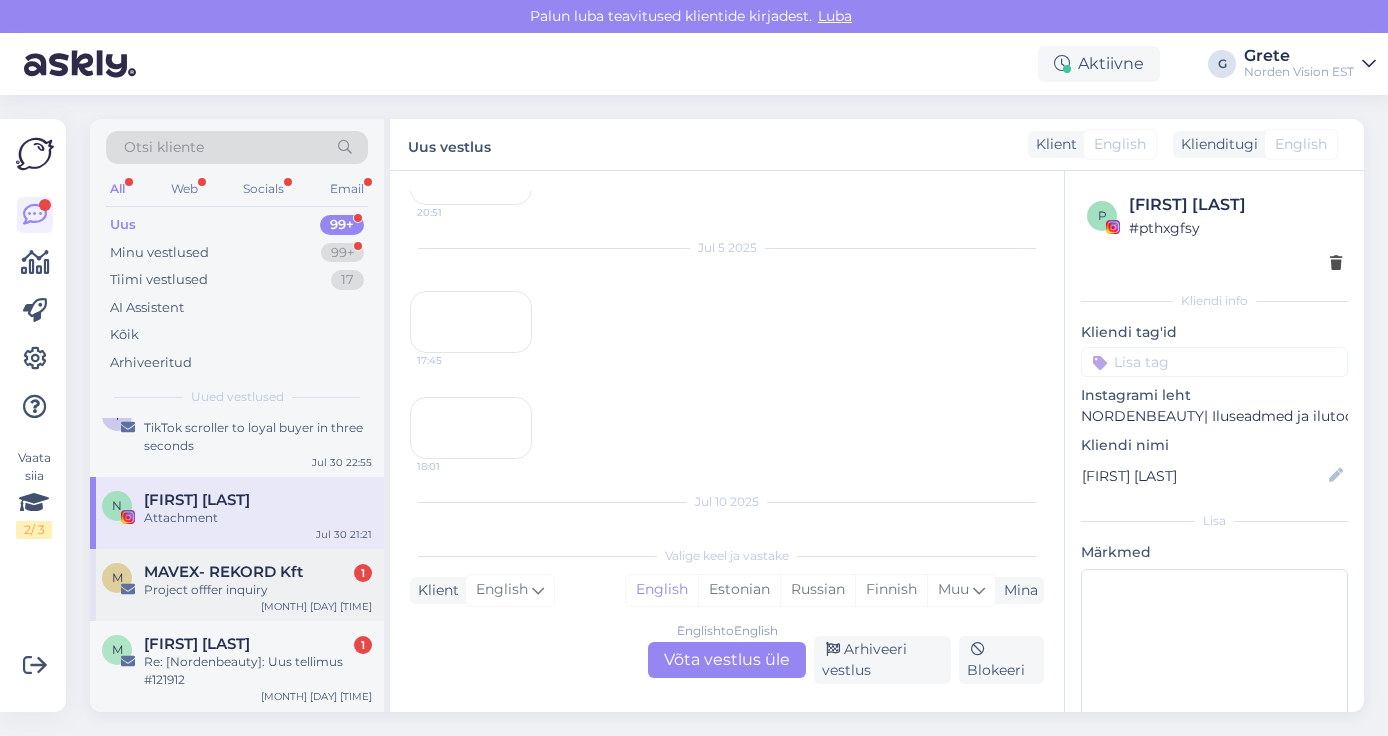click on "MAVEX- REKORD Kft 1" at bounding box center [258, 572] 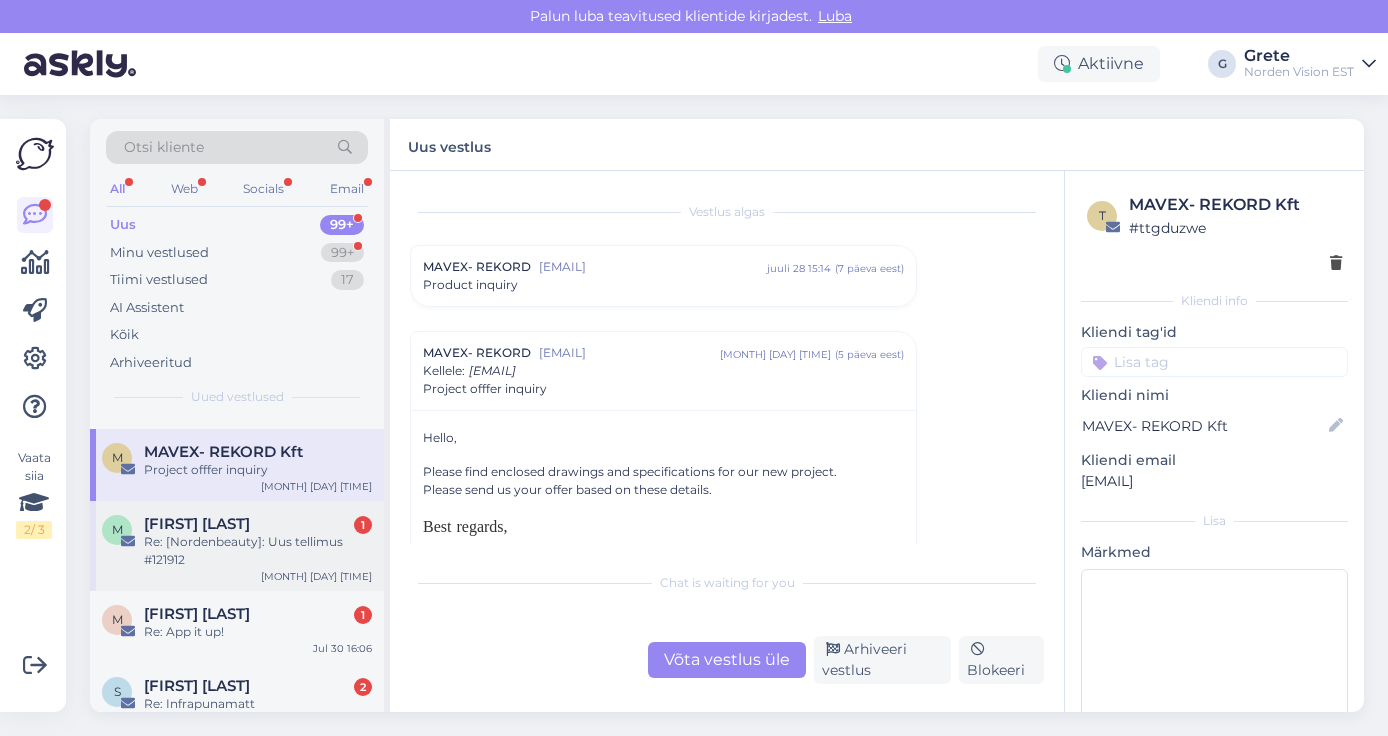 drag, startPoint x: 314, startPoint y: 548, endPoint x: 314, endPoint y: 562, distance: 14 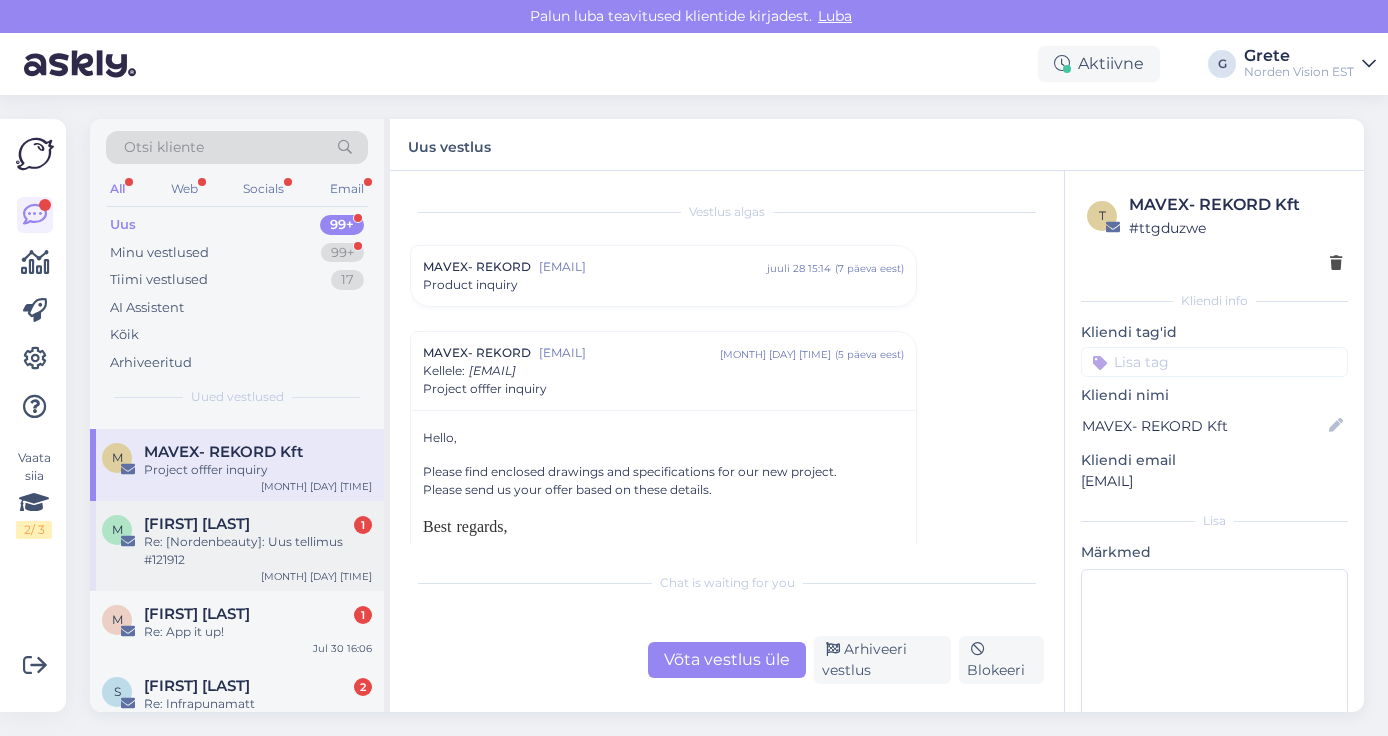 click on "Re: [Nordenbeauty]: Uus tellimus #121912" at bounding box center [258, 551] 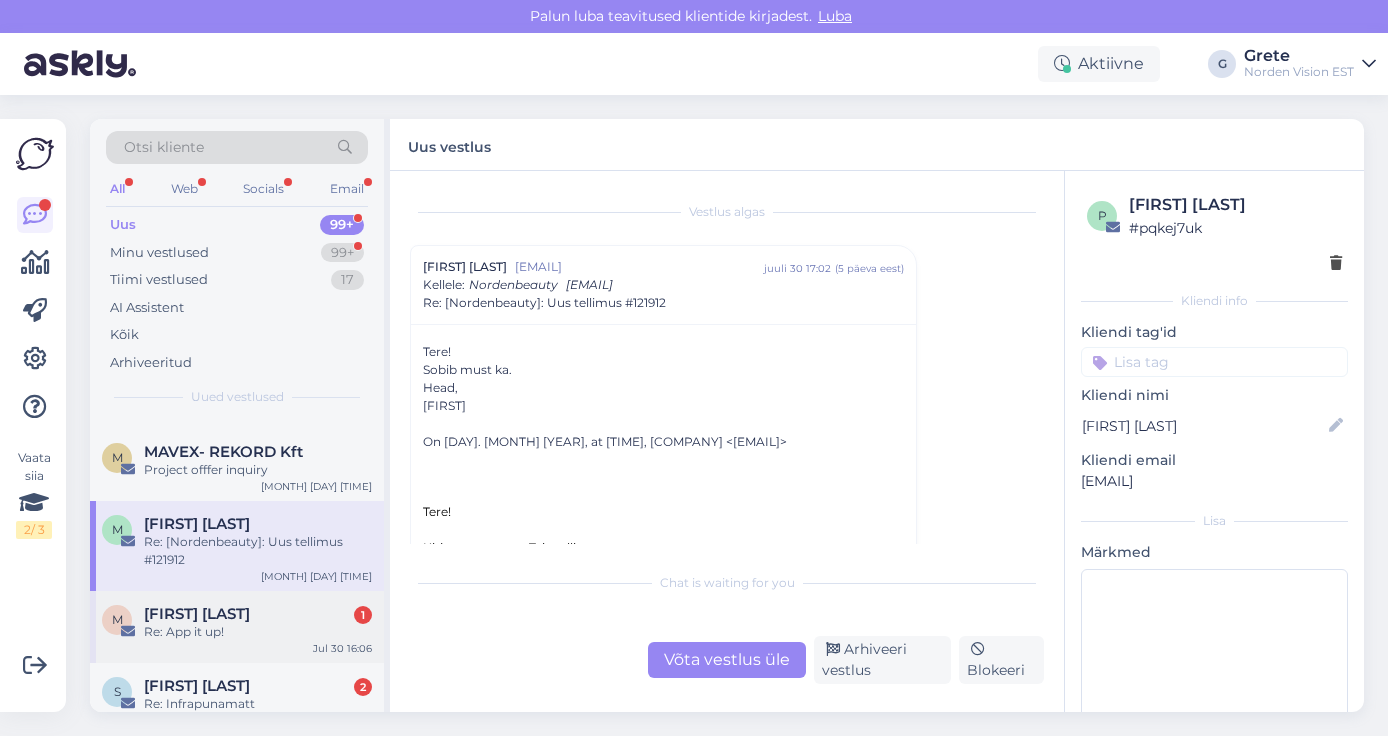 click on "[FIRST] [LAST] 1" at bounding box center (258, 614) 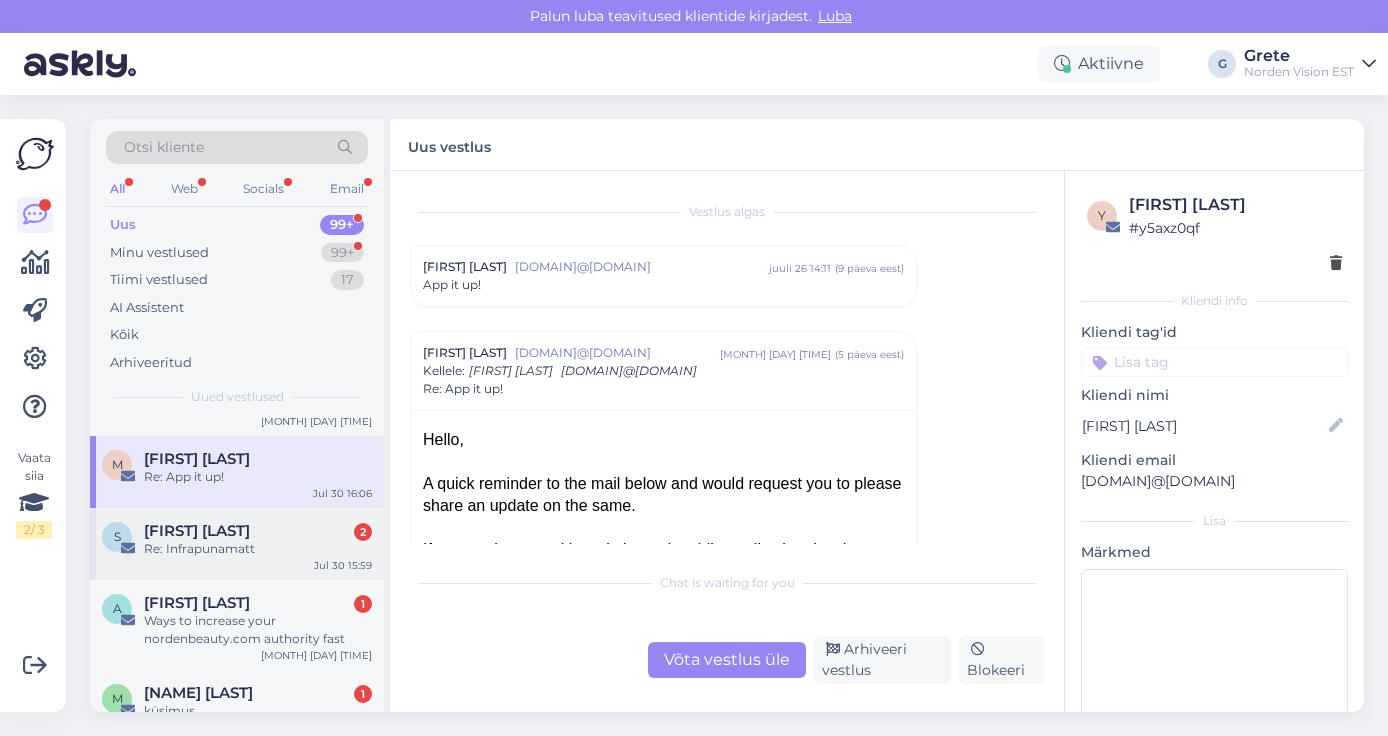 click on "S [NAME] [NUMBER] Re: [PRODUCT] [MONTH] [DAY] [TIME]" at bounding box center [237, 544] 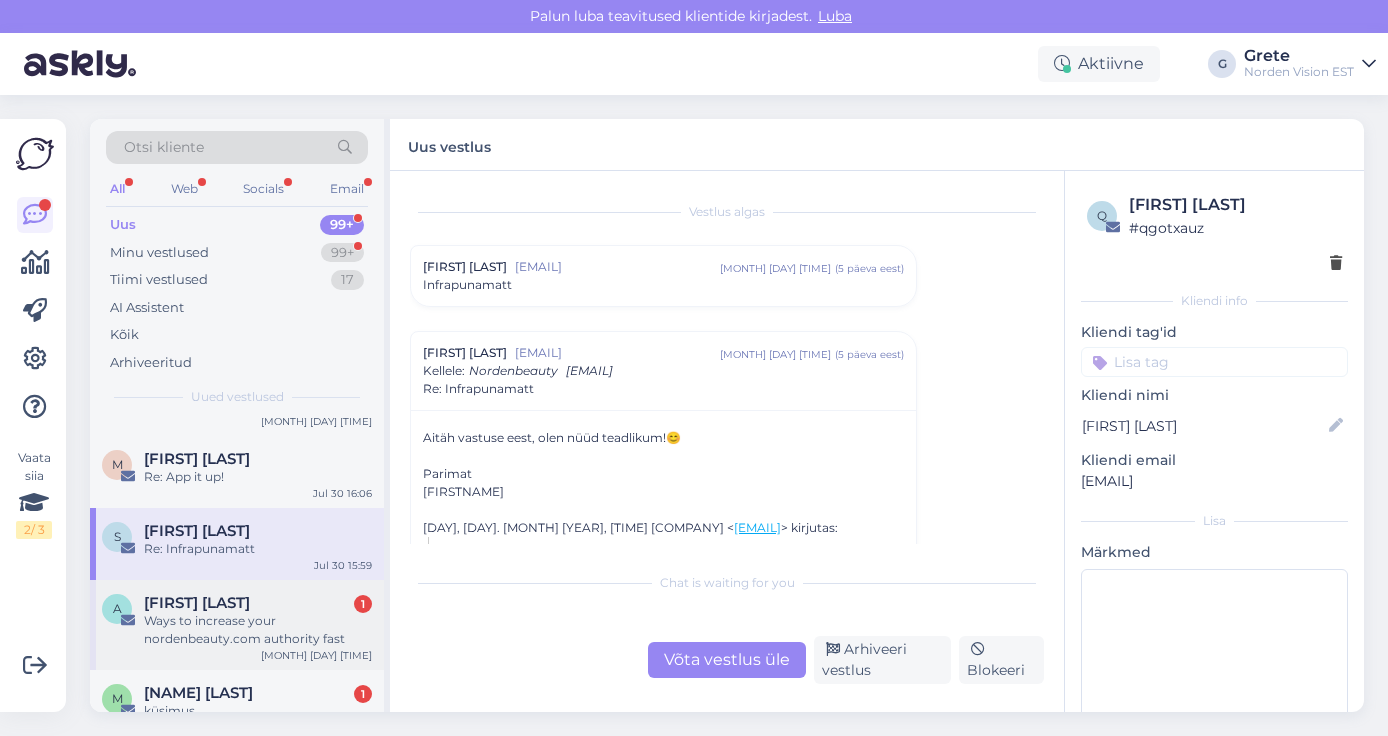 click on "Ways to increase your nordenbeauty.com authority fast" at bounding box center (258, 630) 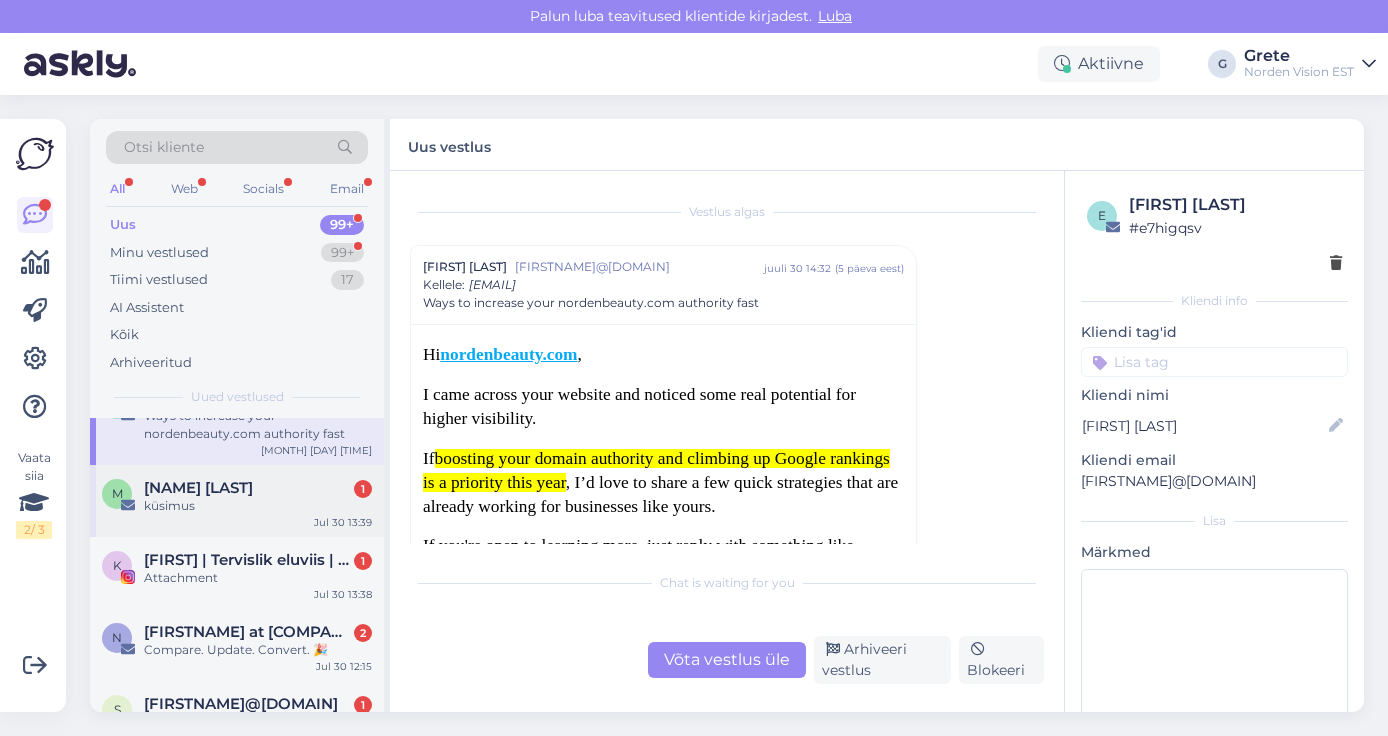 click on "Jul 30 13:39" at bounding box center [343, 522] 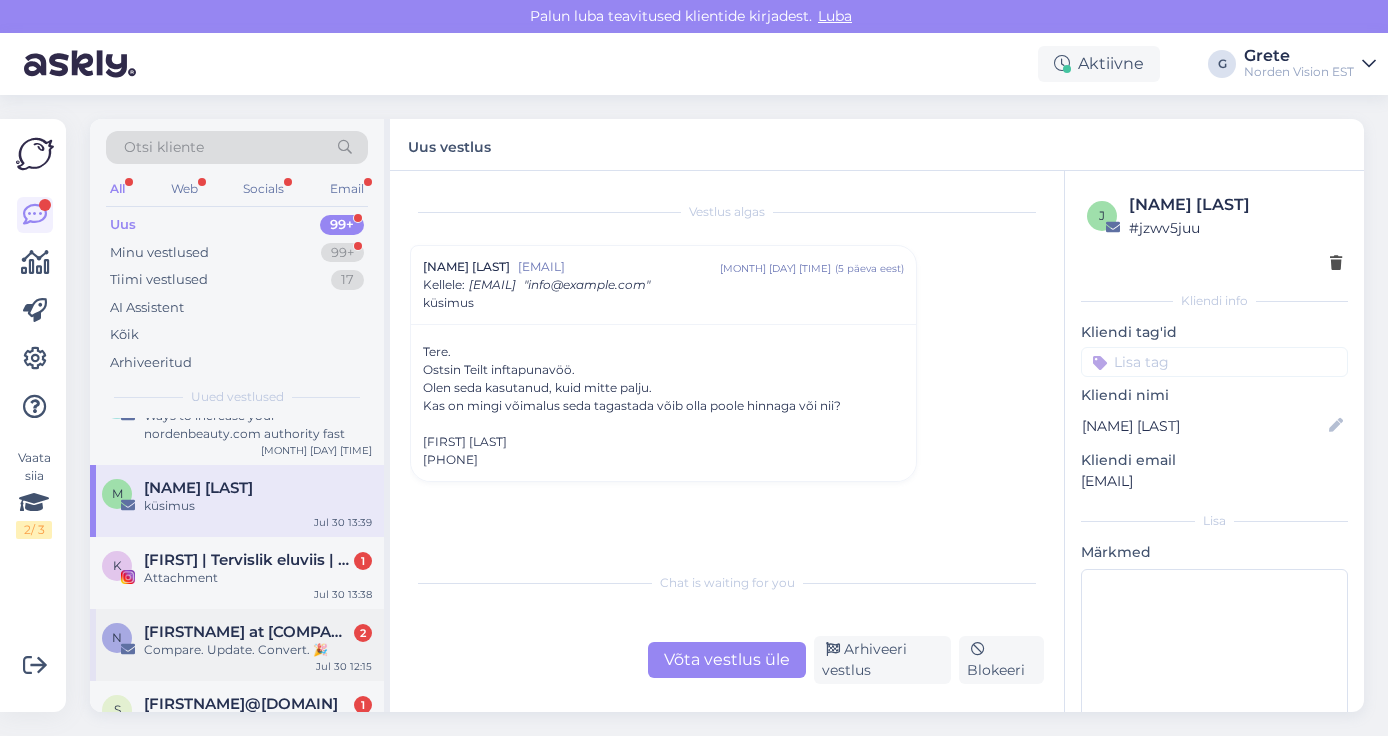 click on "Compare. Update. Convert. 🎉" at bounding box center [258, 650] 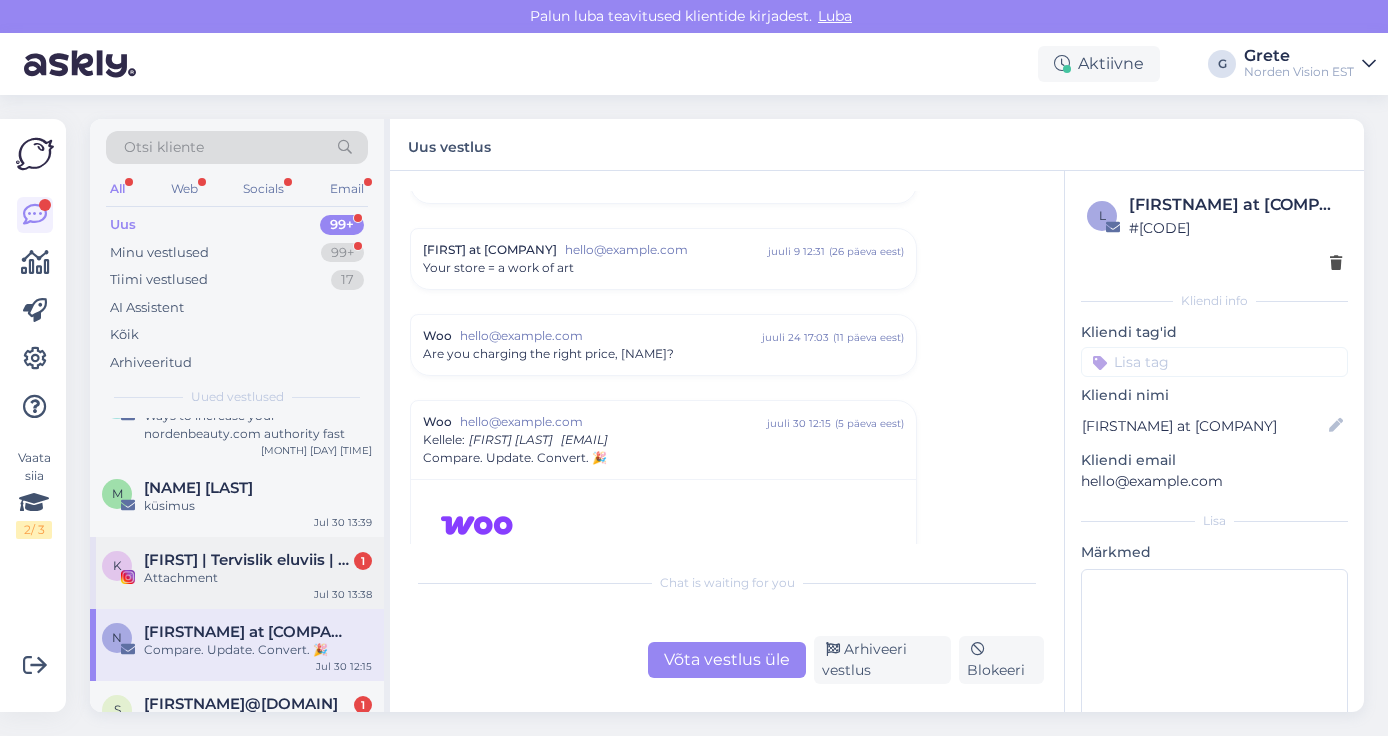 click on "[FIRST] | Tervislik eluviis | Trenn | Toitumine 1 Attachment Jul 30 13:38" at bounding box center [237, 573] 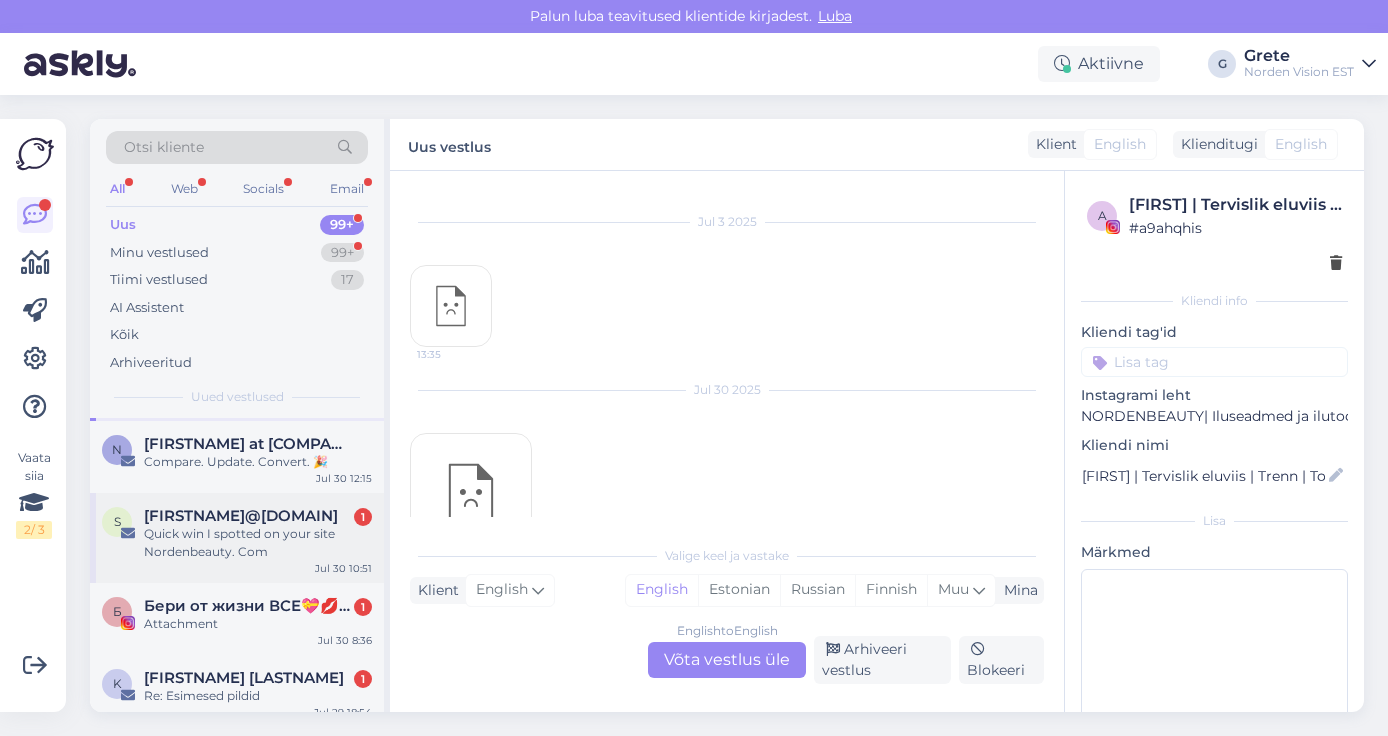 click on "Quick win I spotted on your site Nordenbeauty. Com" at bounding box center (258, 543) 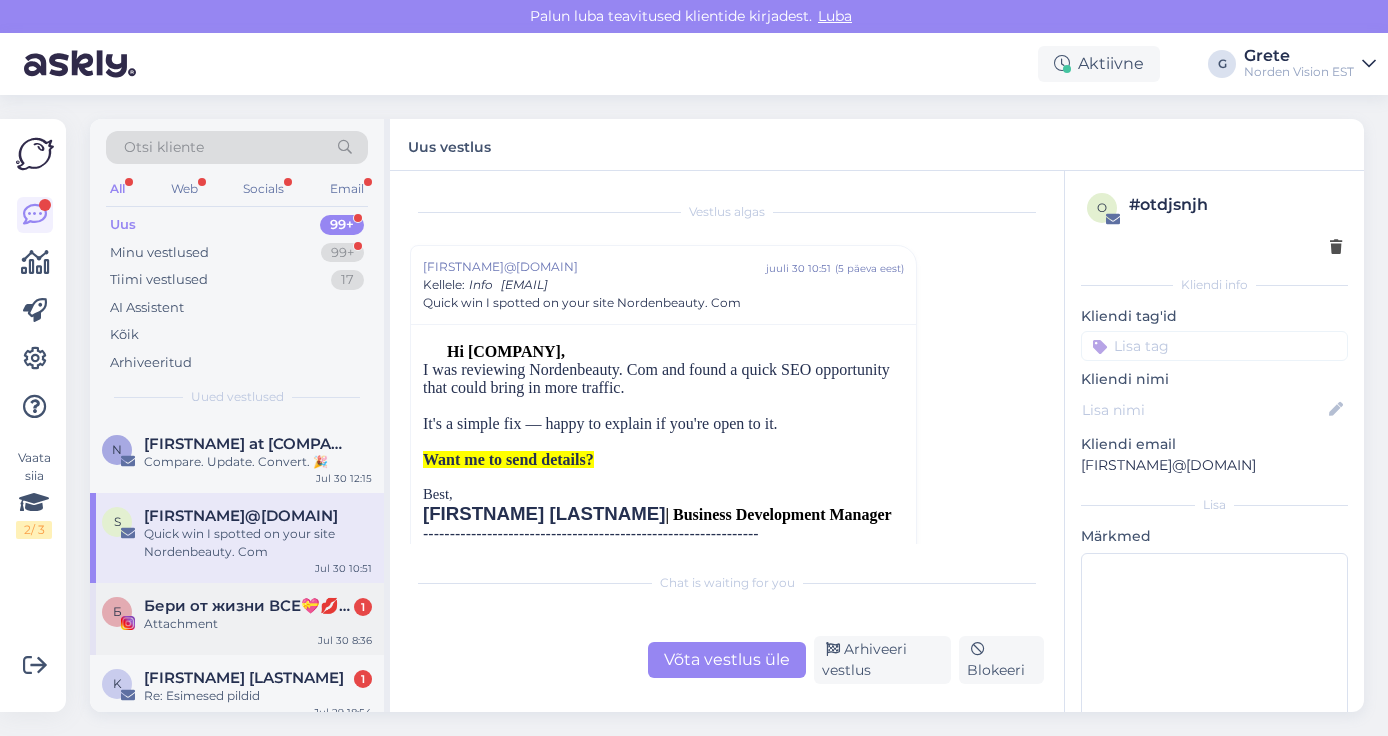 click on "Attachment" at bounding box center (258, 624) 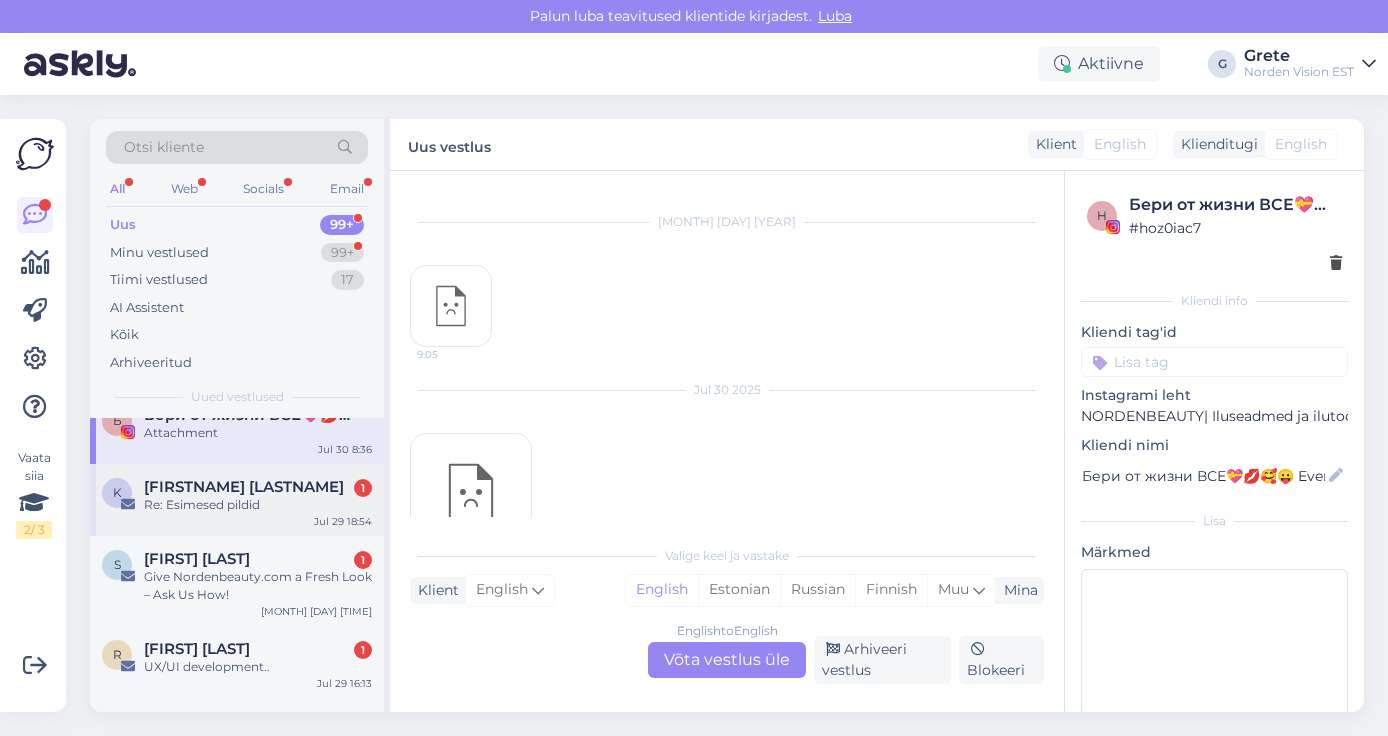 click on "Re: Esimesed pildid" at bounding box center [258, 505] 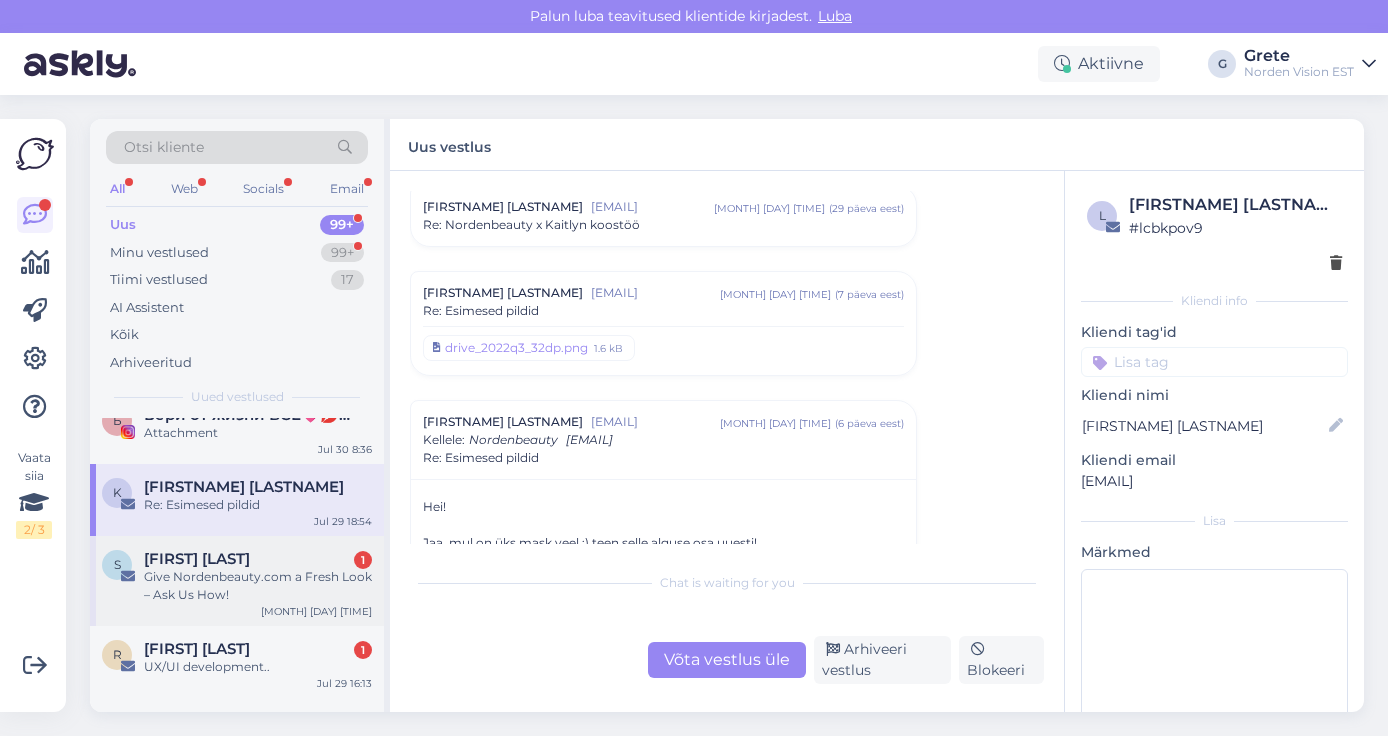 click on "Give Nordenbeauty.com a Fresh Look – Ask Us How!" at bounding box center [258, 586] 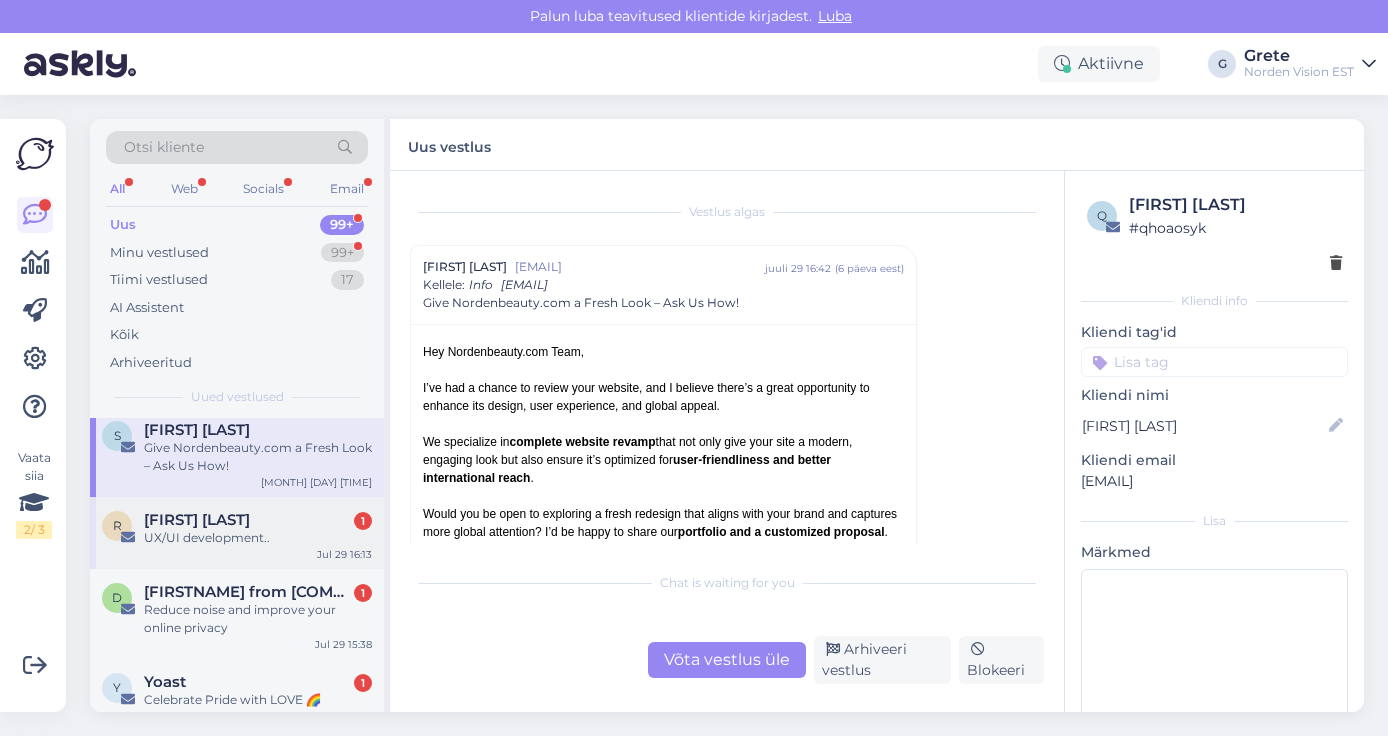 click on "UX/UI development.." at bounding box center (258, 538) 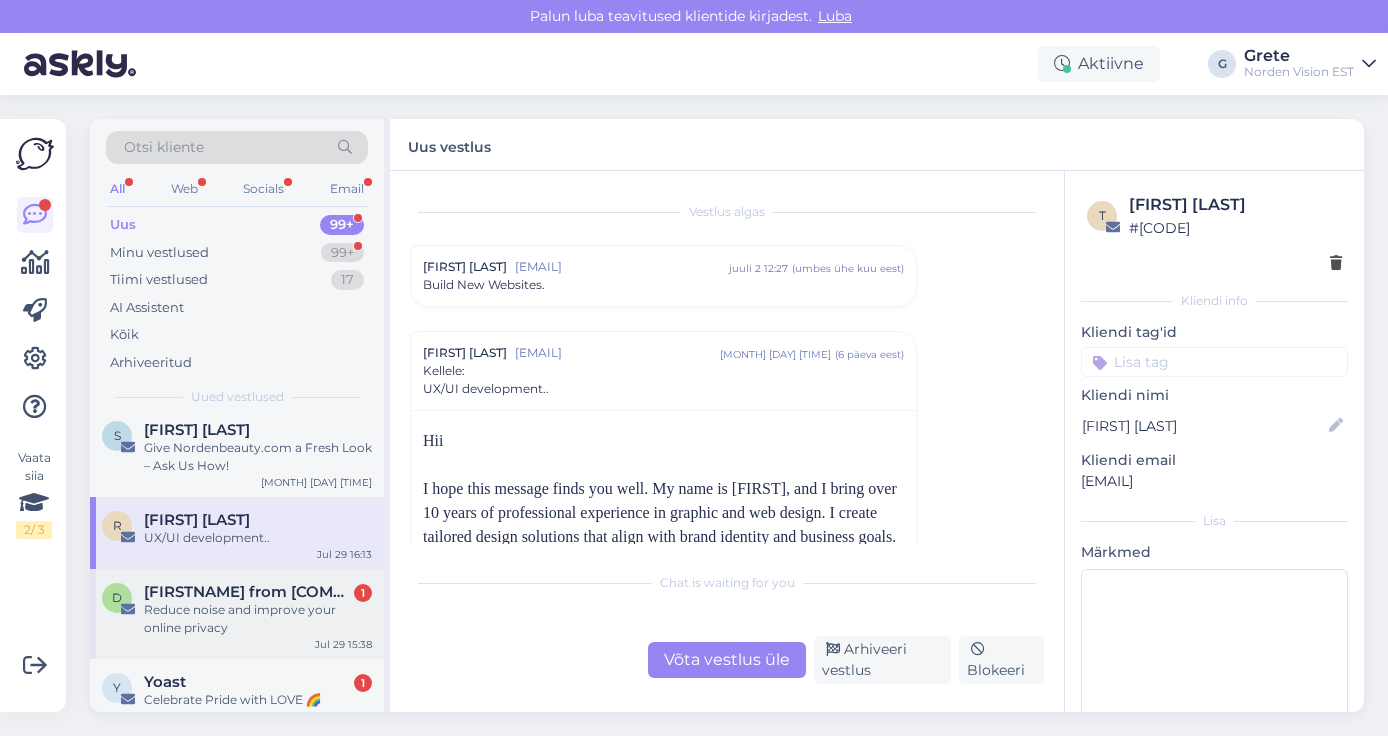 click on "[FIRST] from [BRAND] [NUMBER] Reduce noise and improve your online privacy [MONTH] [DAY] [TIME]" at bounding box center (237, 614) 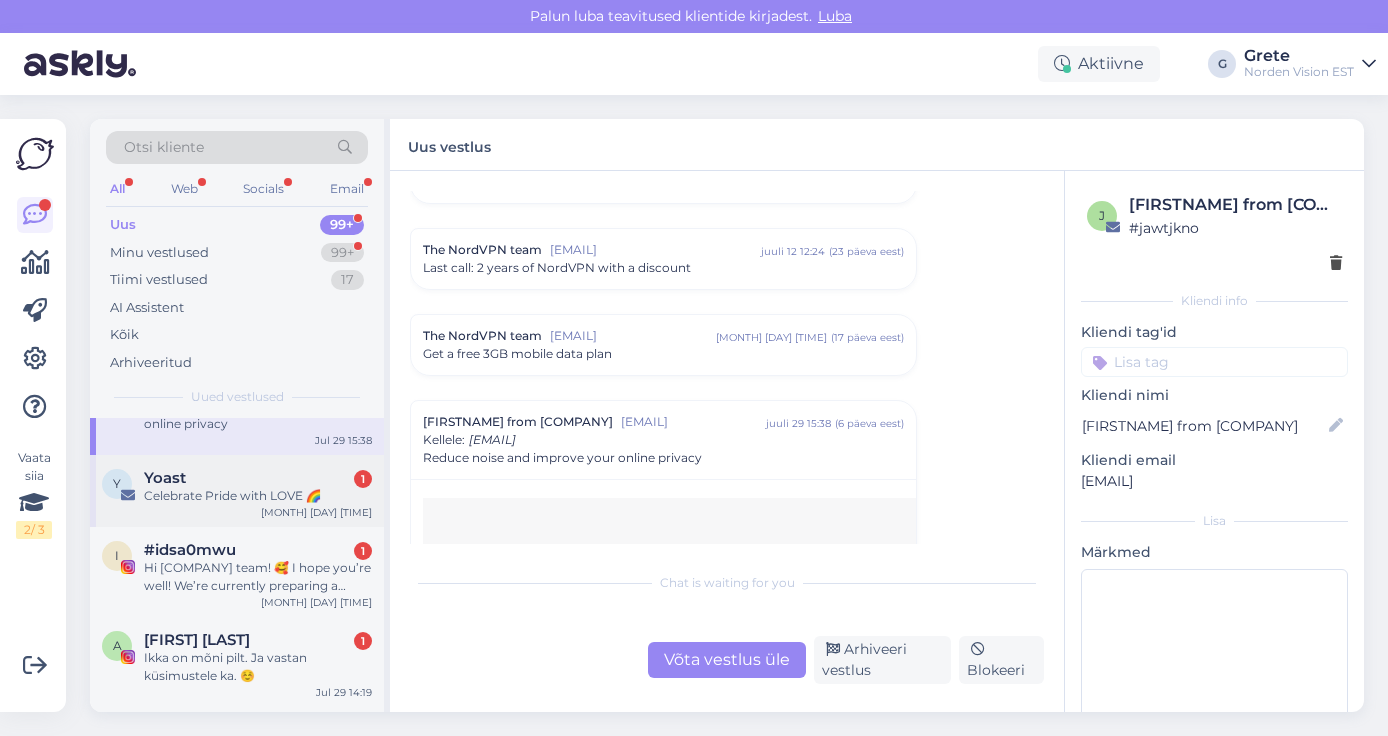 click on "[MONTH] [DAY] [TIME]" at bounding box center [316, 512] 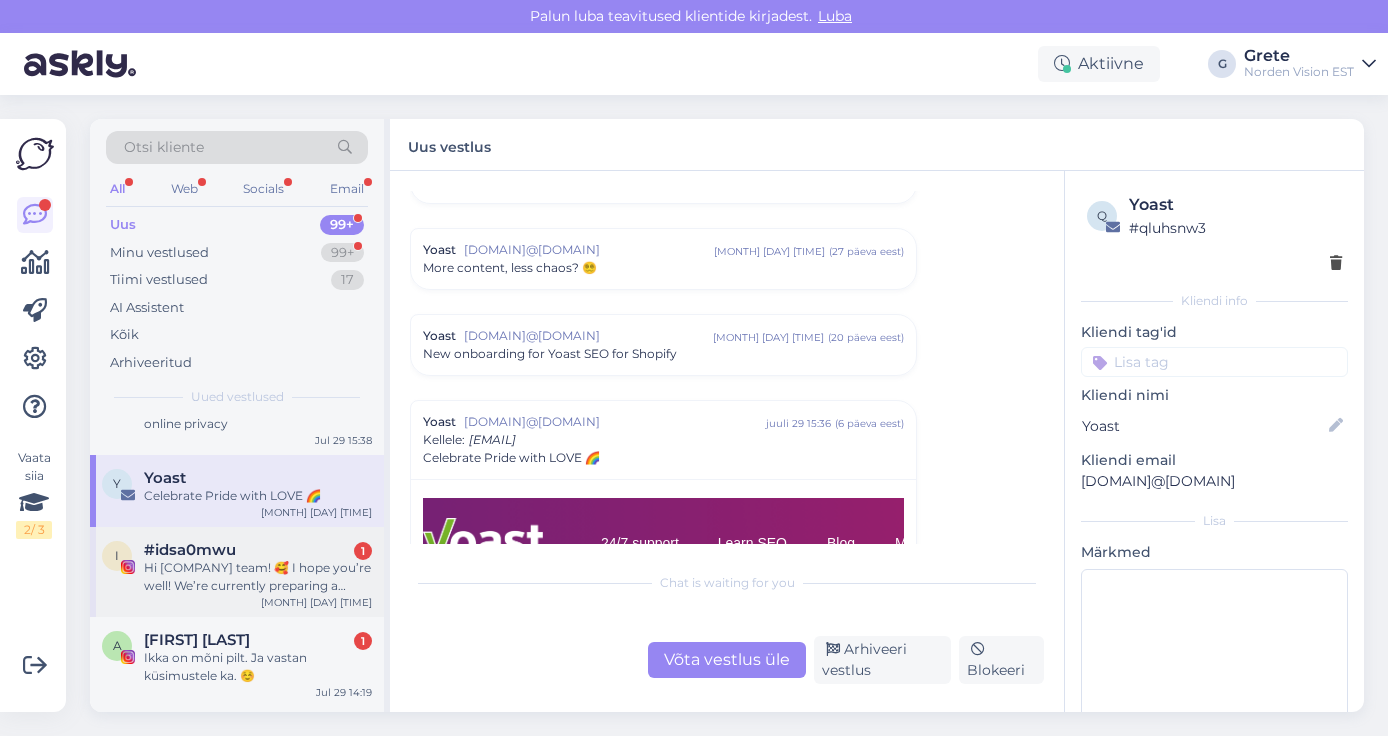 click on "Hi [COMPANY] team! 🥰
I hope you’re well! We’re currently preparing a women’s self-development gathering taking place in Tallinn on [MONTH] [DAY]th, and we’re reaching out to a small number of aligned partners to be part of the experience.
The event will host around 20 women for an evening featuring a numerology workshop, tarot readings, and beautiful rose themed dinner-brunch.
And we’d absolutely love to feature your brand at the event, whether through product placement, samples or any another form of collaboration that feels mutually valuable. It’s a great opportunity to connect with an amazing audience of women. 🥰
Would you be open to a brief conversation about how we might collaborate on this if this something you’d be interested in? I’d be happy to share a proposal or additional details.
Warm regards,
[NAME] & [NAME]" at bounding box center [258, 577] 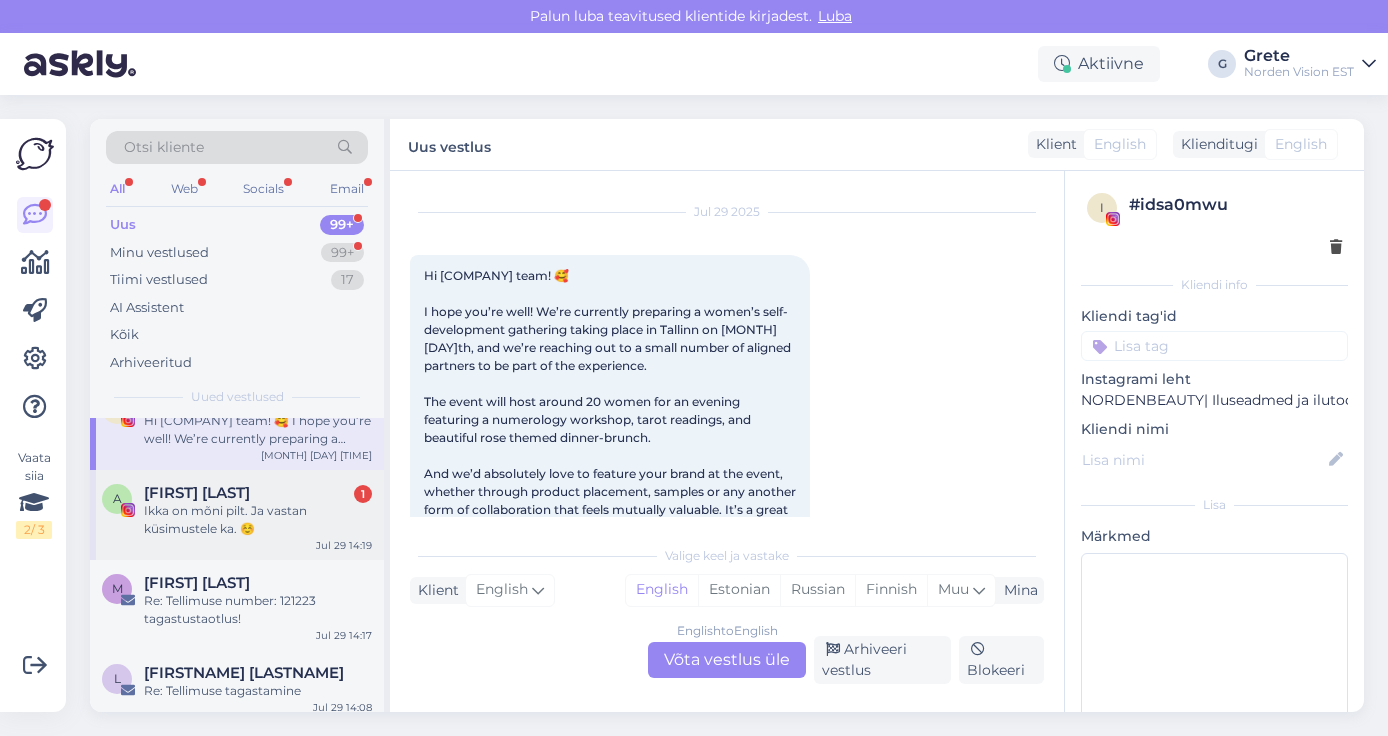 click on "Jul 29 14:19" at bounding box center [344, 545] 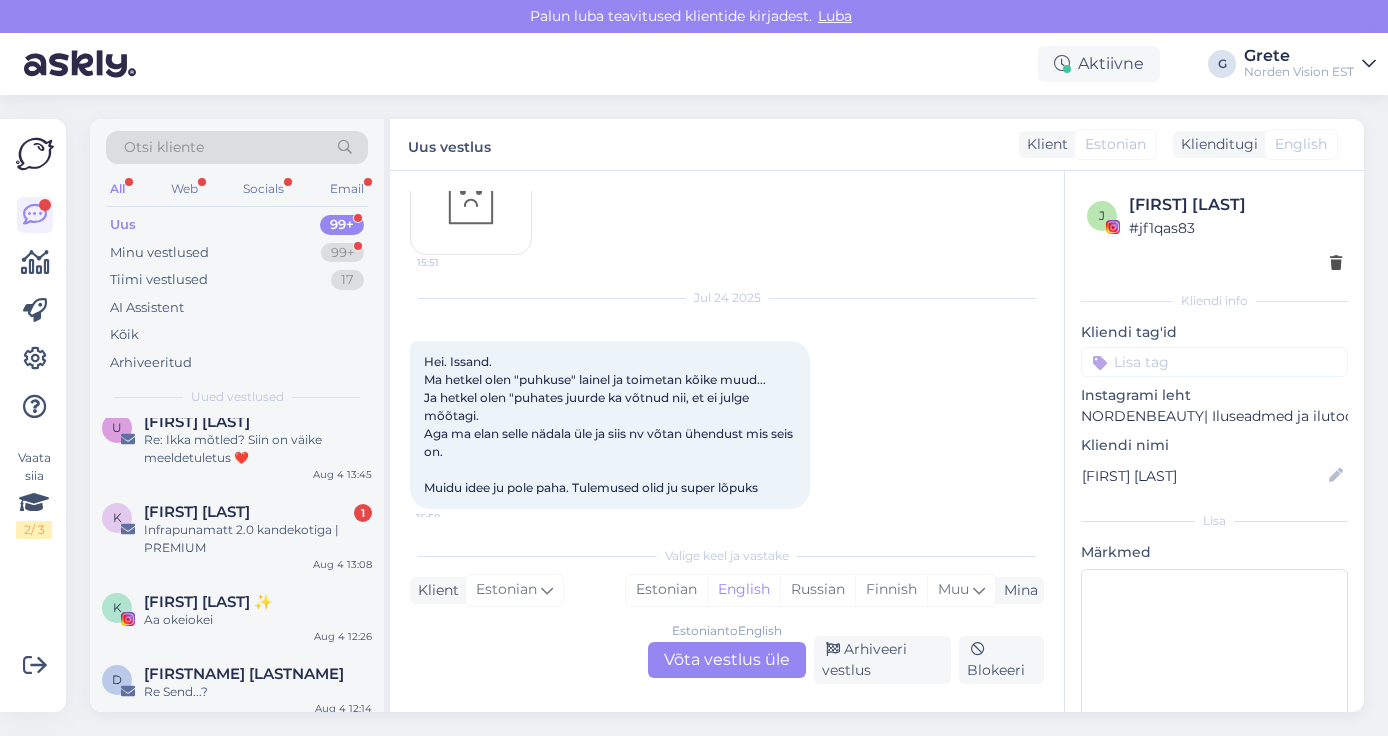click on "Aug 4 13:08" at bounding box center (342, 564) 